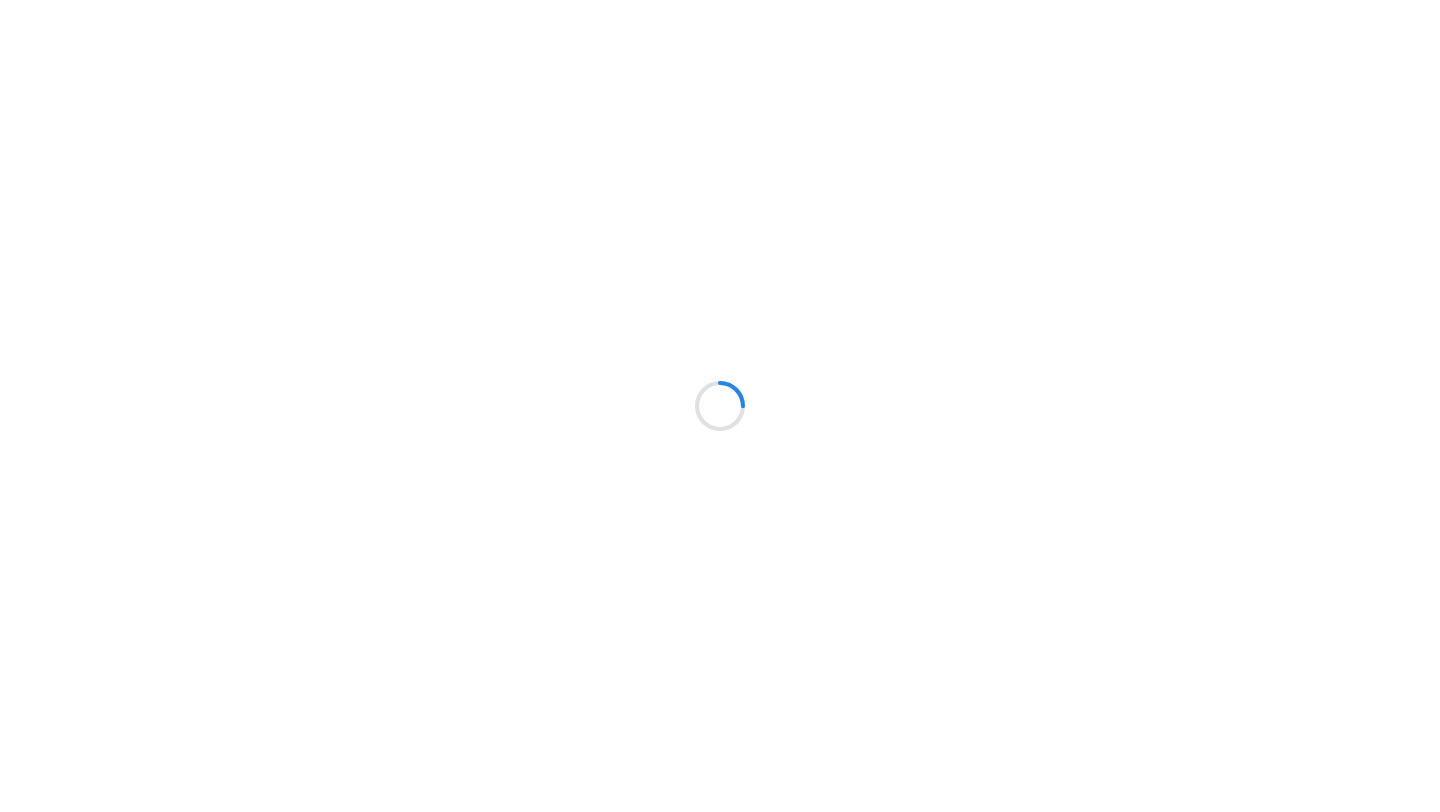scroll, scrollTop: 0, scrollLeft: 0, axis: both 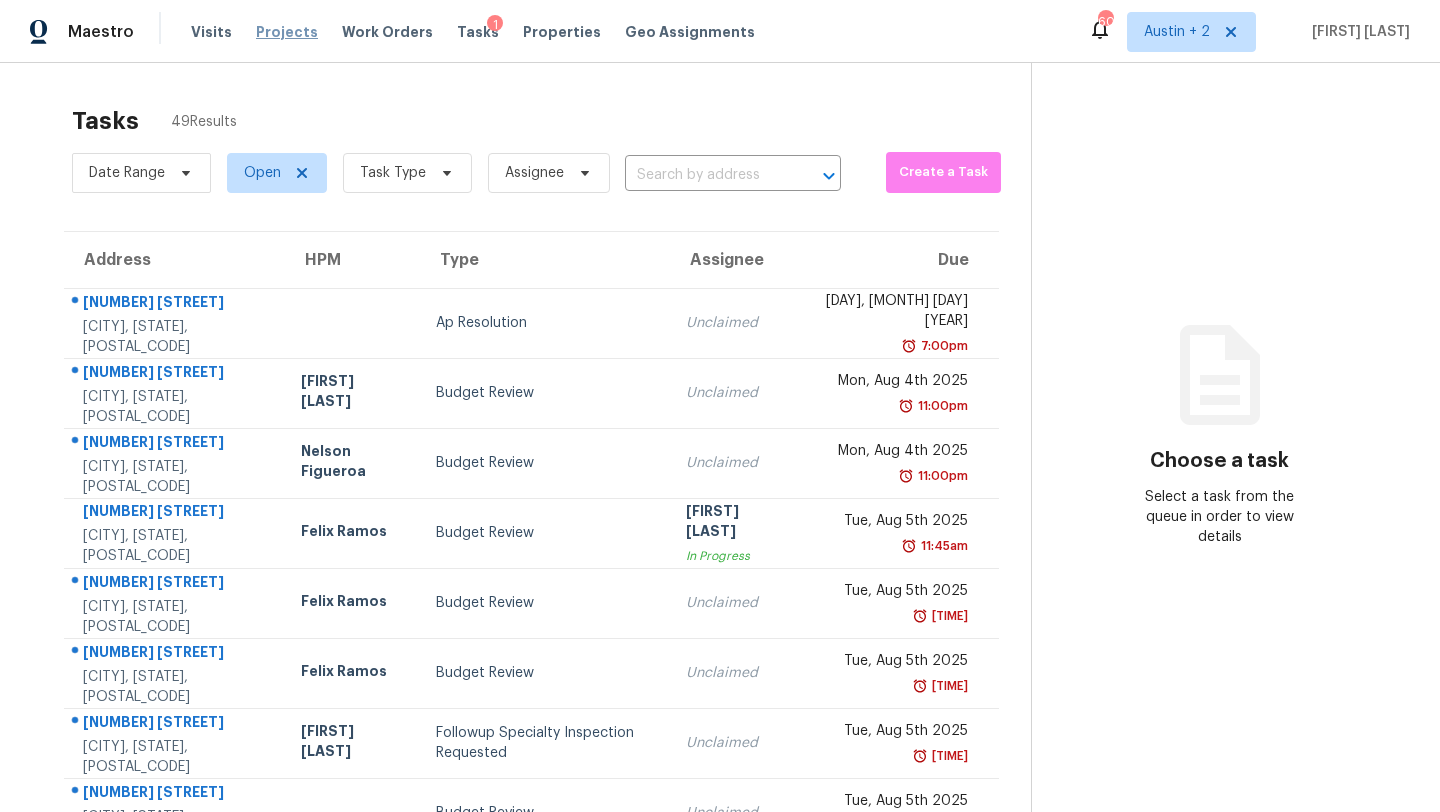 click on "Projects" at bounding box center [287, 32] 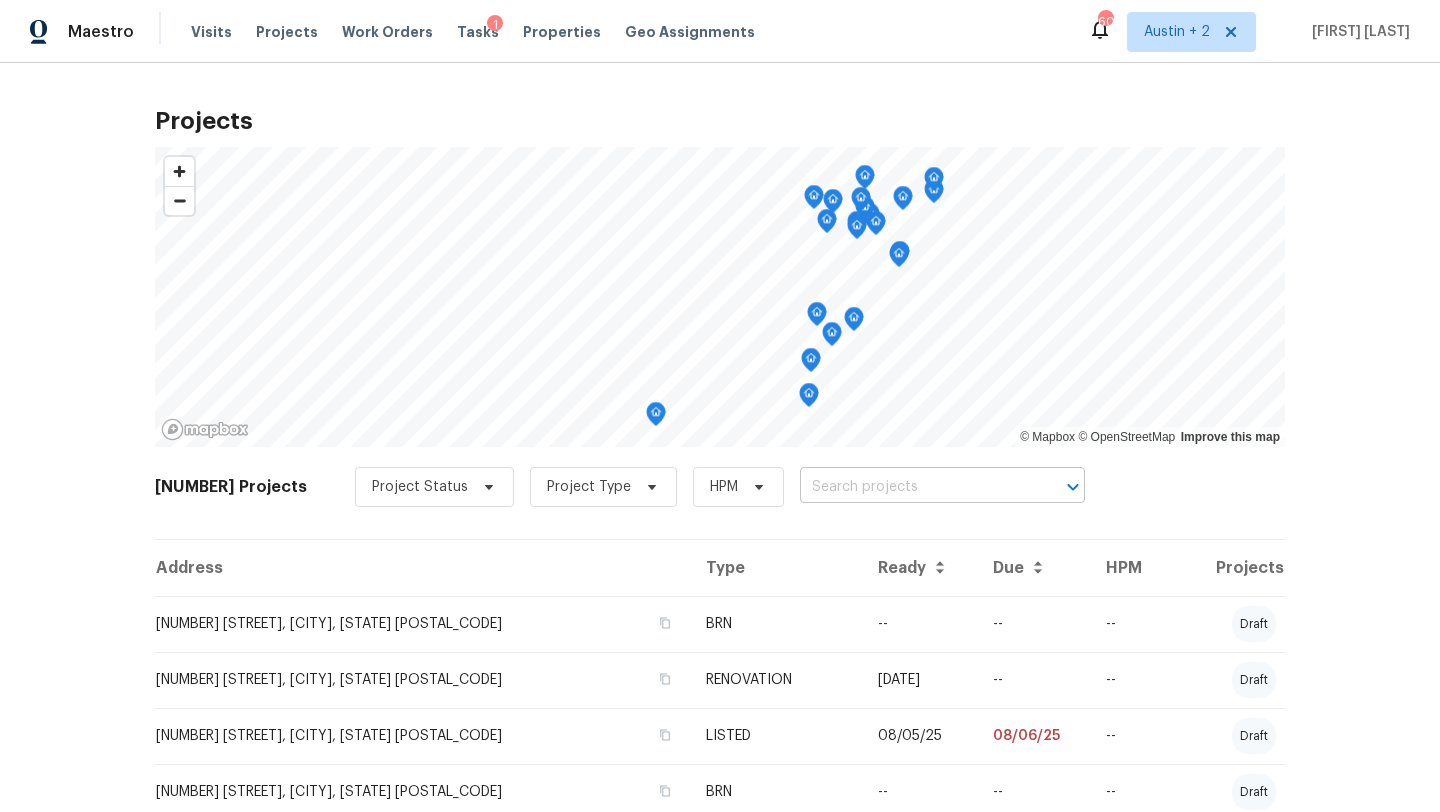 click at bounding box center (914, 487) 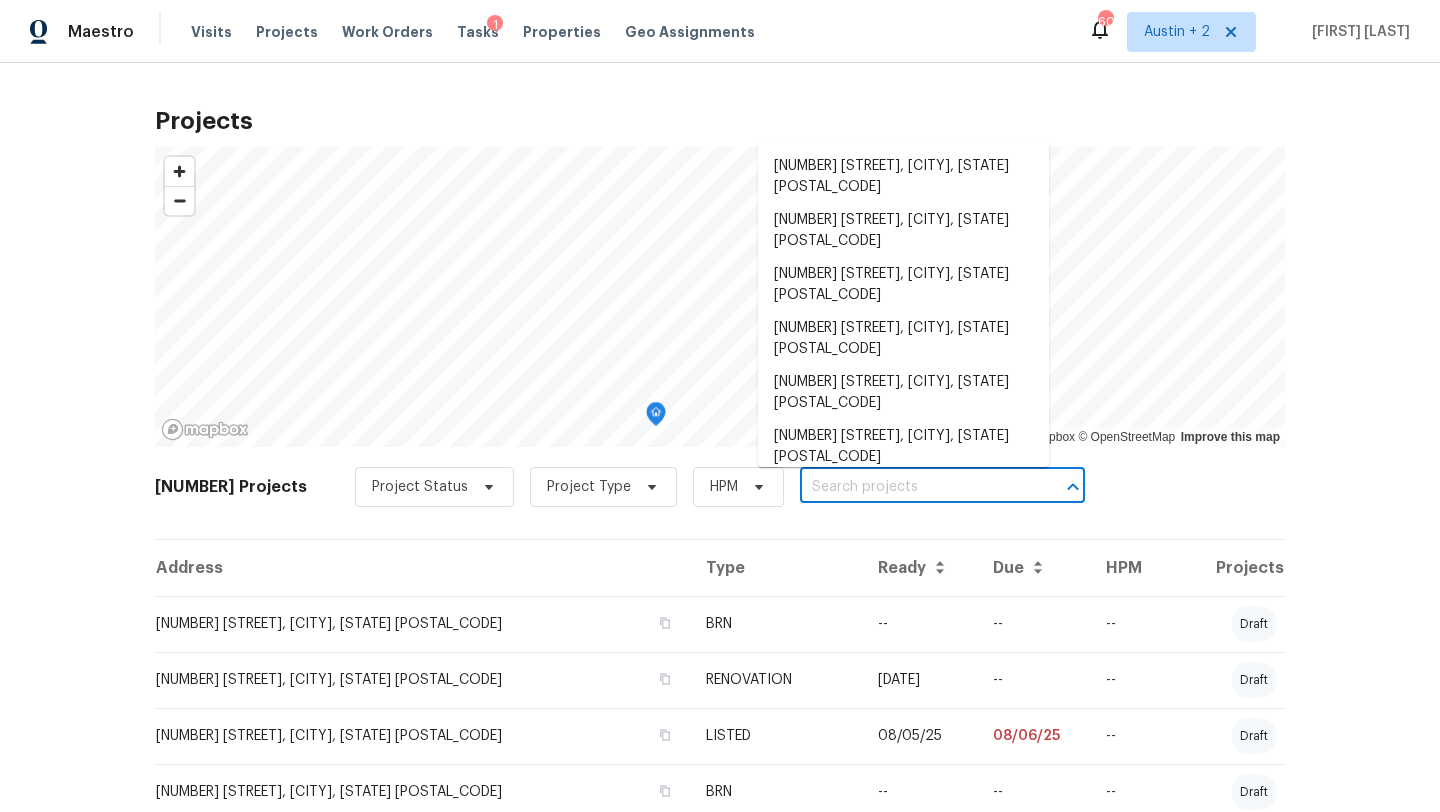 paste on "[NUMBER] [STREET], [CITY], [STATE] [POSTAL_CODE]" 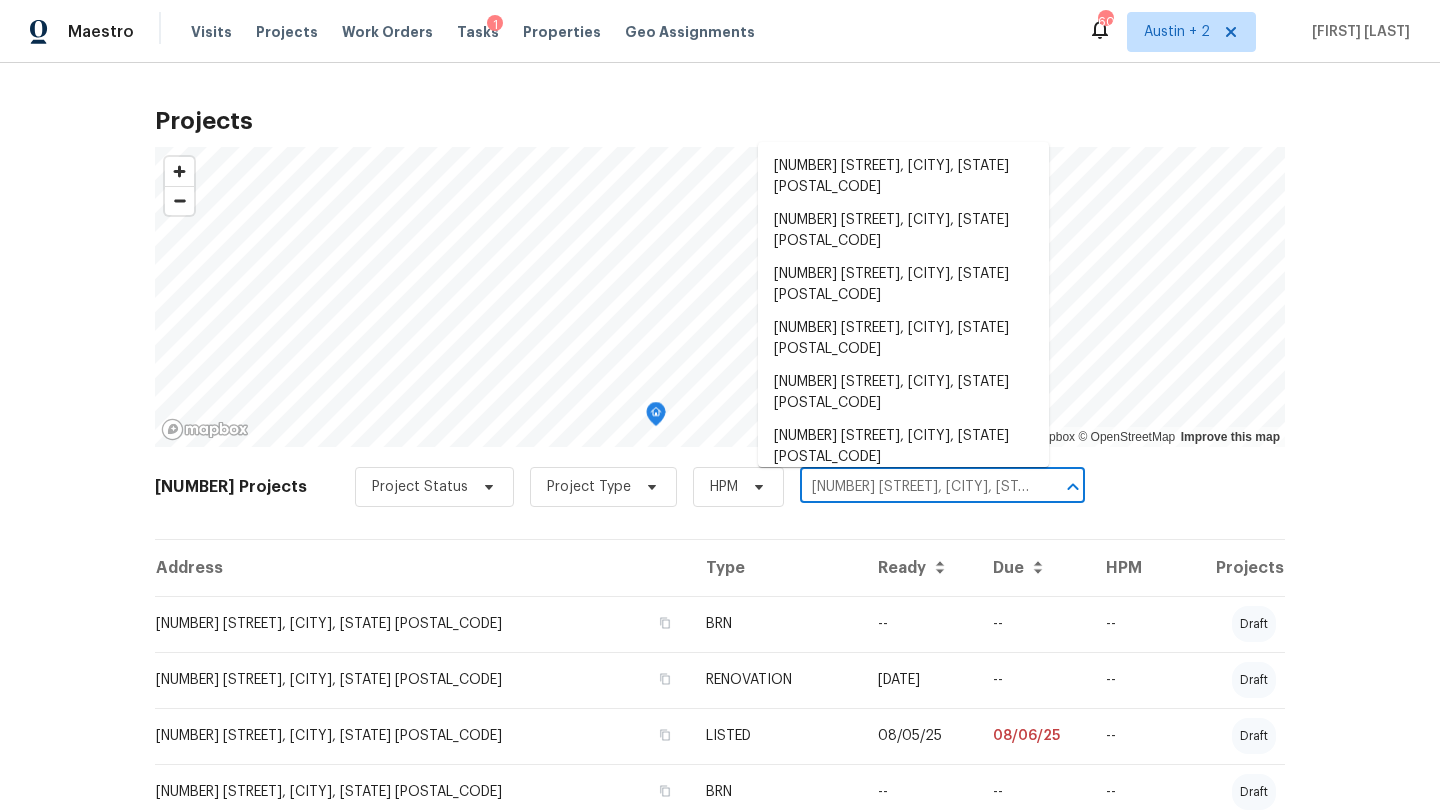 scroll, scrollTop: 0, scrollLeft: 43, axis: horizontal 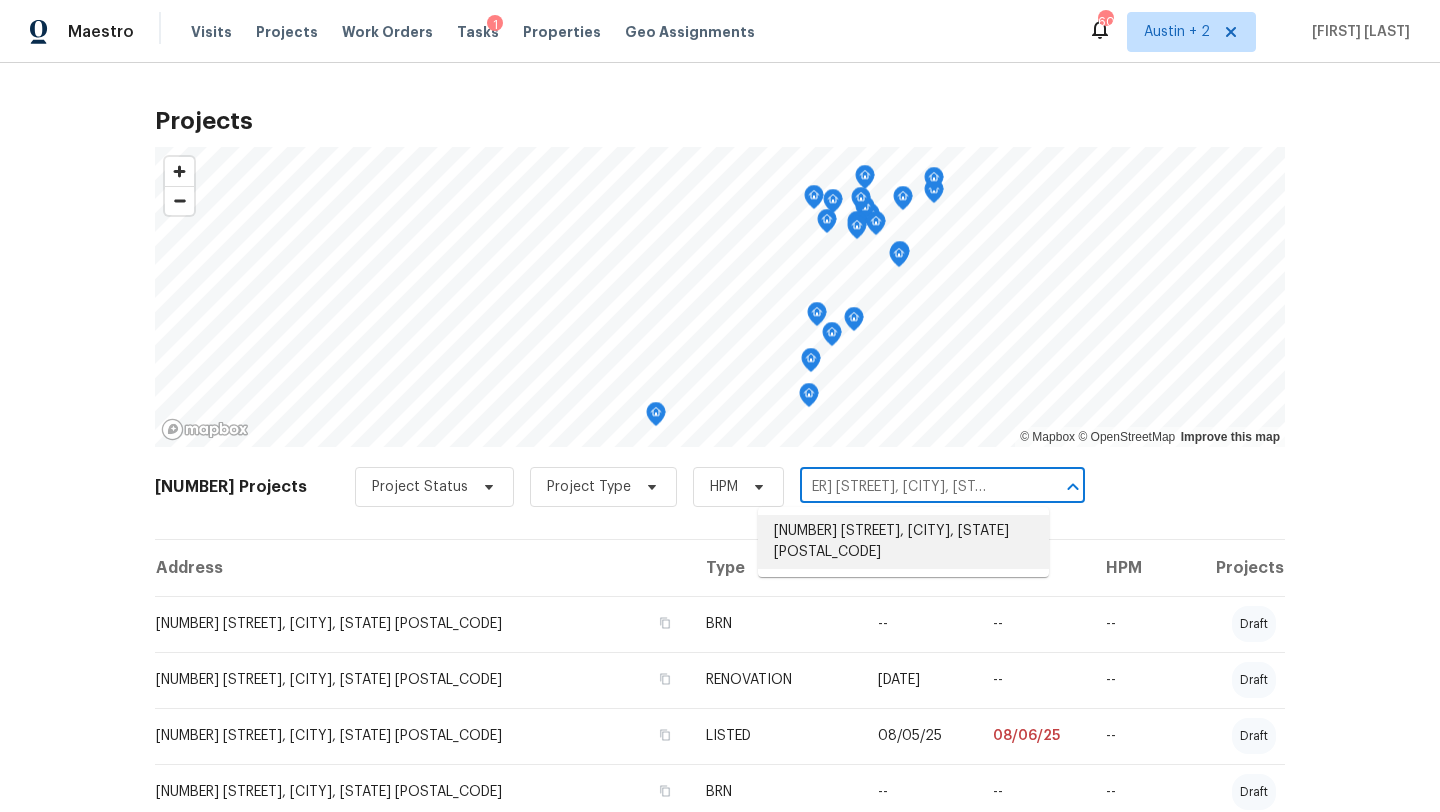 click on "[NUMBER] [STREET], [CITY], [STATE] [POSTAL_CODE]" at bounding box center (903, 542) 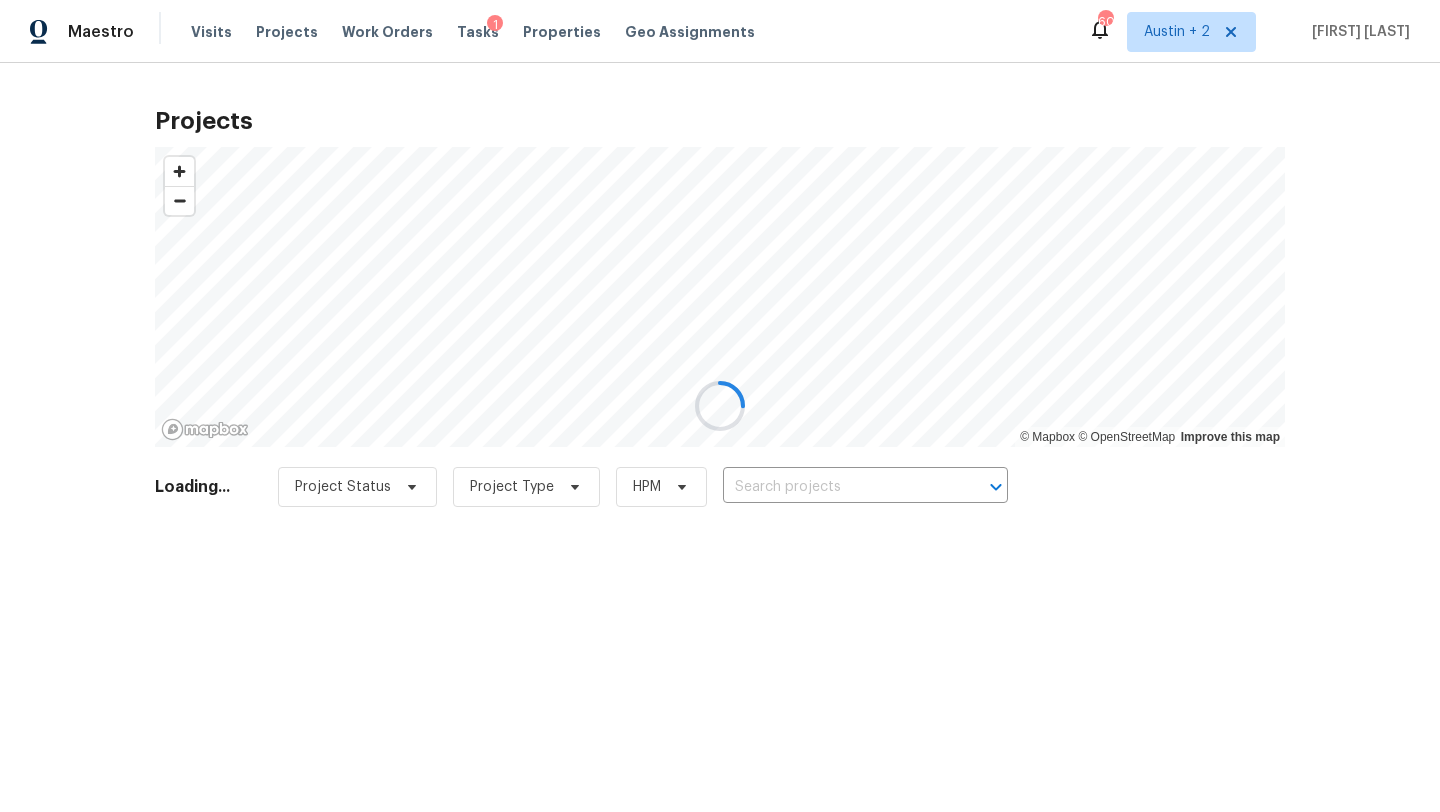 type on "[NUMBER] [STREET], [CITY], [STATE] [POSTAL_CODE]" 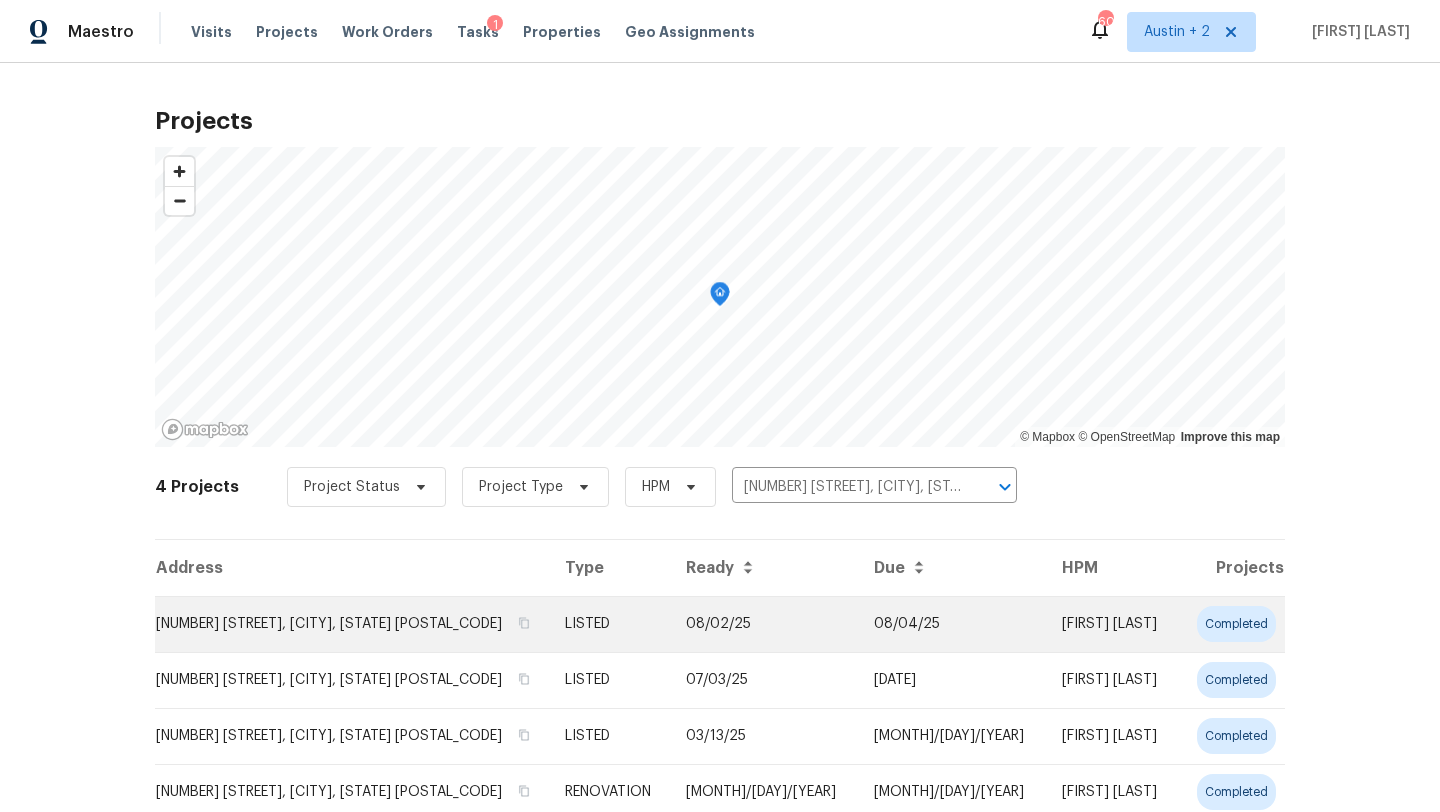 click on "18006 Green Knl, San Antonio, TX 78258" at bounding box center [352, 624] 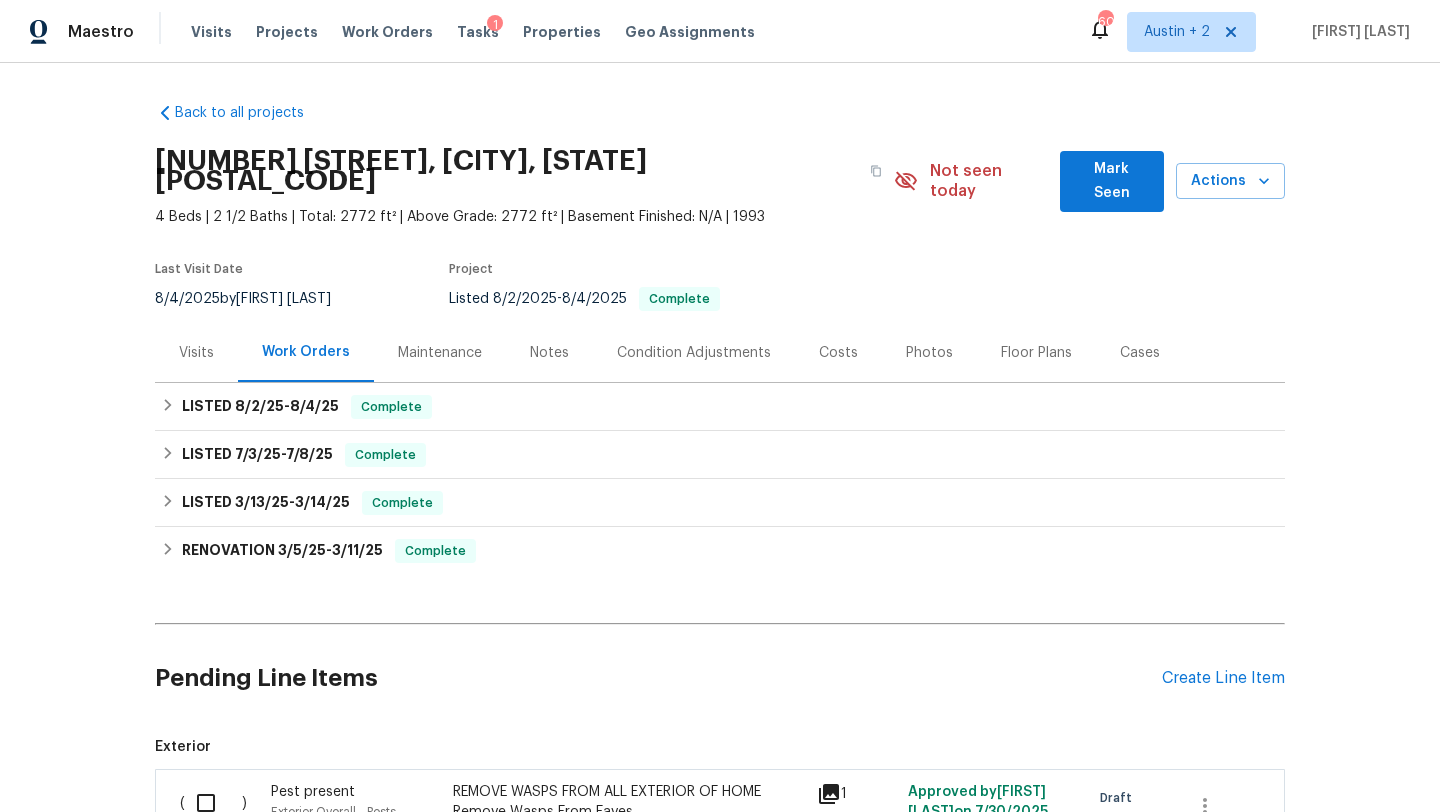 click on "Mark Seen" at bounding box center [1112, 181] 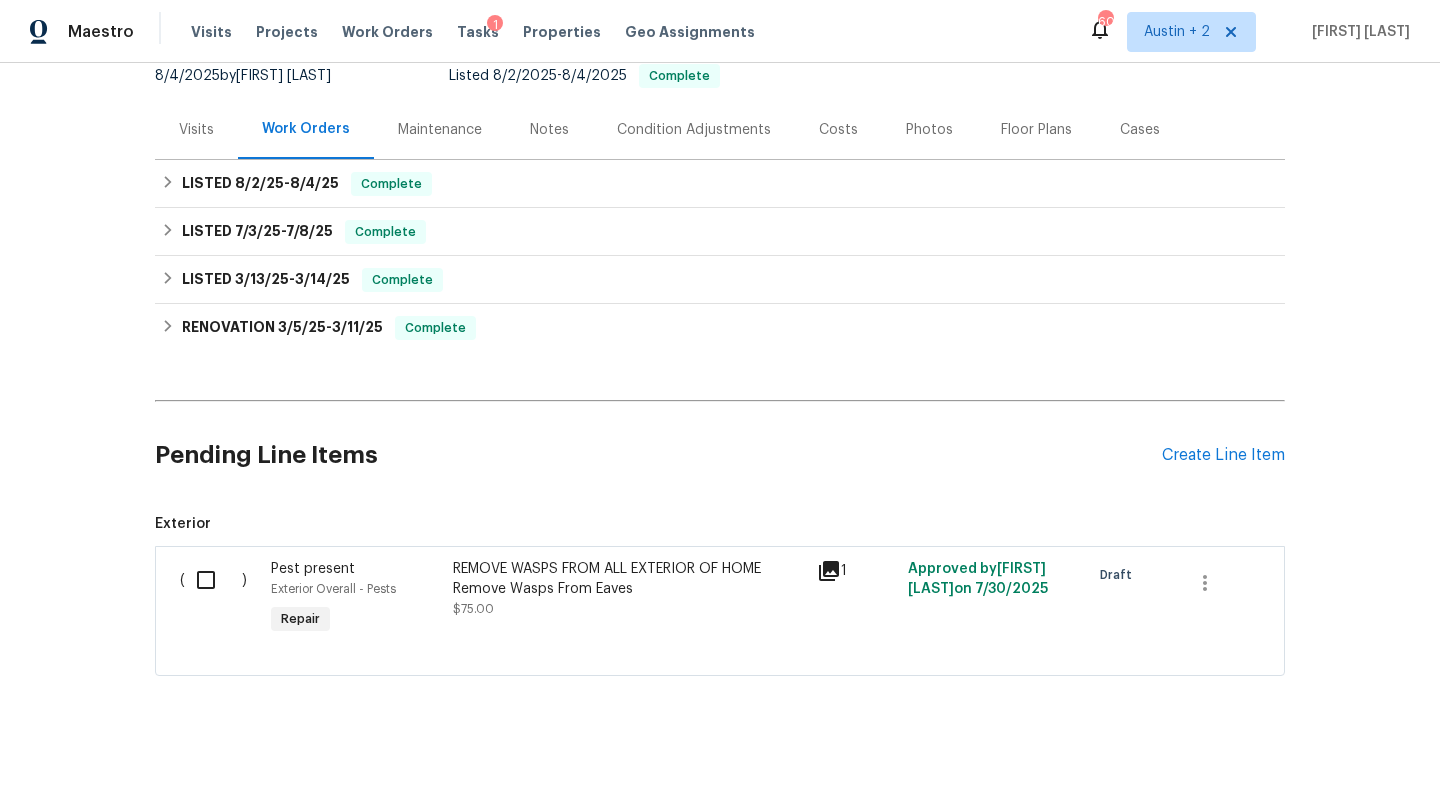 scroll, scrollTop: 0, scrollLeft: 0, axis: both 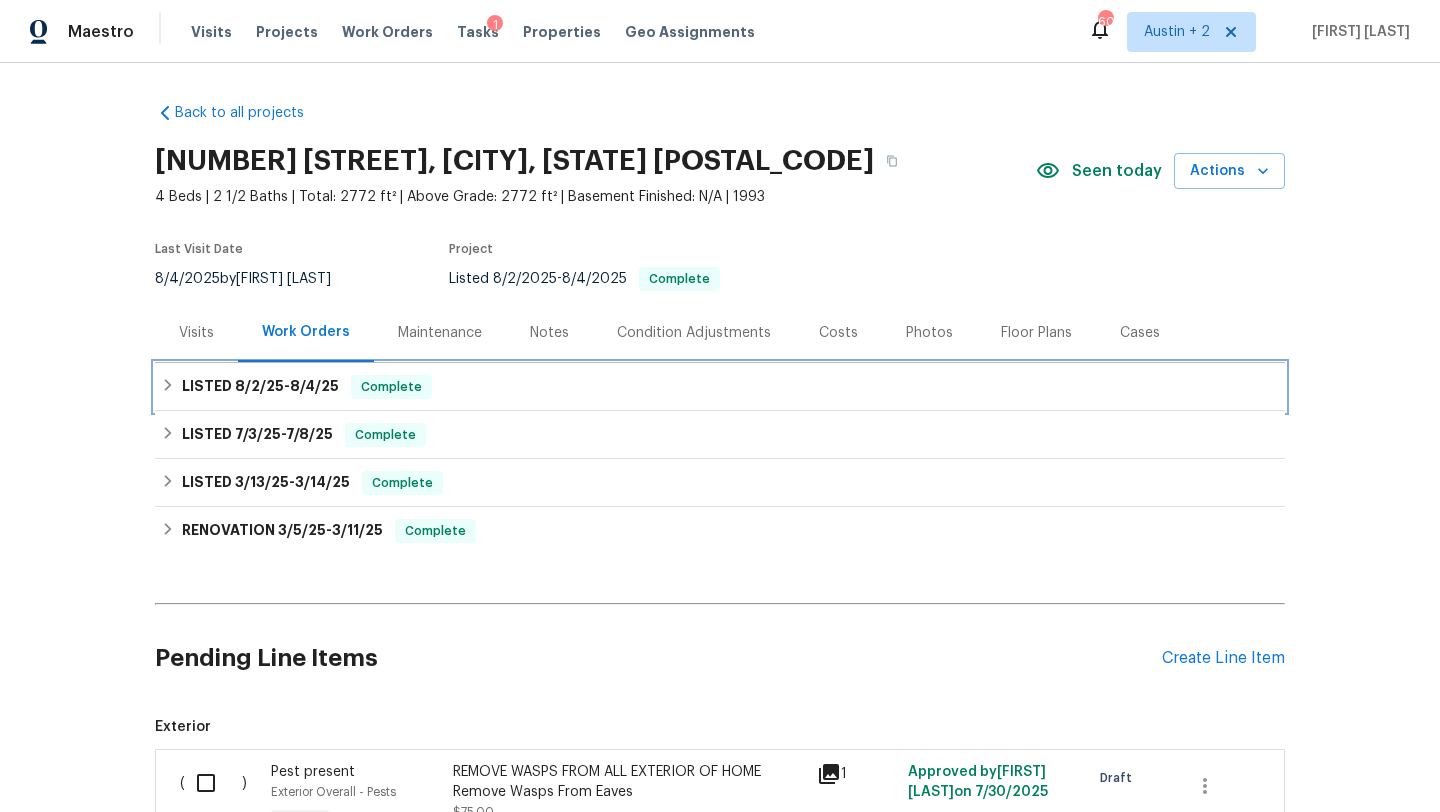 click on "LISTED   8/2/25  -  8/4/25 Complete" at bounding box center [720, 387] 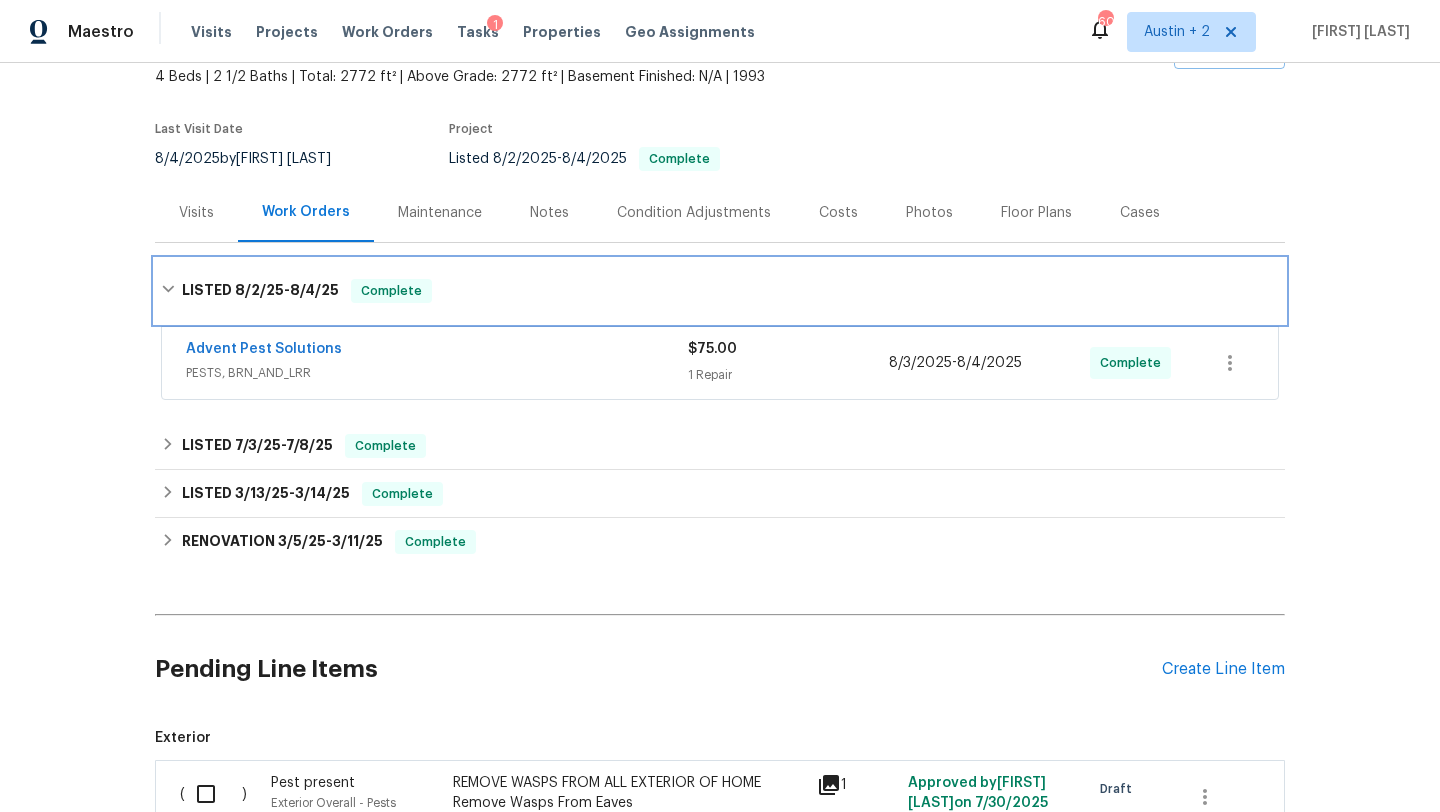 scroll, scrollTop: 155, scrollLeft: 0, axis: vertical 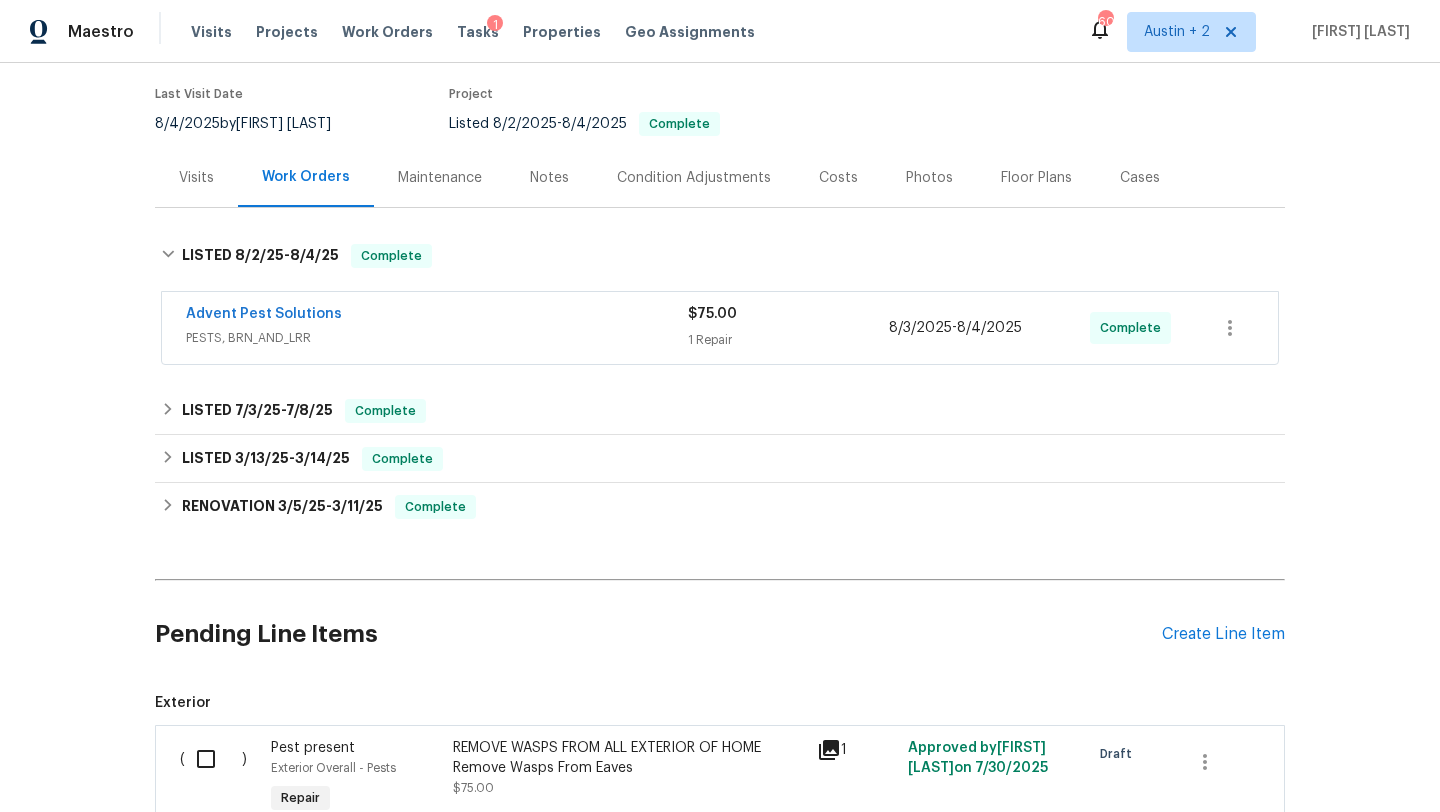 click on "Advent Pest Solutions PESTS, BRN_AND_LRR" at bounding box center (437, 328) 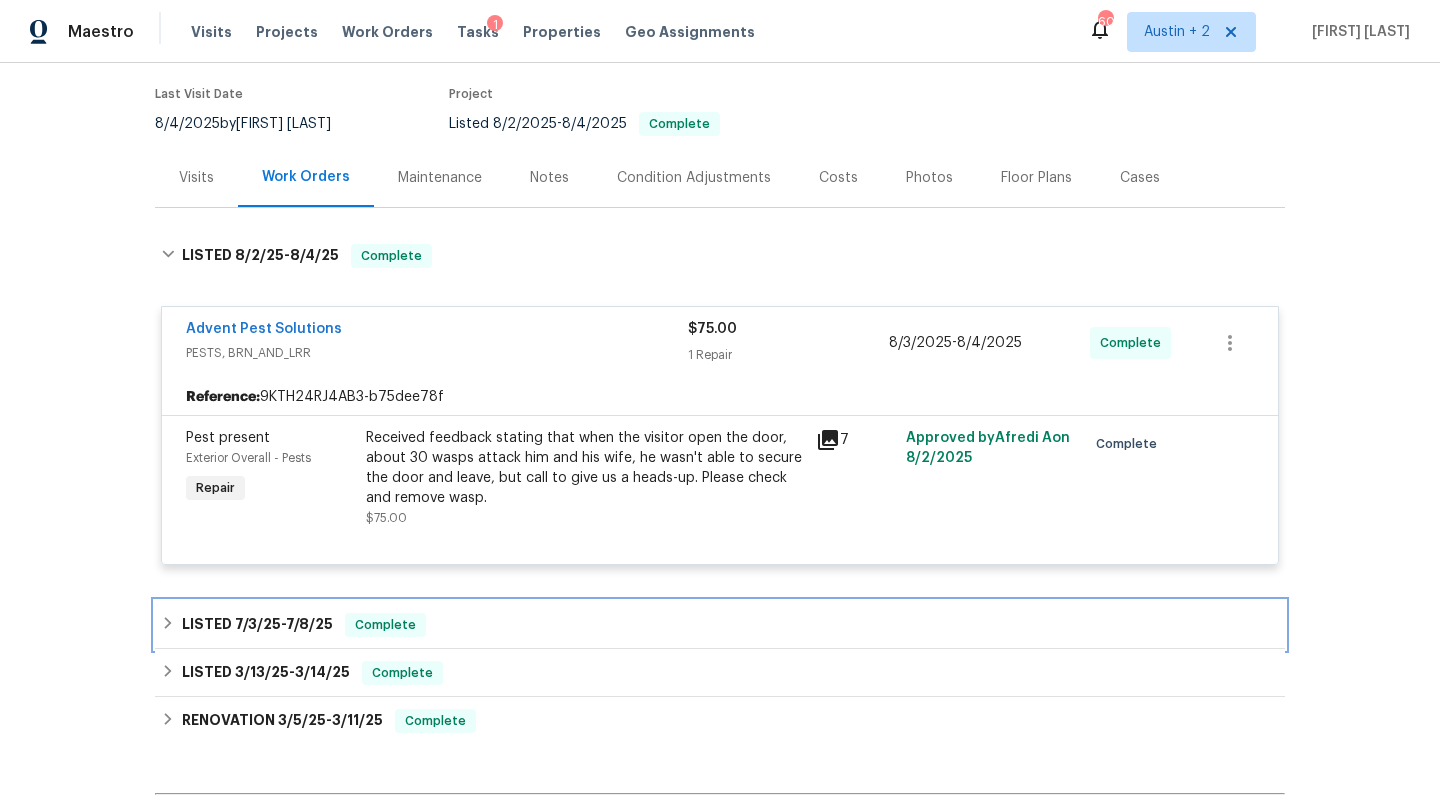 click on "LISTED   7/3/25  -  7/8/25 Complete" at bounding box center (720, 625) 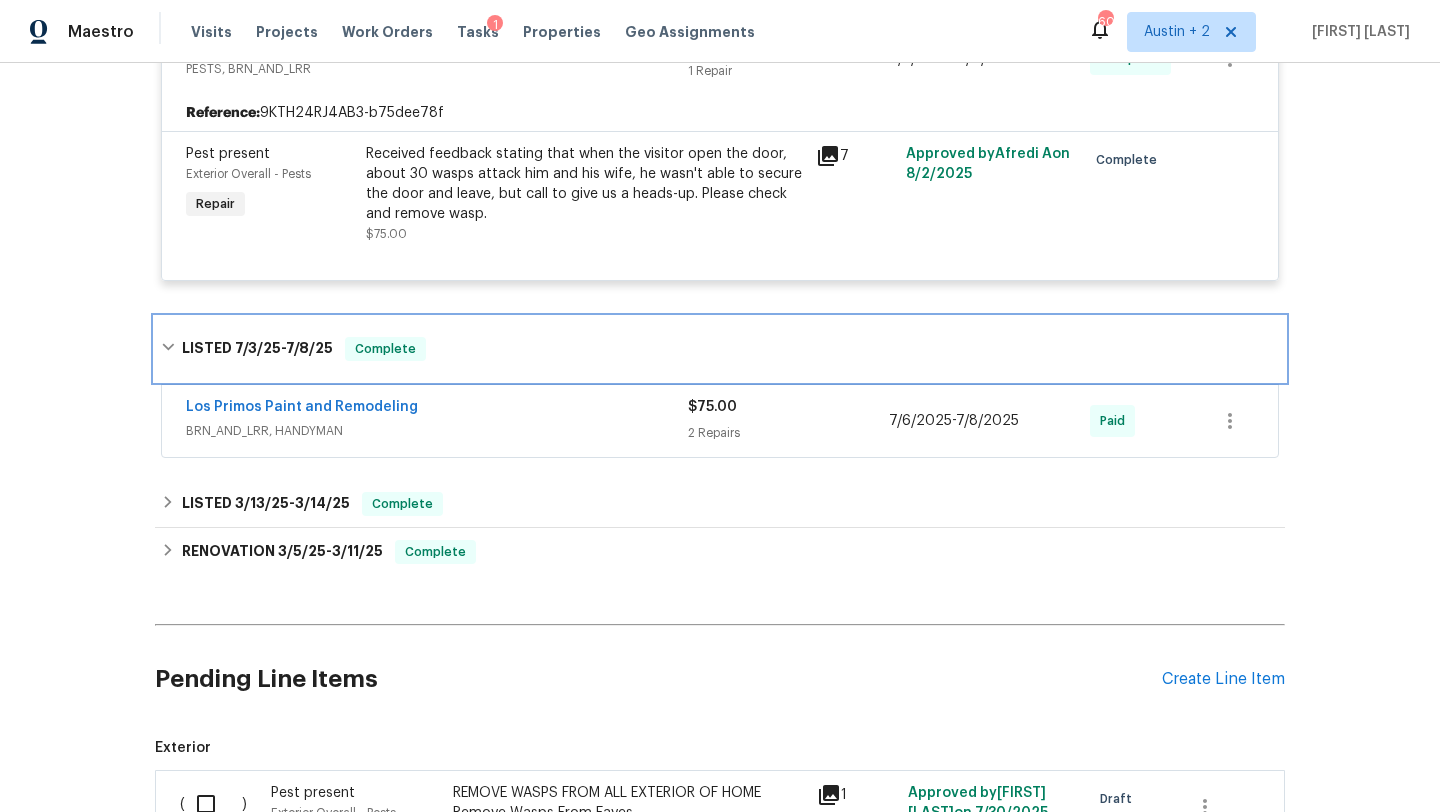 scroll, scrollTop: 440, scrollLeft: 0, axis: vertical 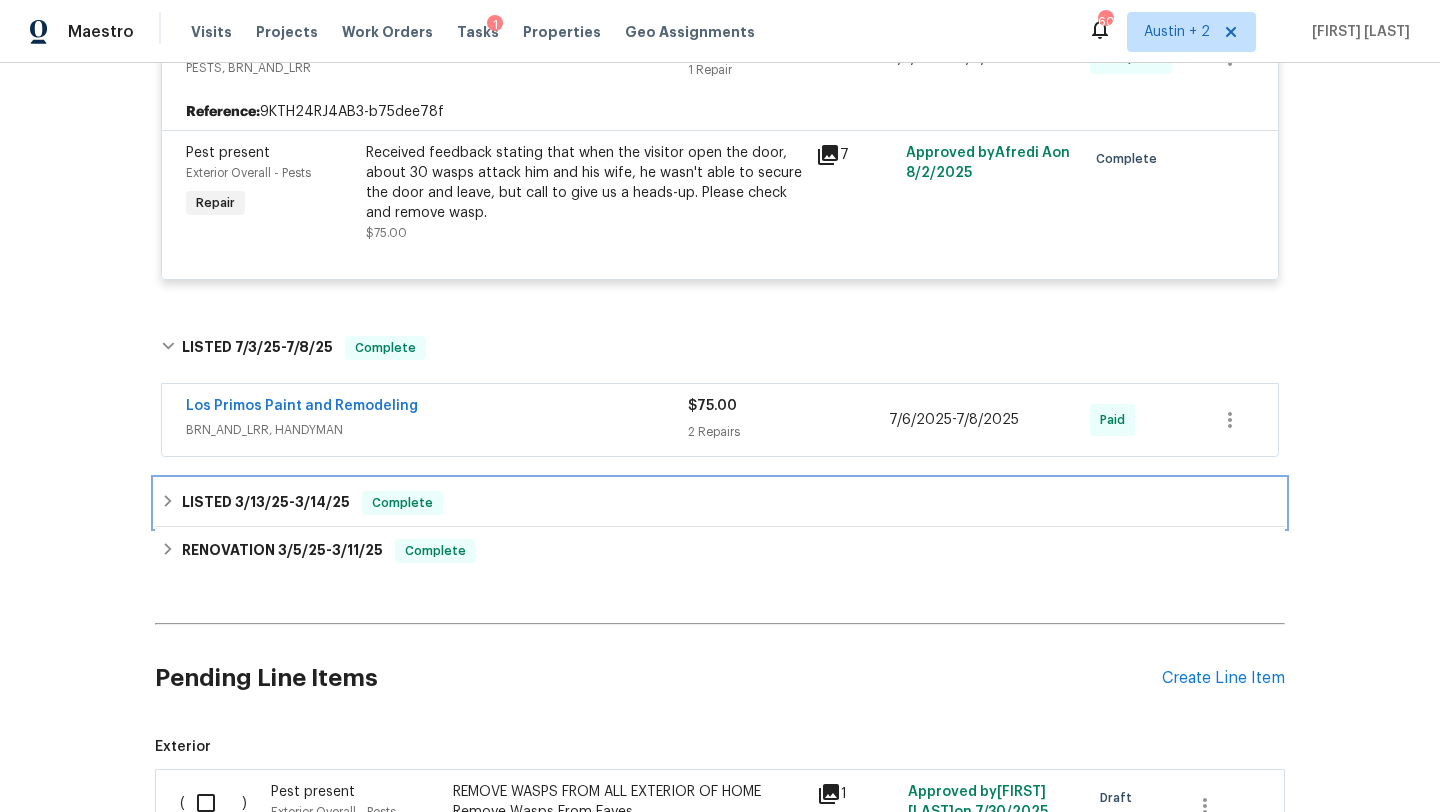 click on "LISTED   3/13/25  -  3/14/25 Complete" at bounding box center [720, 503] 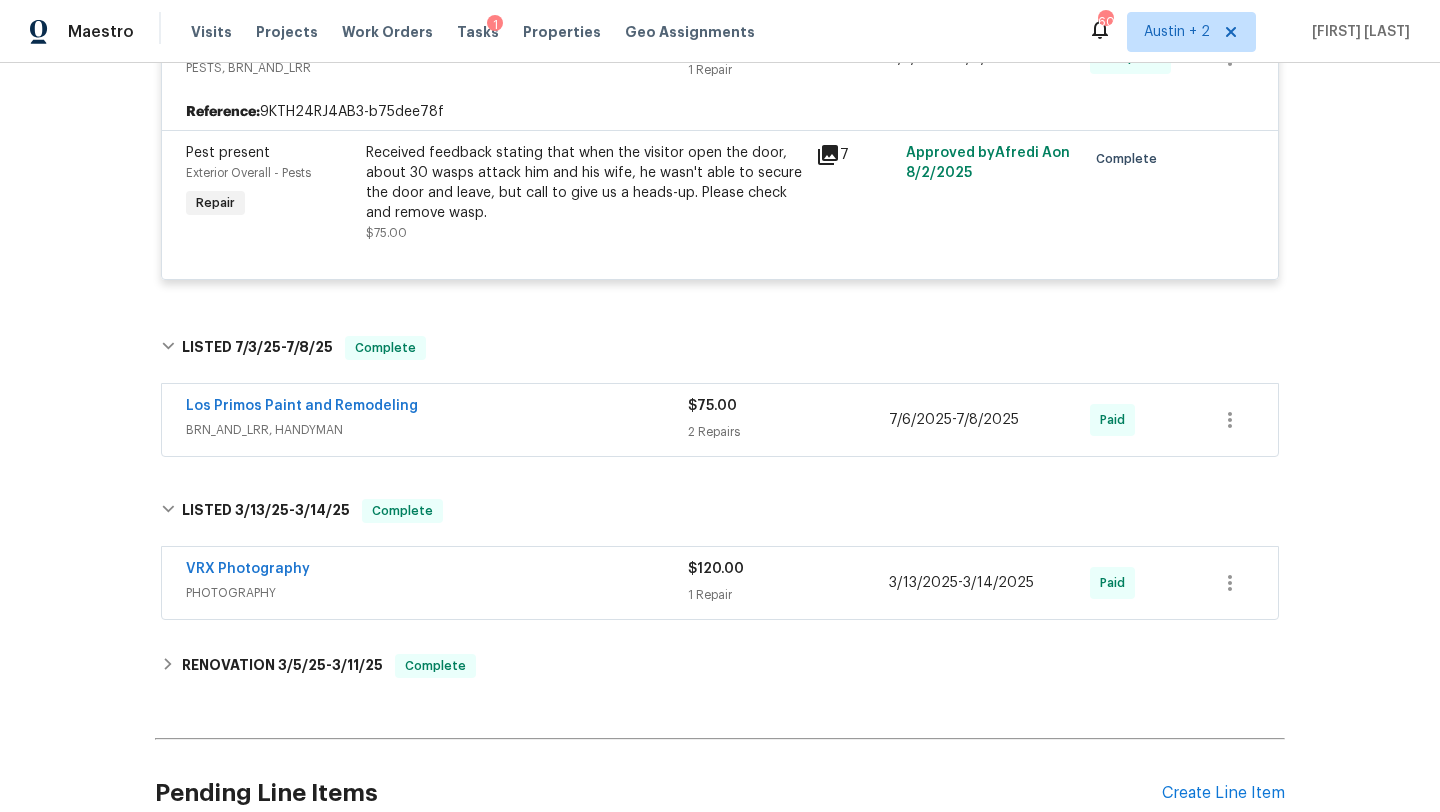 click on "BRN_AND_LRR, HANDYMAN" at bounding box center (437, 430) 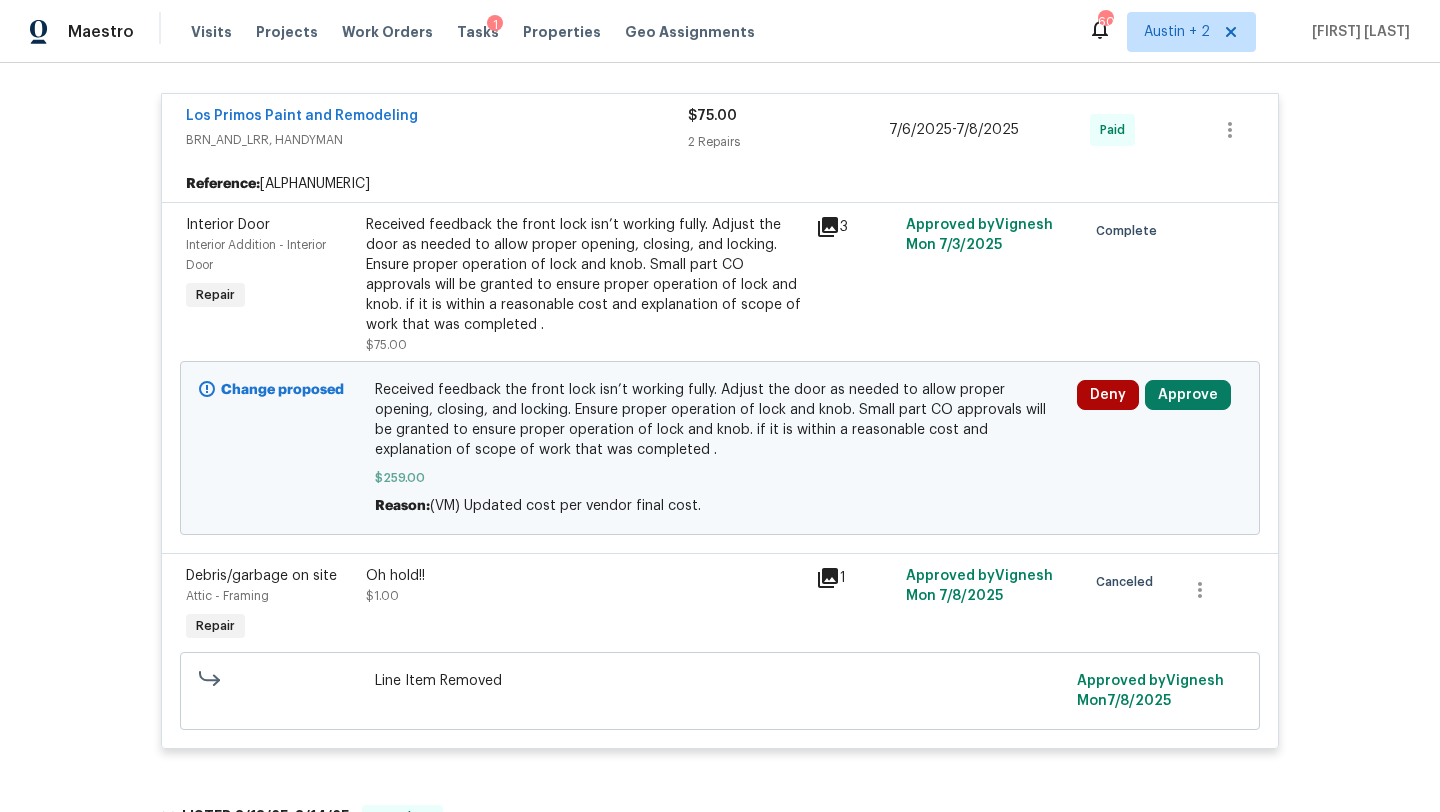 scroll, scrollTop: 746, scrollLeft: 0, axis: vertical 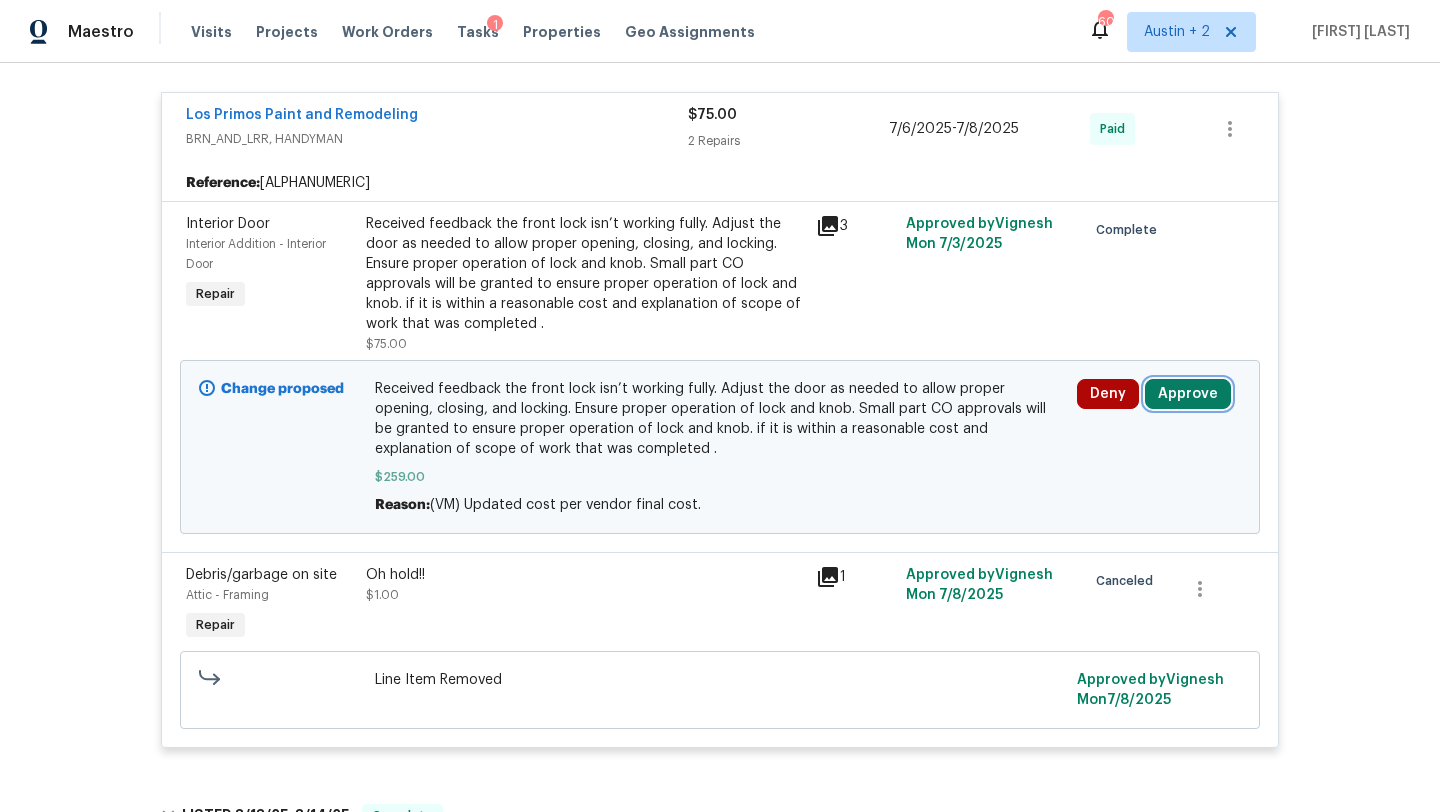 click on "Approve" at bounding box center (1188, 394) 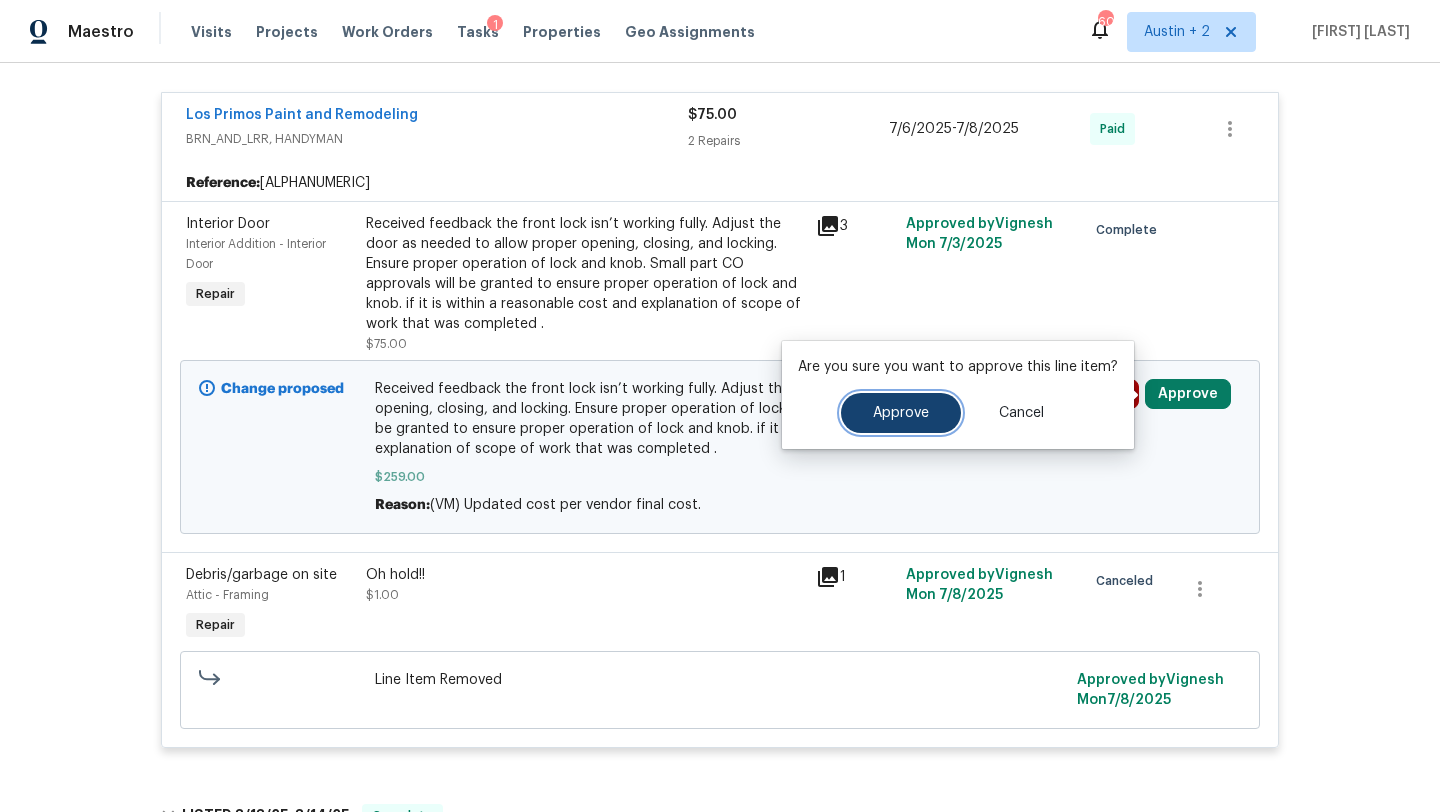 click on "Approve" at bounding box center (901, 413) 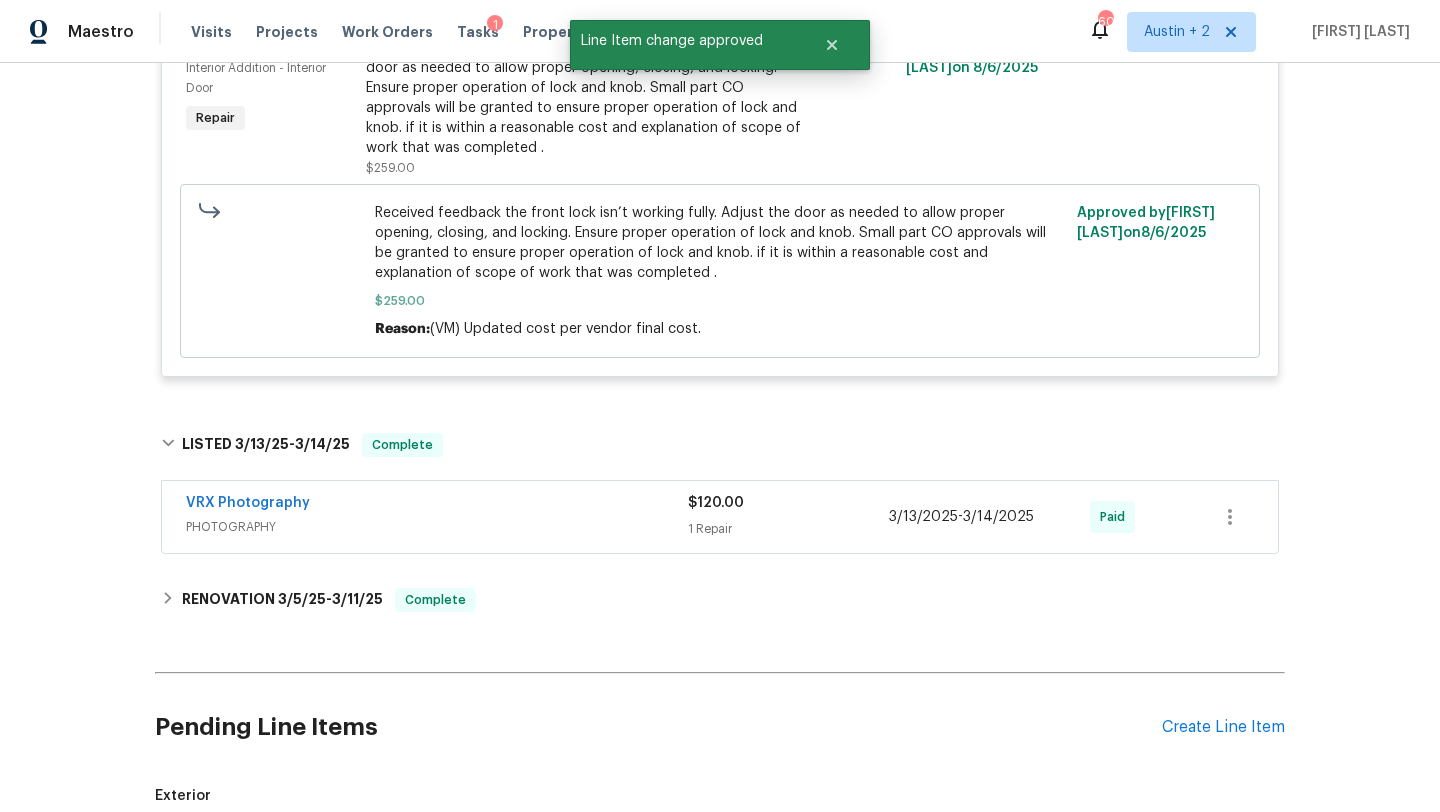 scroll, scrollTop: 1124, scrollLeft: 0, axis: vertical 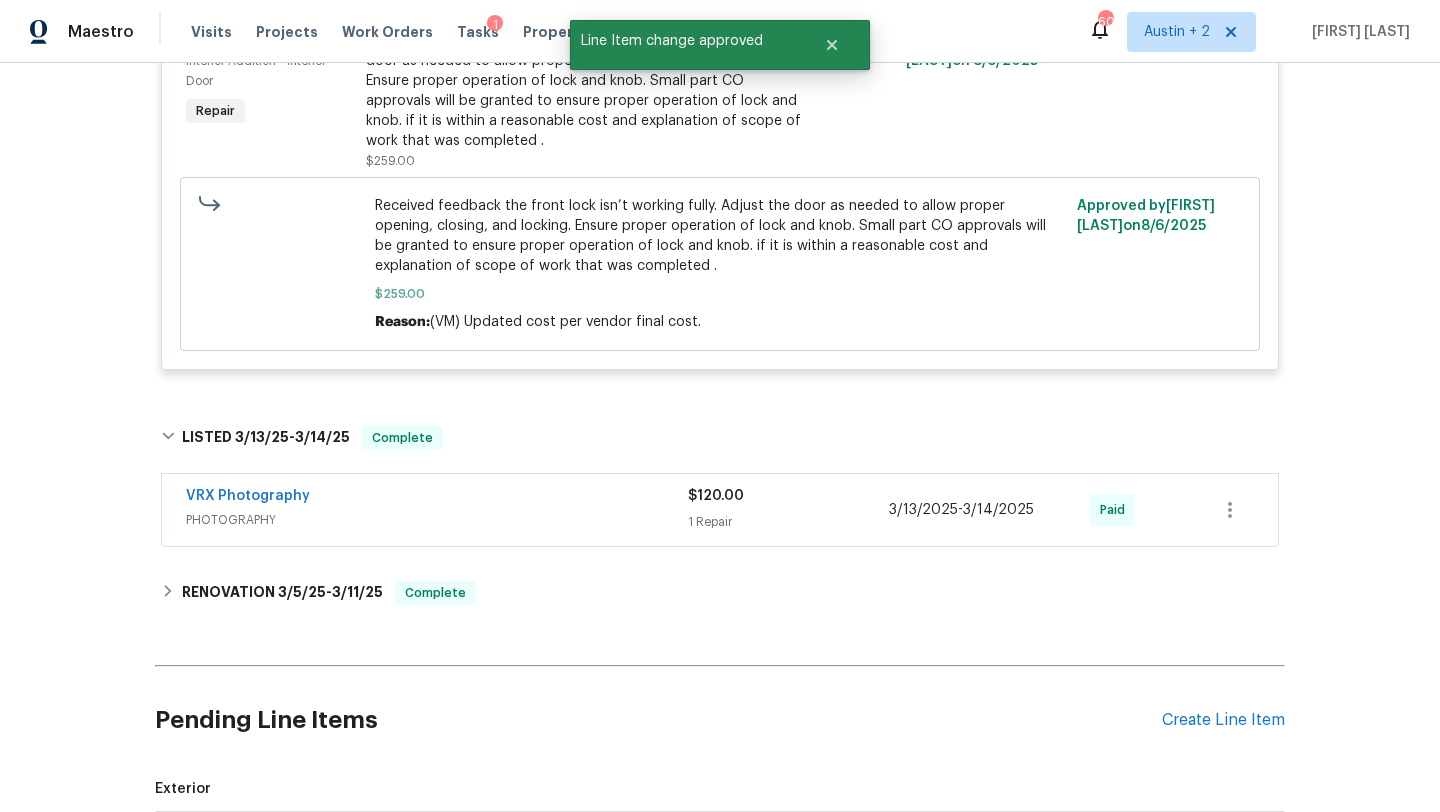 click on "PHOTOGRAPHY" at bounding box center [437, 520] 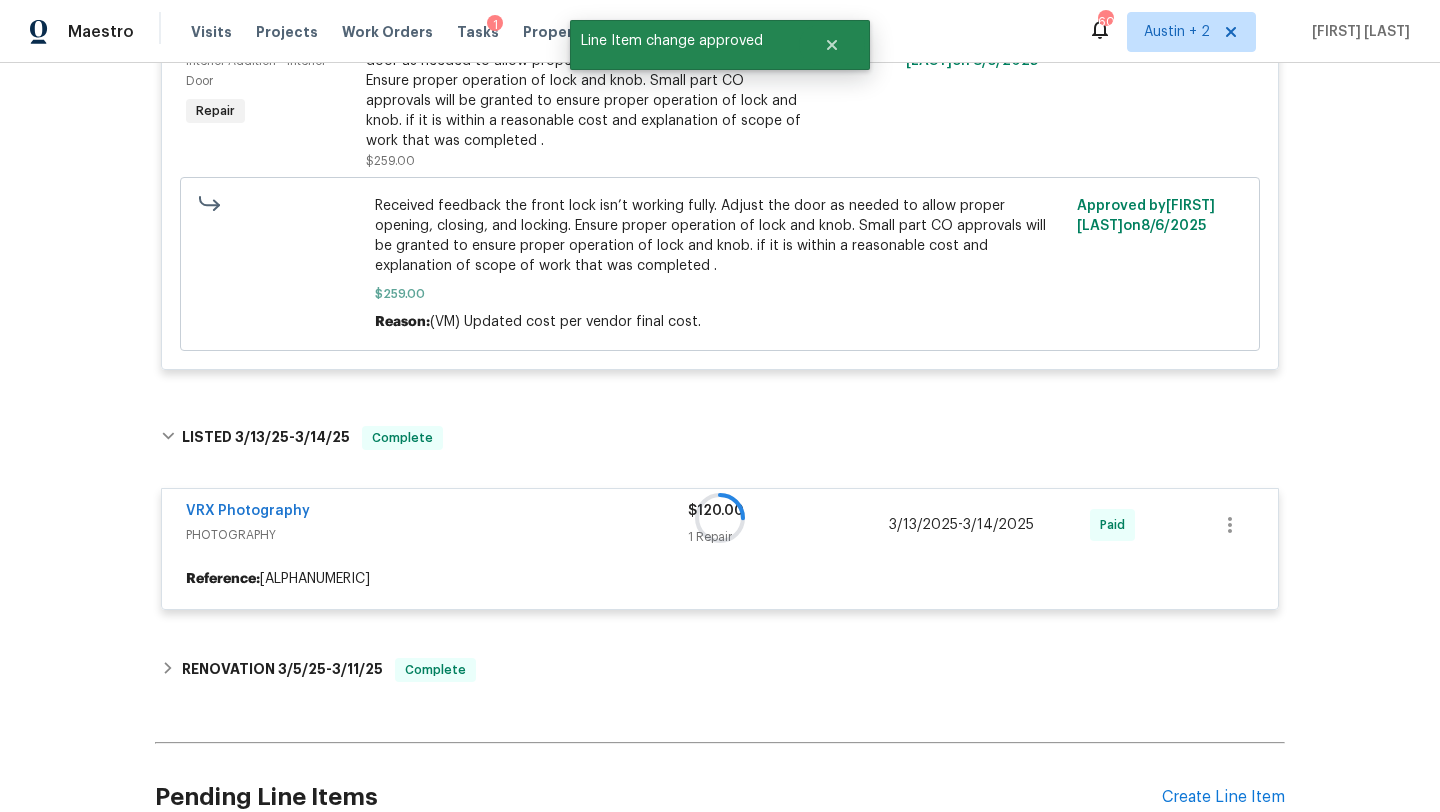 scroll, scrollTop: 1460, scrollLeft: 0, axis: vertical 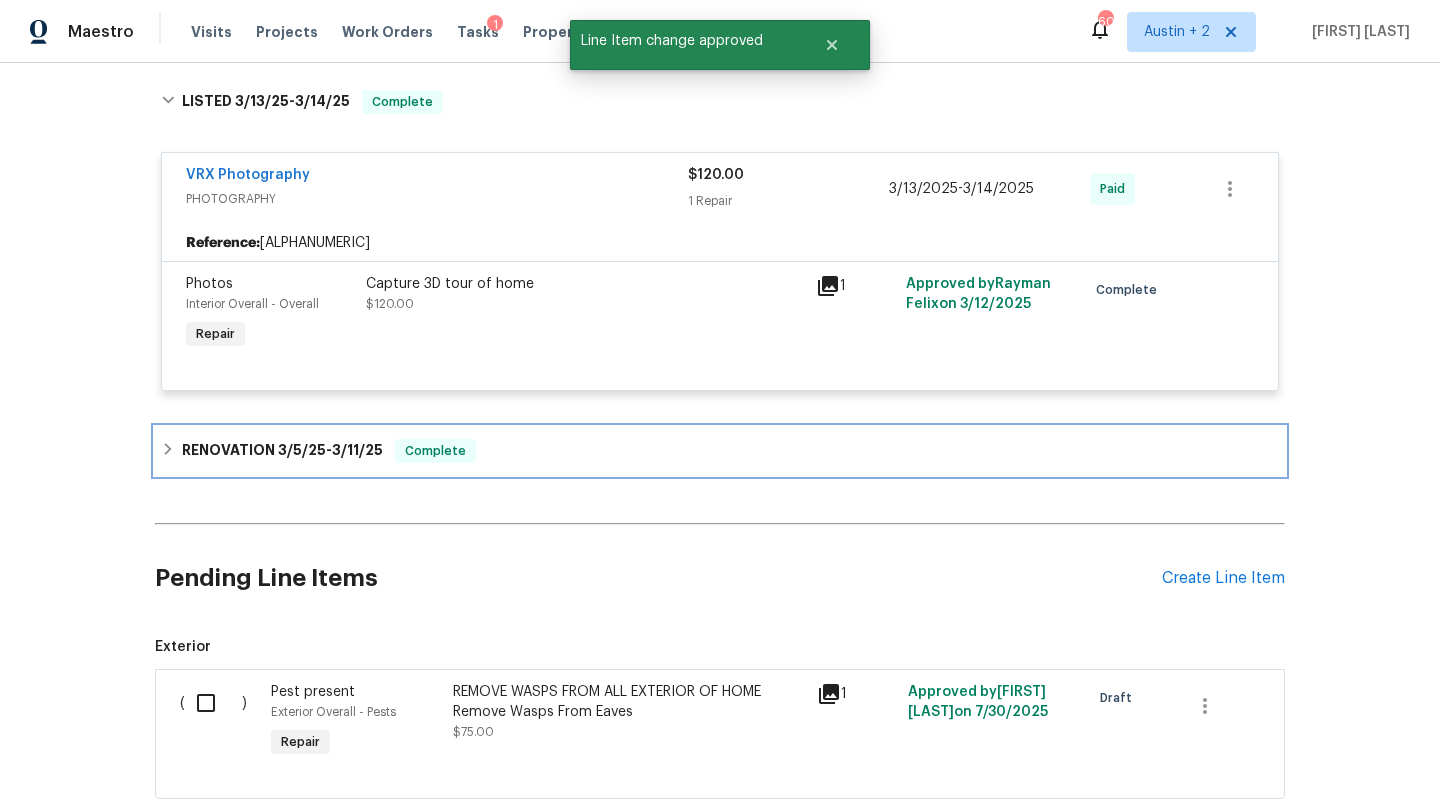 click on "RENOVATION   3/5/25  -  3/11/25 Complete" at bounding box center (720, 451) 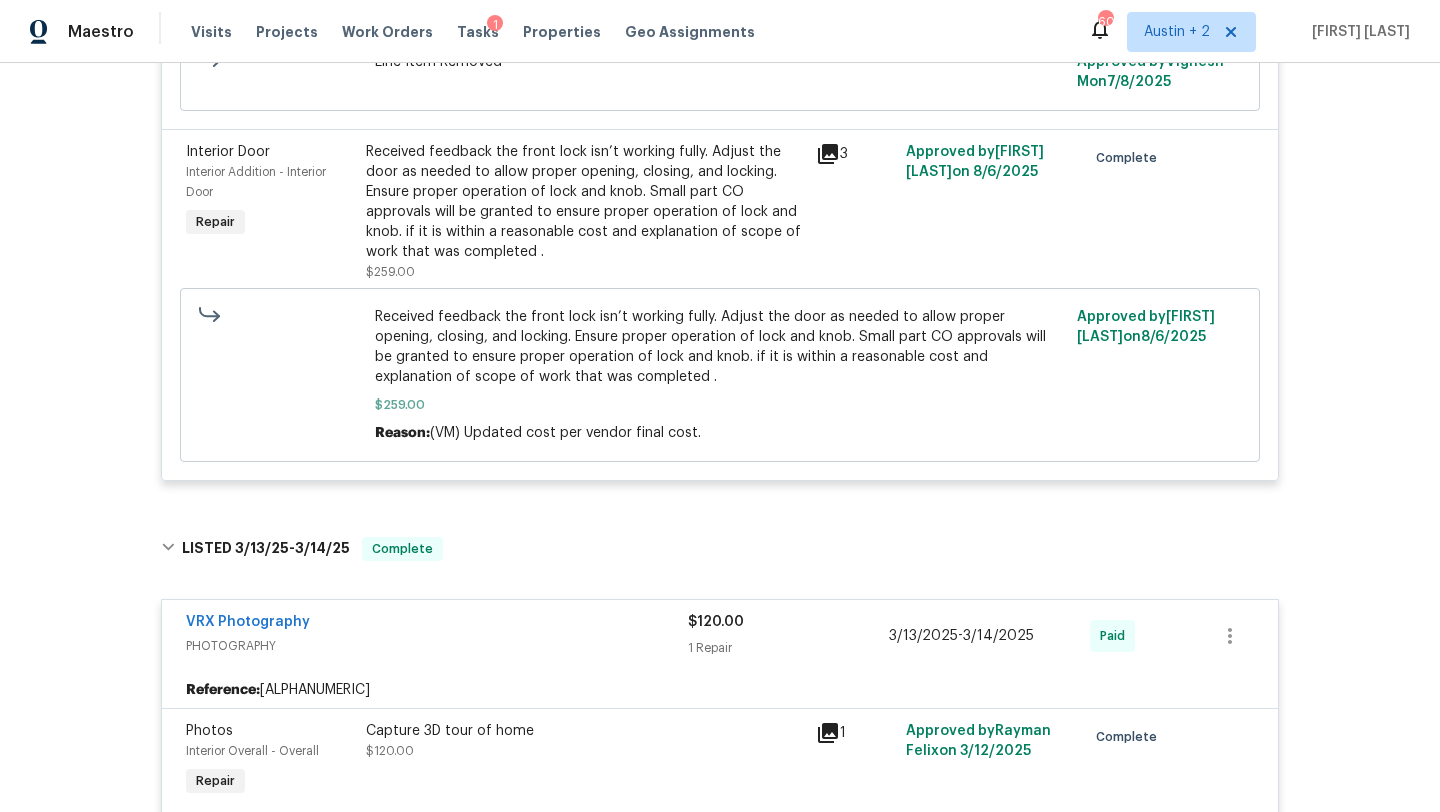 scroll, scrollTop: 688, scrollLeft: 0, axis: vertical 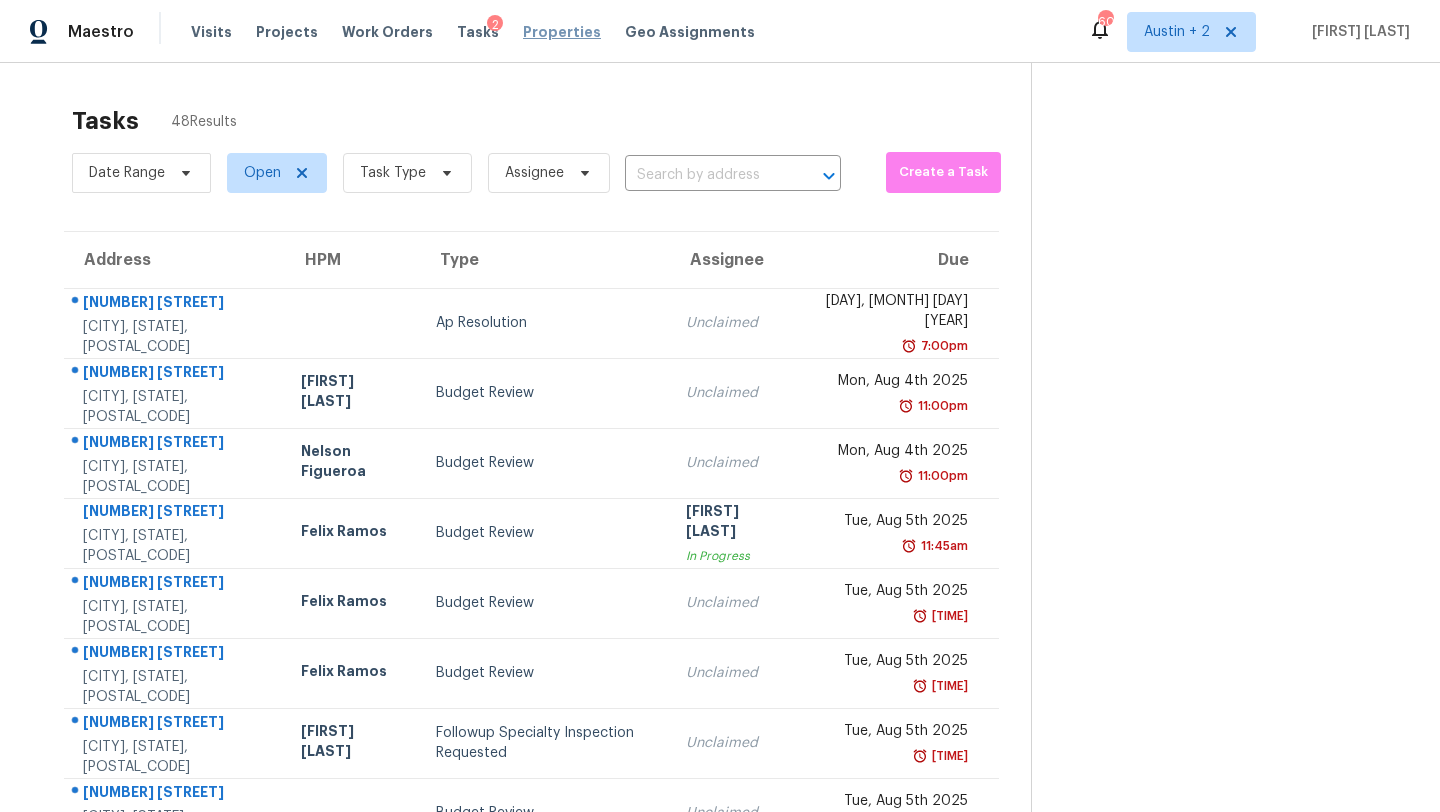 click on "Properties" at bounding box center [562, 32] 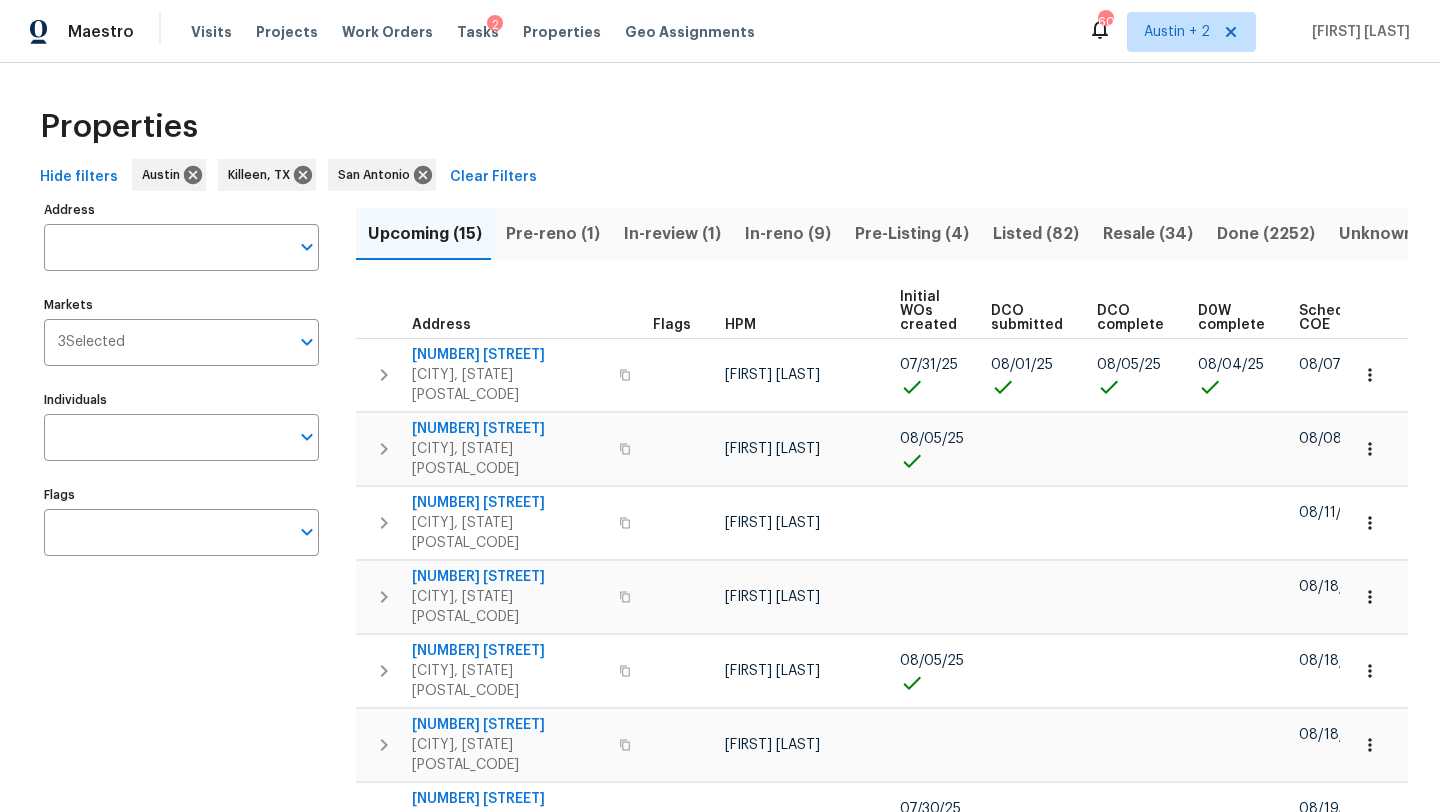 click on "Properties" at bounding box center [720, 127] 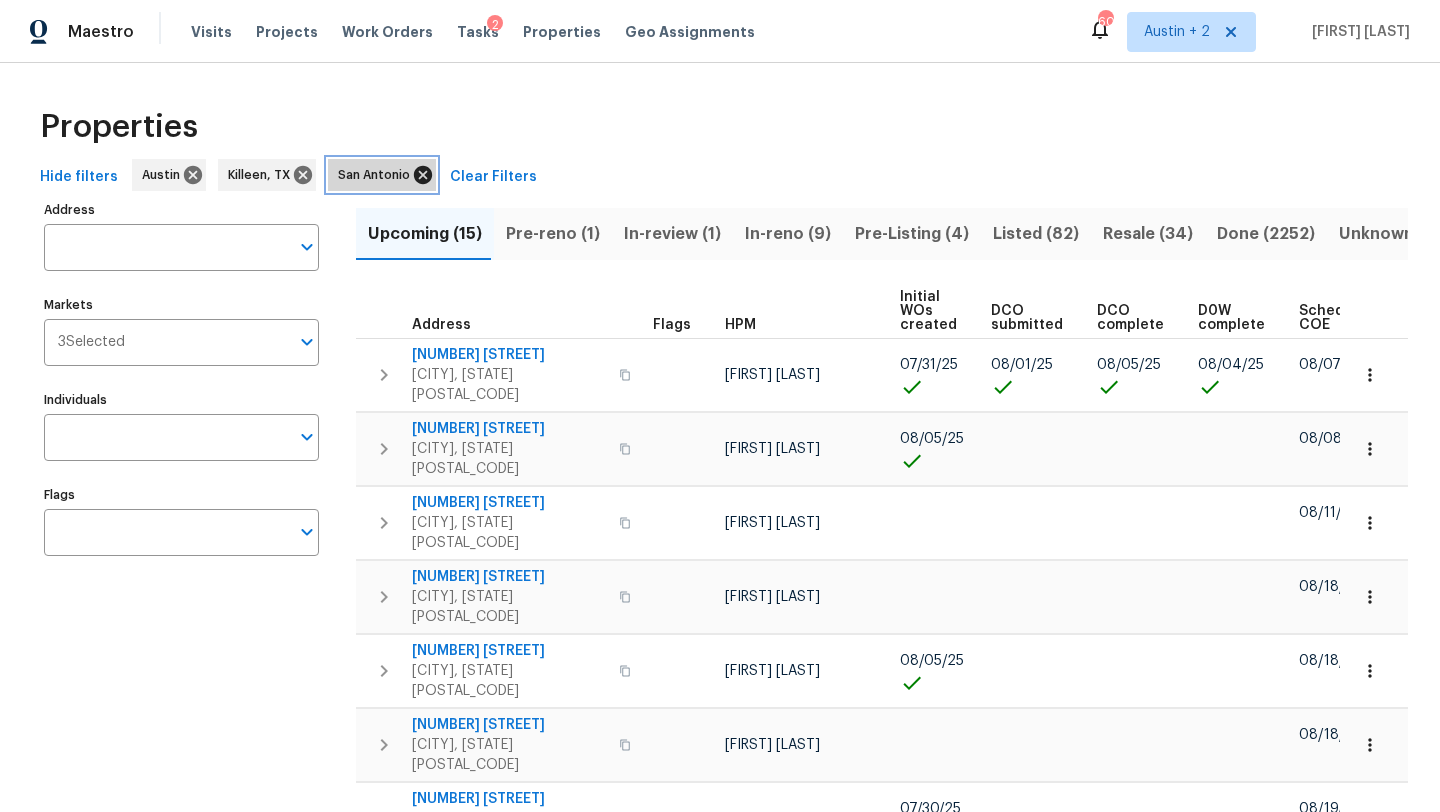 click 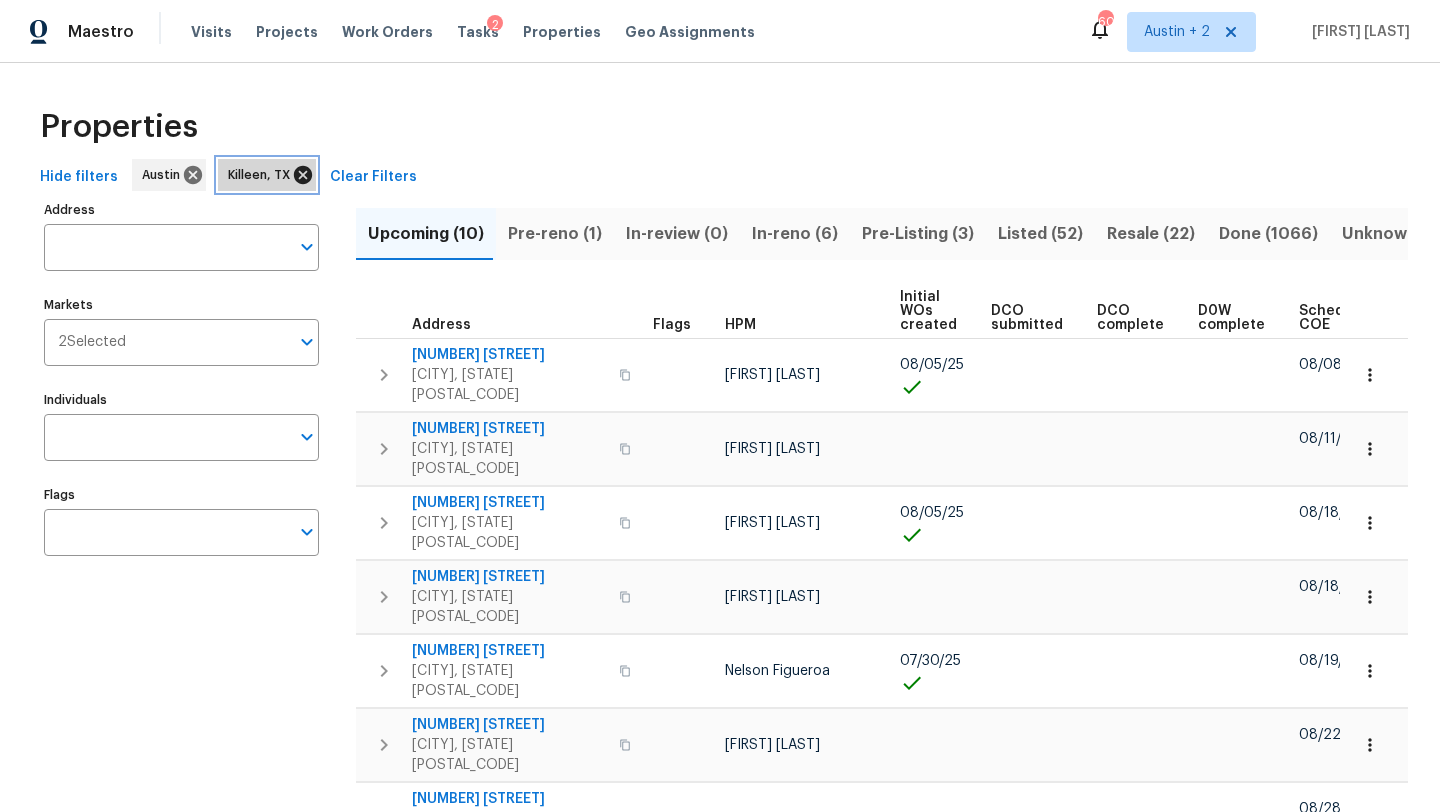click 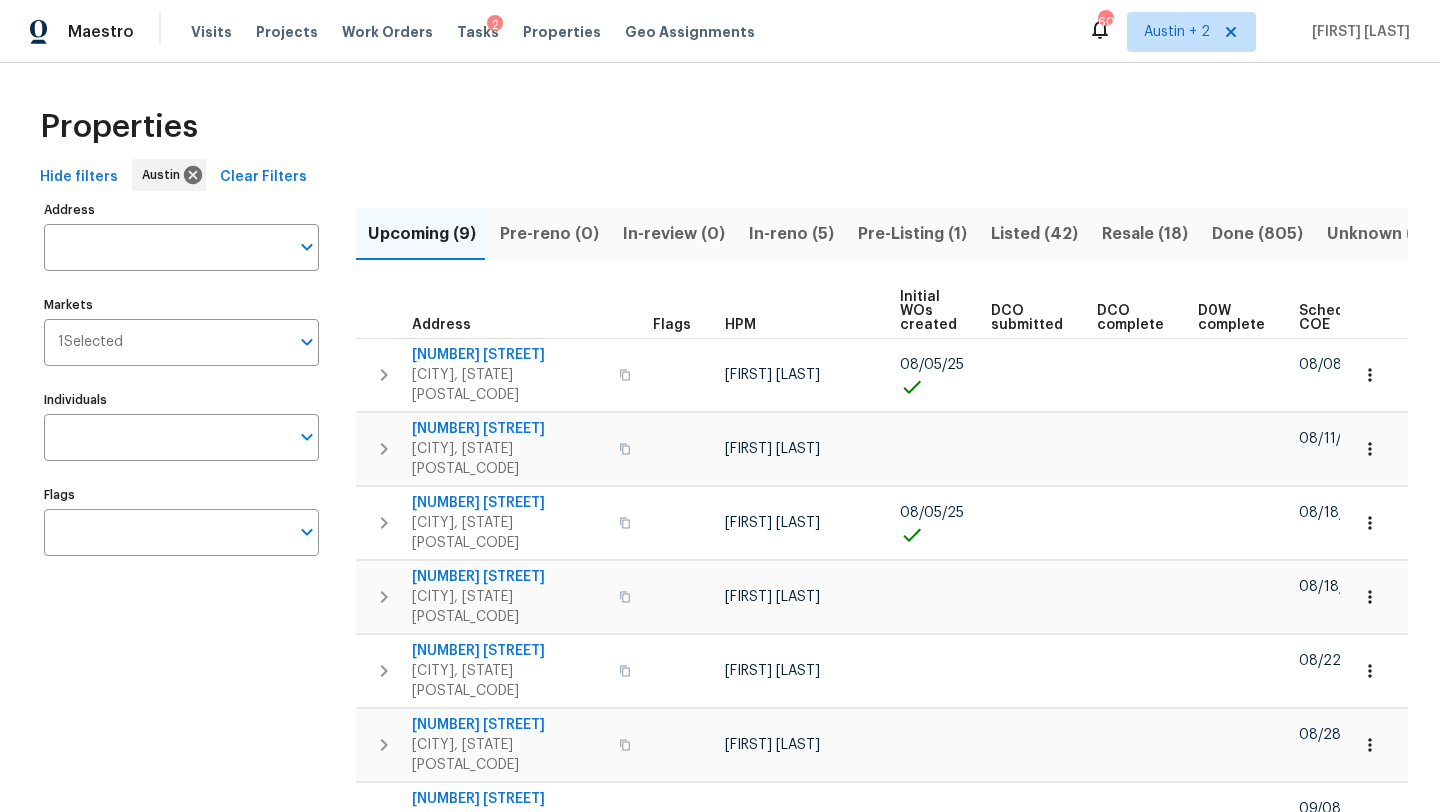 click on "Listed (42)" at bounding box center [1034, 234] 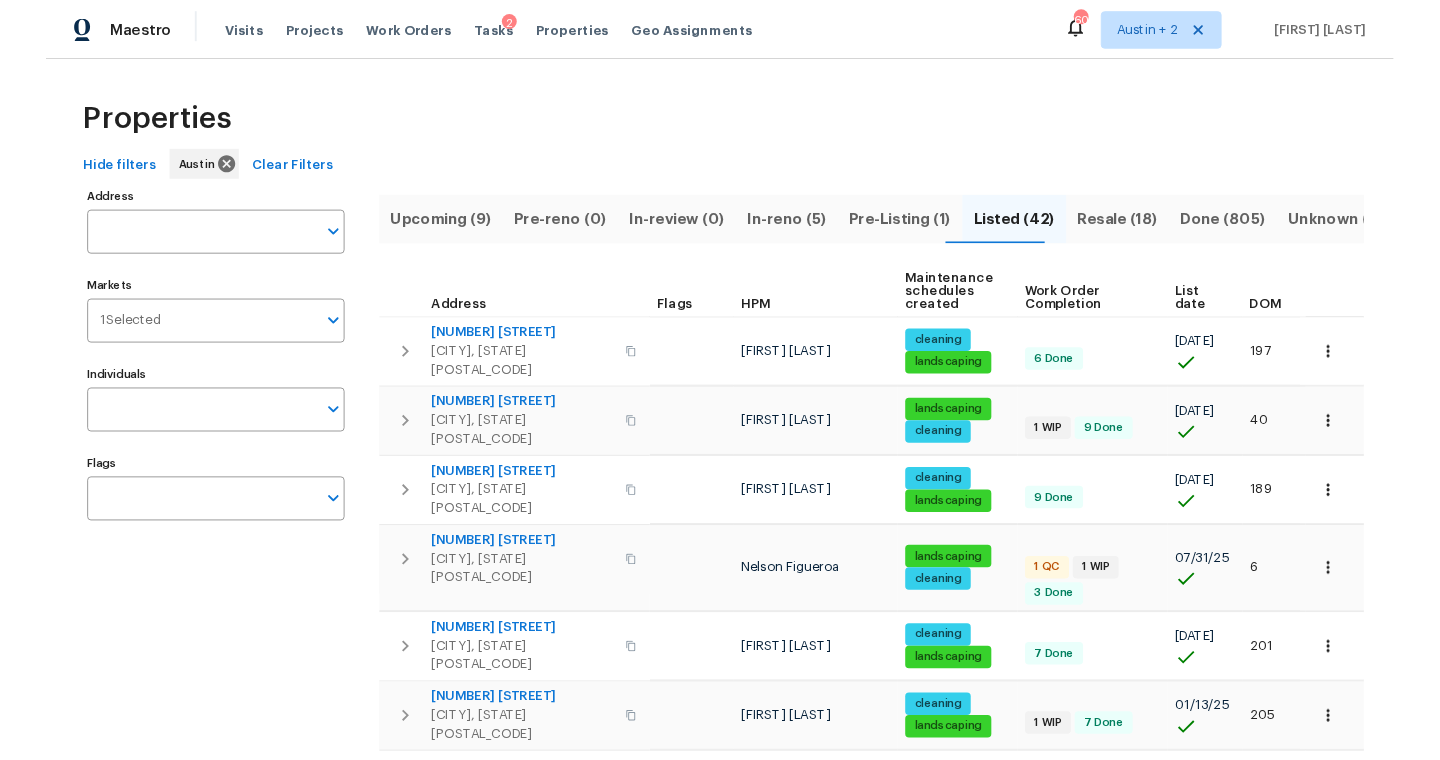 scroll, scrollTop: 93, scrollLeft: 0, axis: vertical 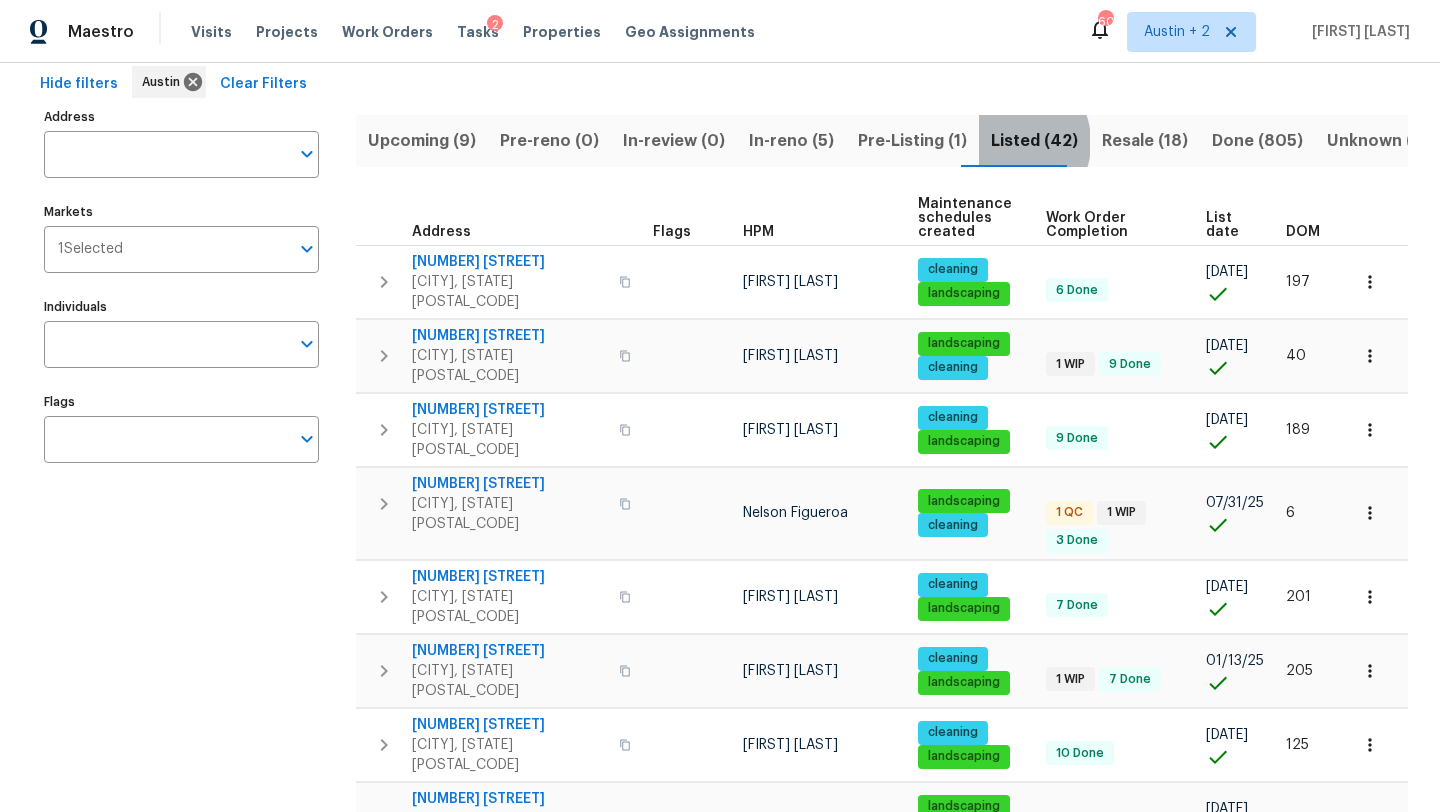 click on "Listed (42)" at bounding box center (1034, 141) 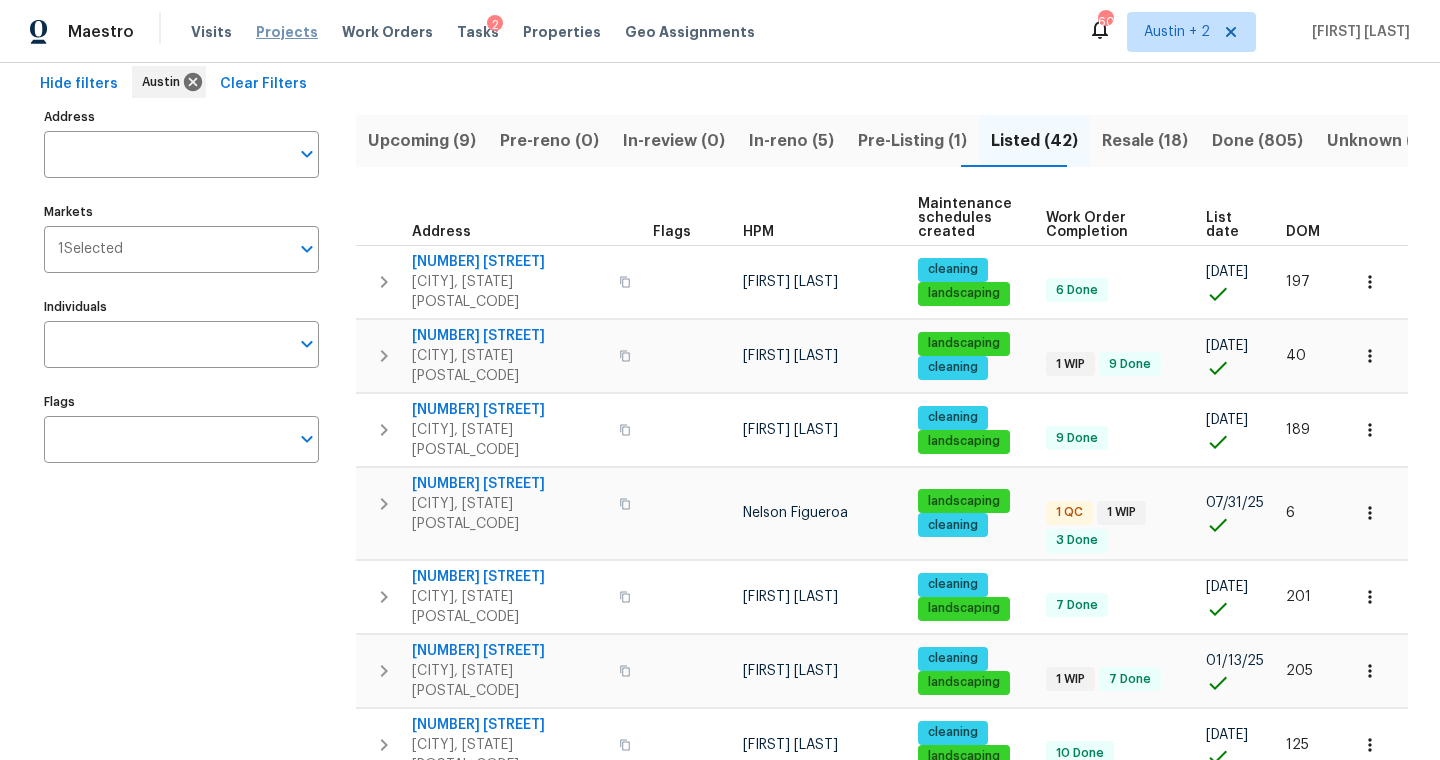 click on "Projects" at bounding box center (287, 32) 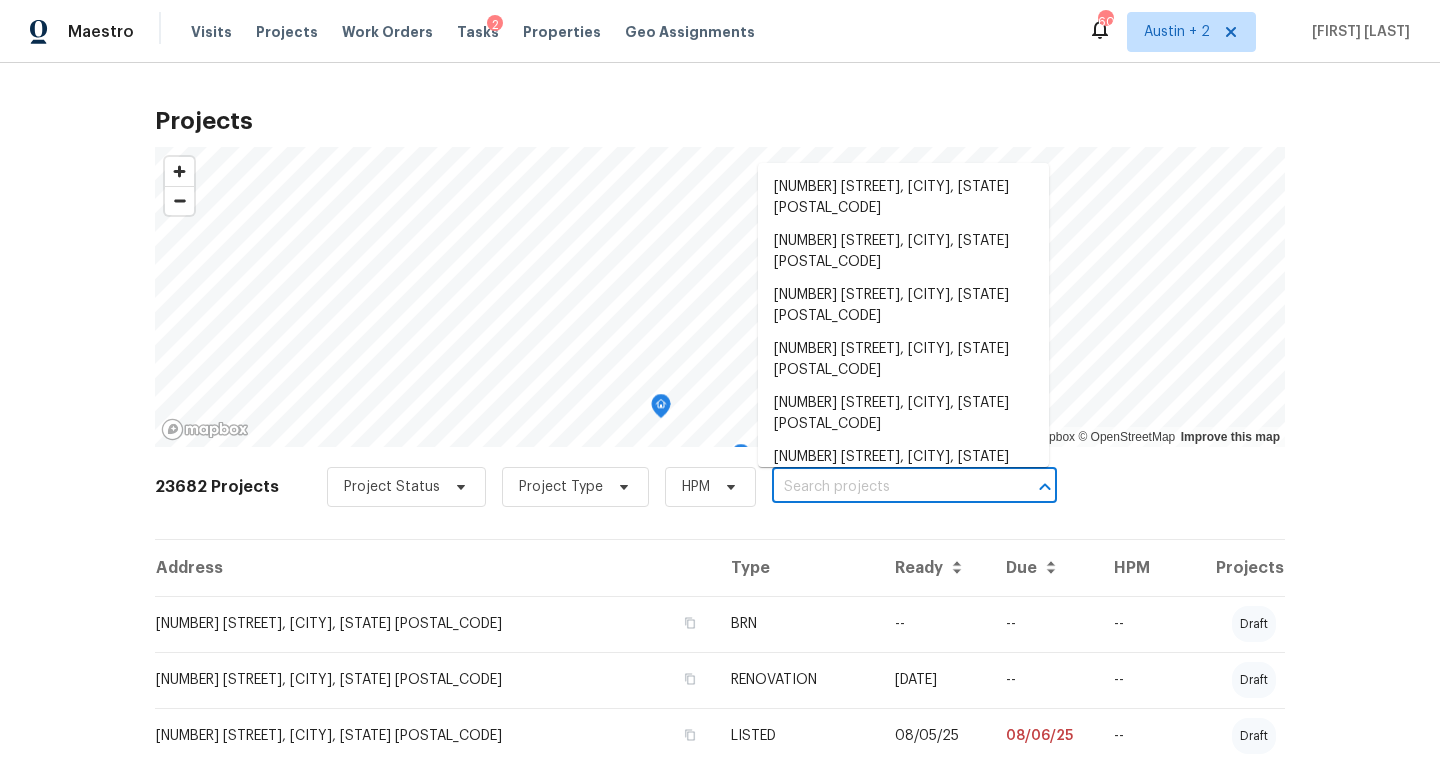 click at bounding box center [886, 487] 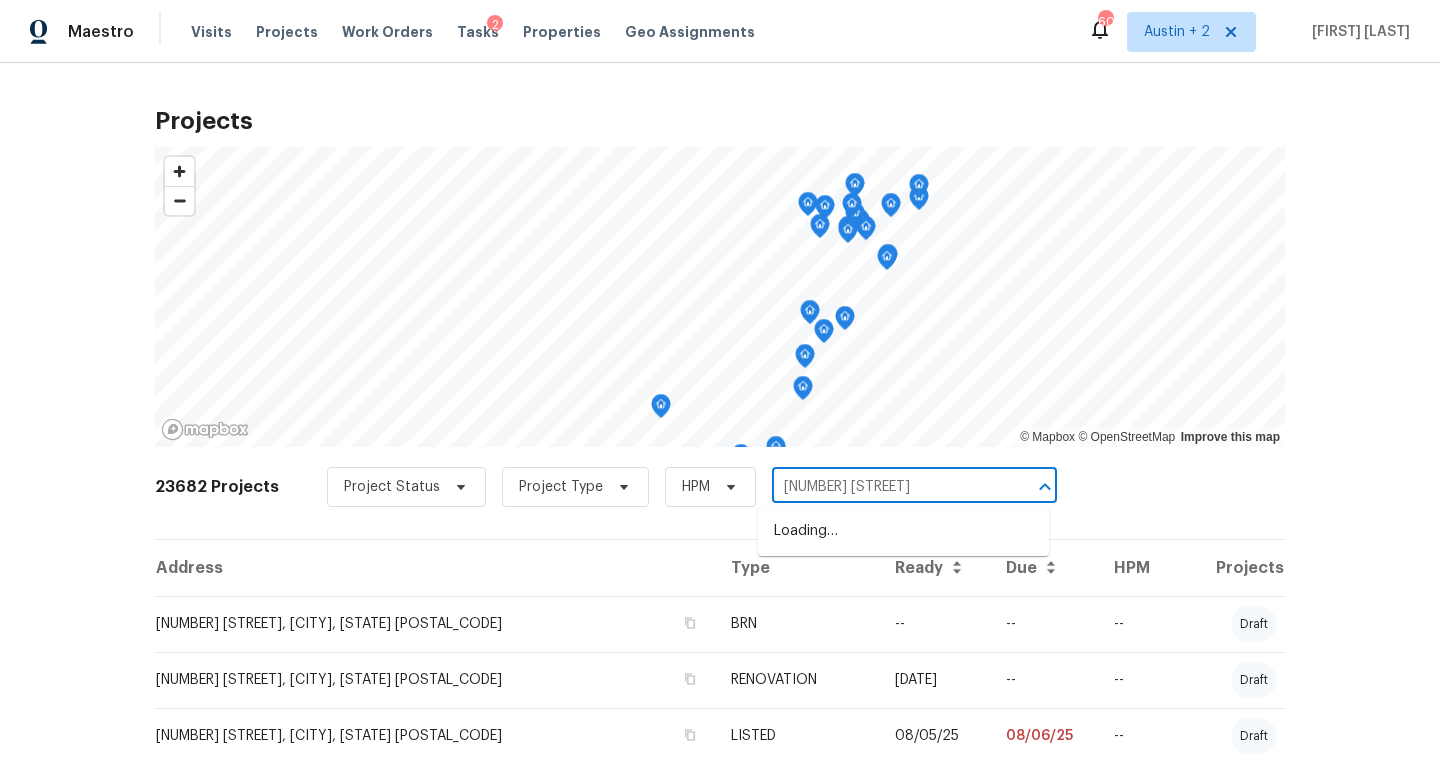 type on "1220 creekview" 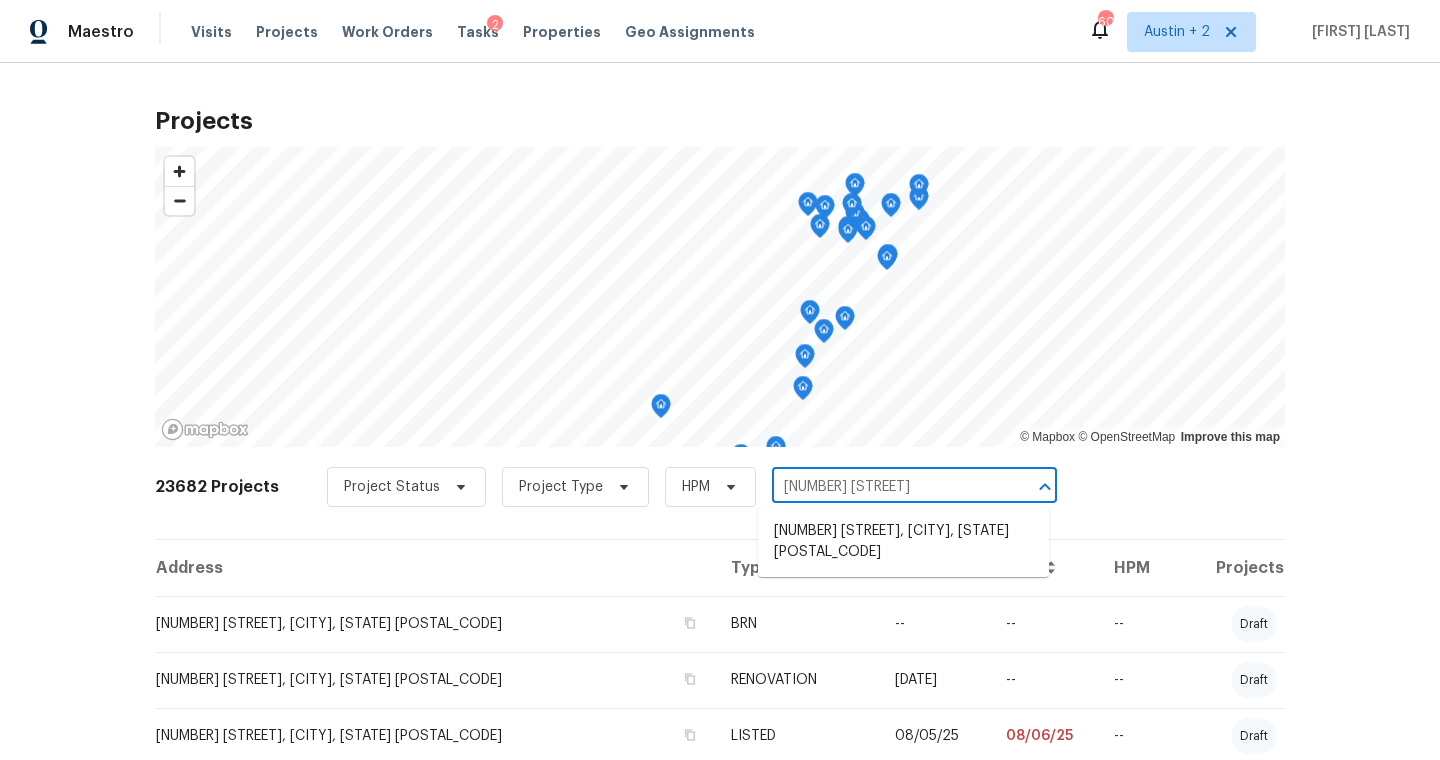 click on "[NUMBER] [STREET], [CITY], [STATE] [ZIP]" at bounding box center [903, 542] 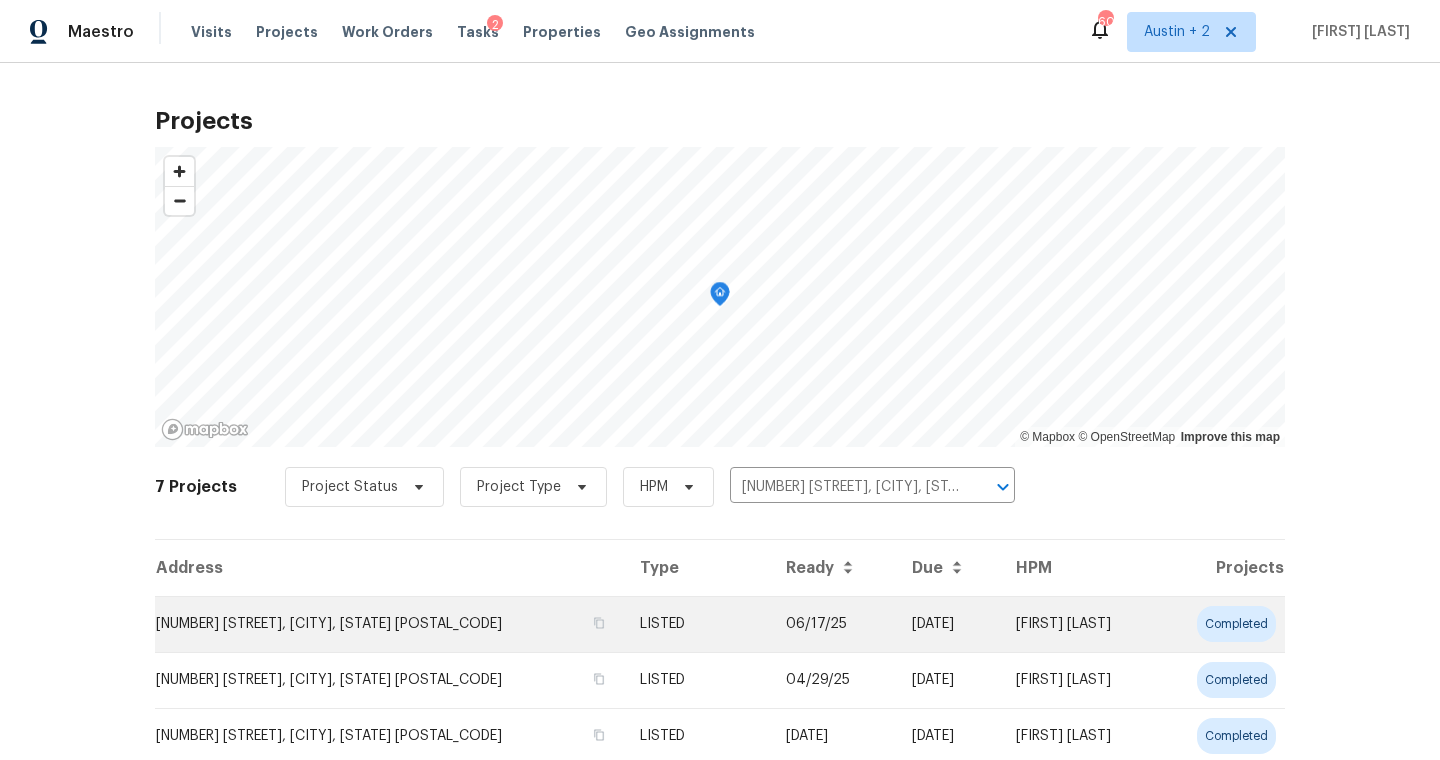 click on "[NUMBER] [STREET], [CITY], [STATE] [ZIP]" at bounding box center (389, 624) 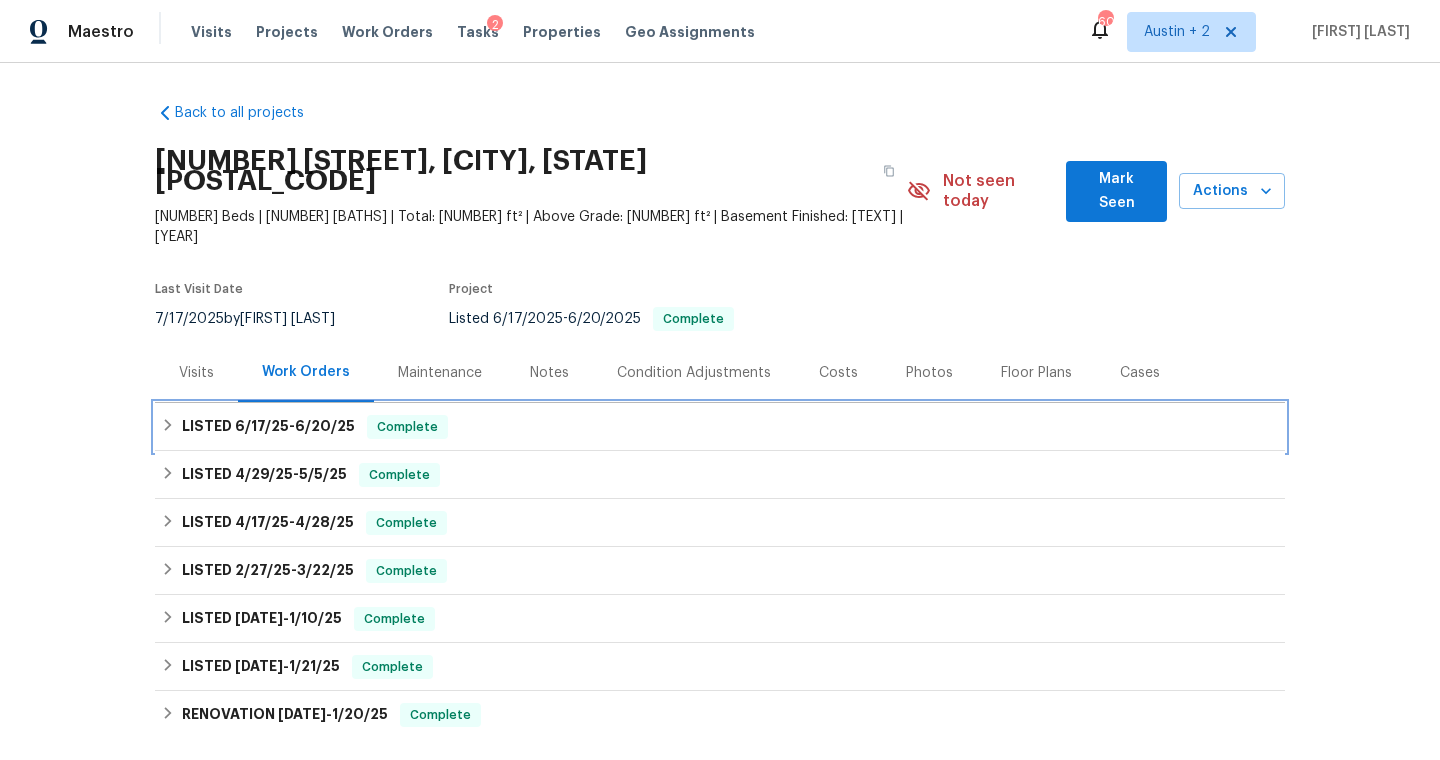 click on "LISTED   6/17/25  -  6/20/25 Complete" at bounding box center (720, 427) 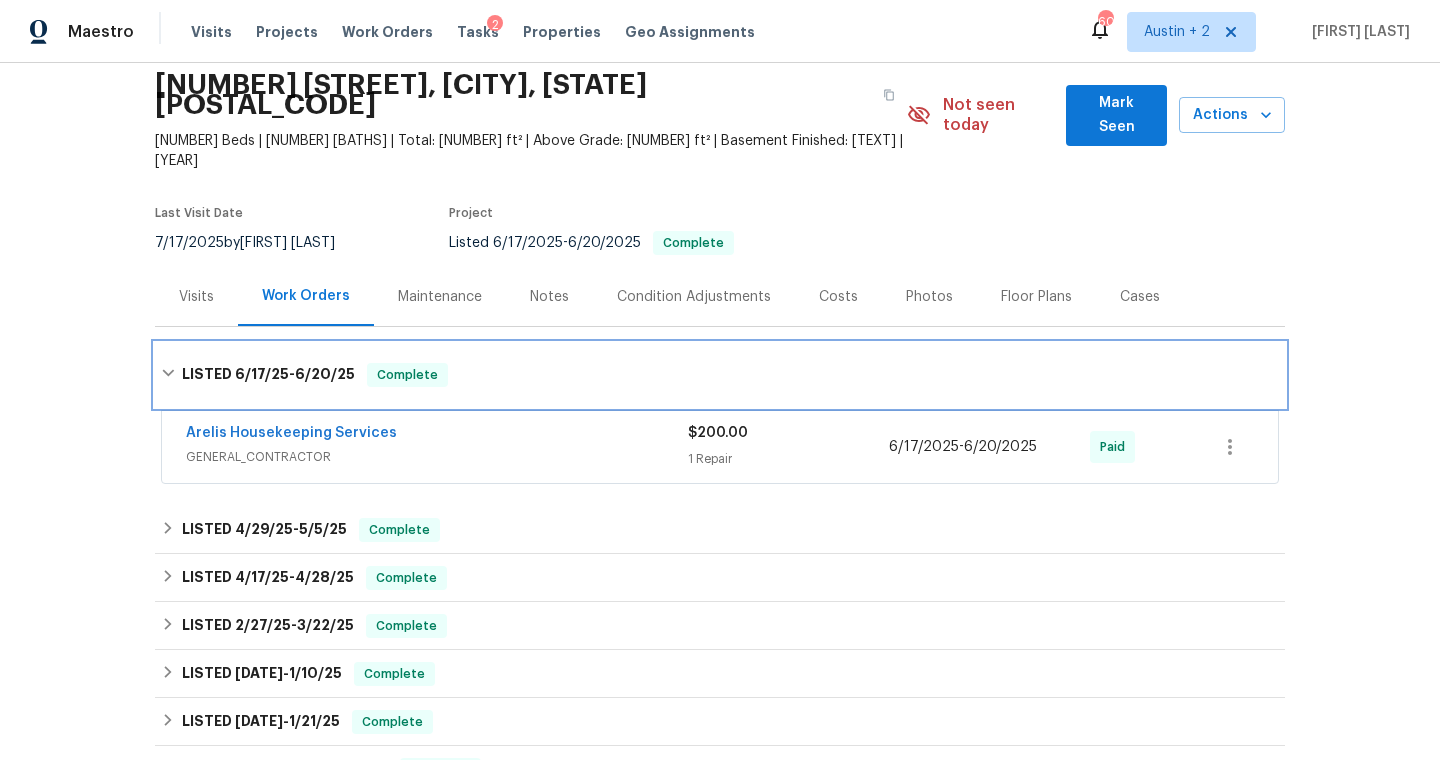 scroll, scrollTop: 93, scrollLeft: 0, axis: vertical 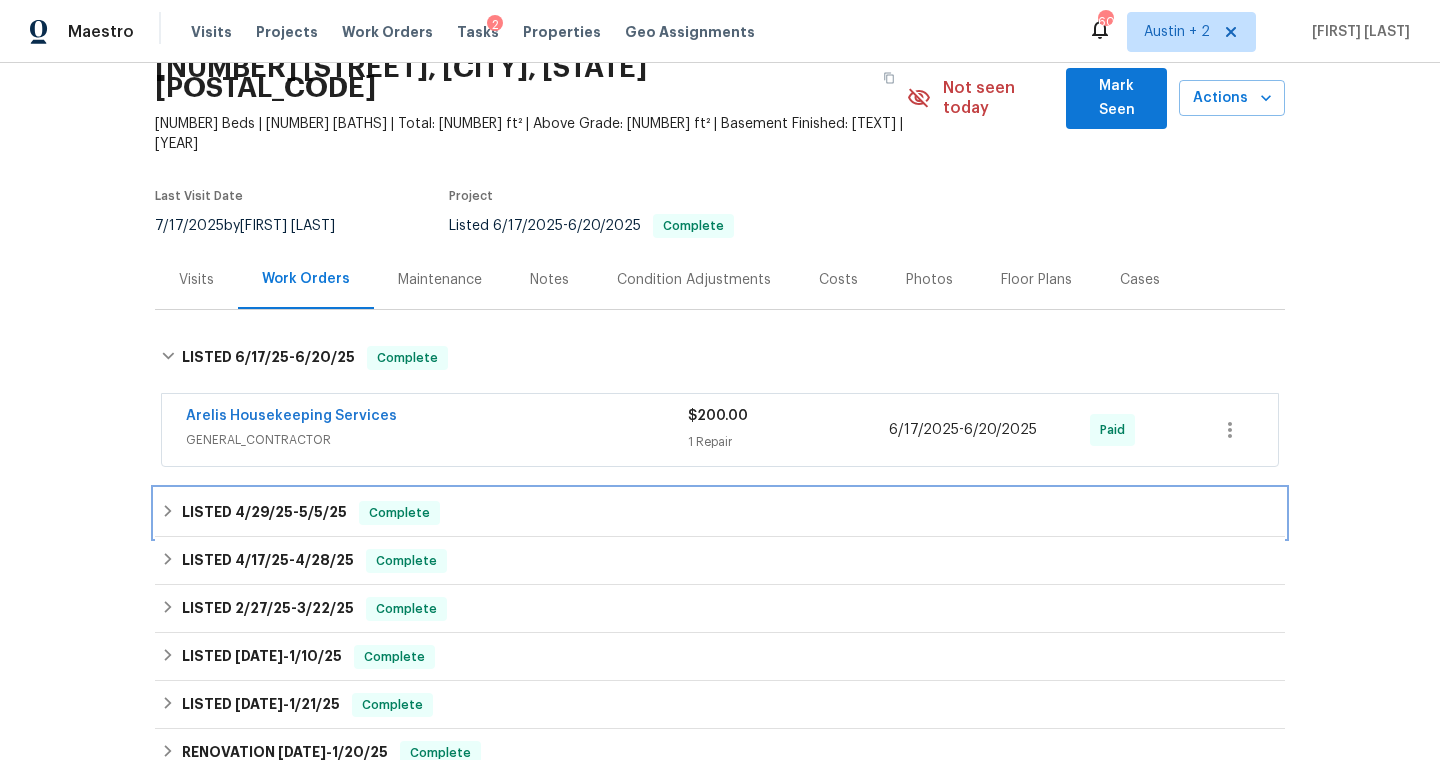 click on "LISTED   4/29/25  -  5/5/25 Complete" at bounding box center [720, 513] 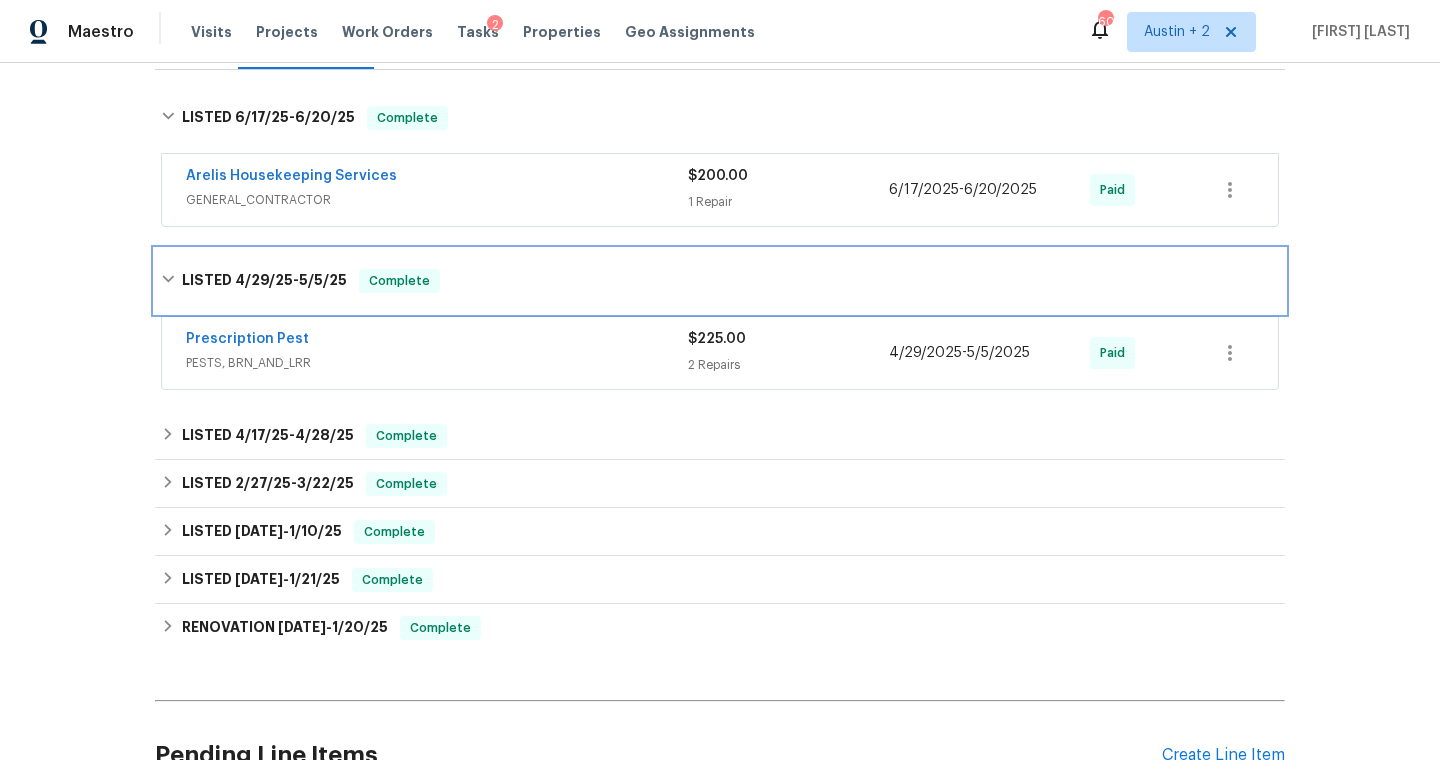 scroll, scrollTop: 334, scrollLeft: 0, axis: vertical 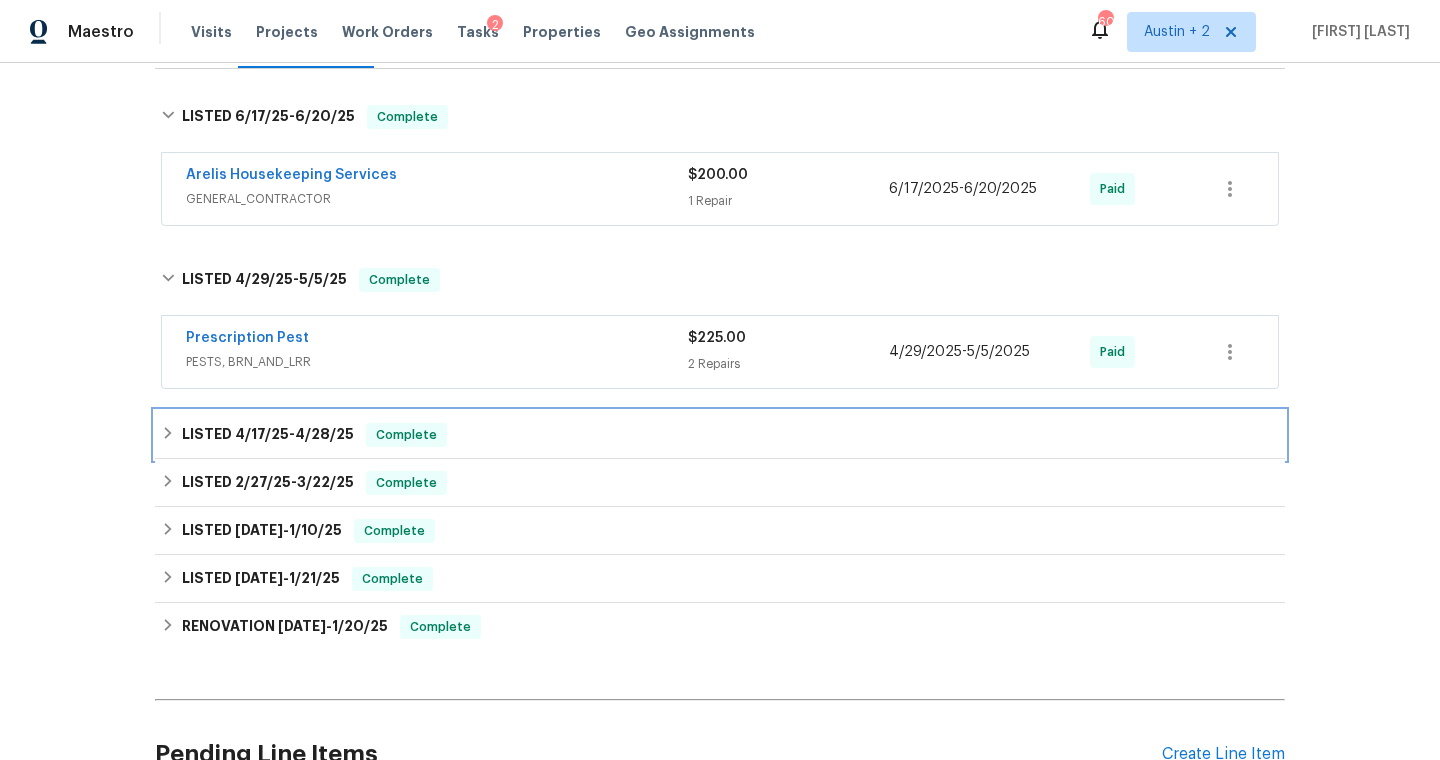 click on "LISTED   4/17/25  -  4/28/25 Complete" at bounding box center [720, 435] 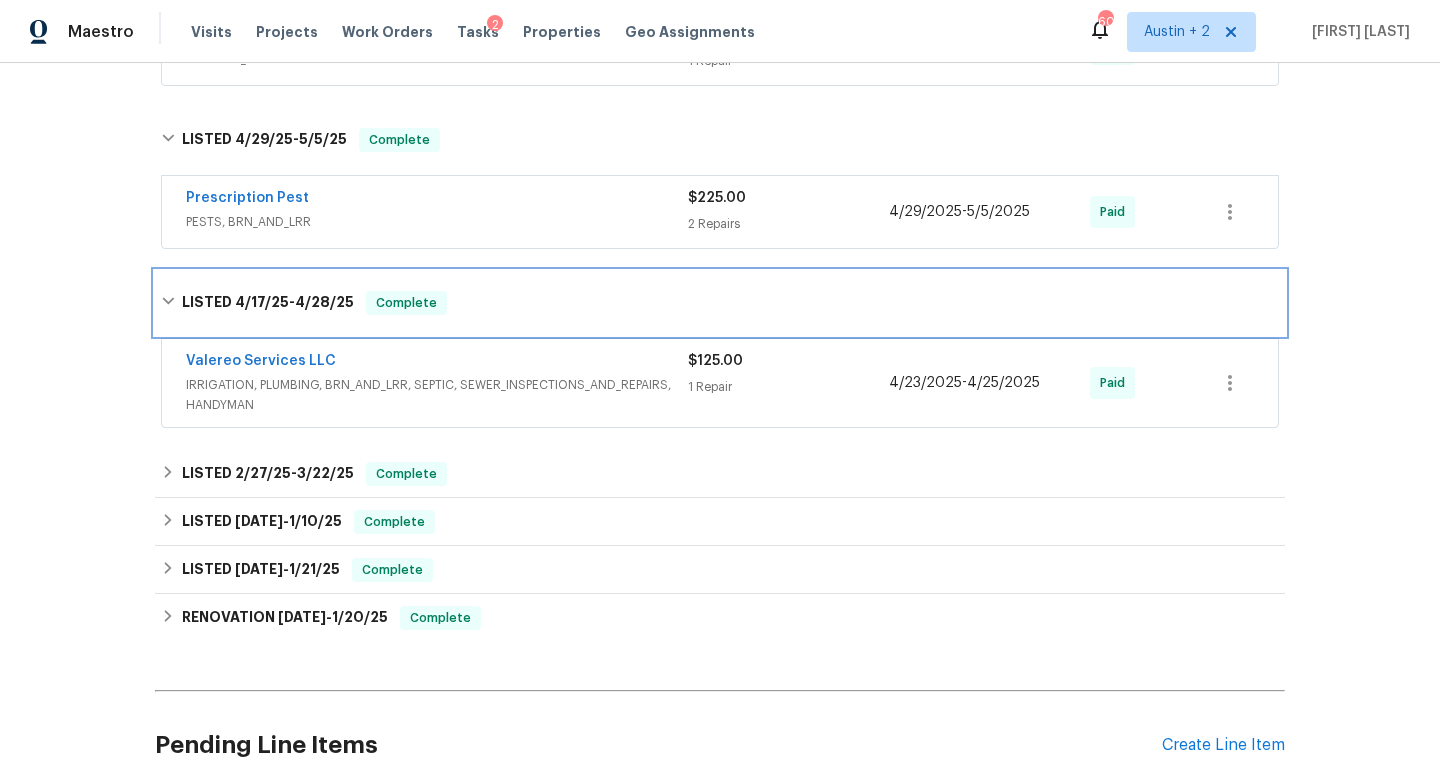 scroll, scrollTop: 531, scrollLeft: 0, axis: vertical 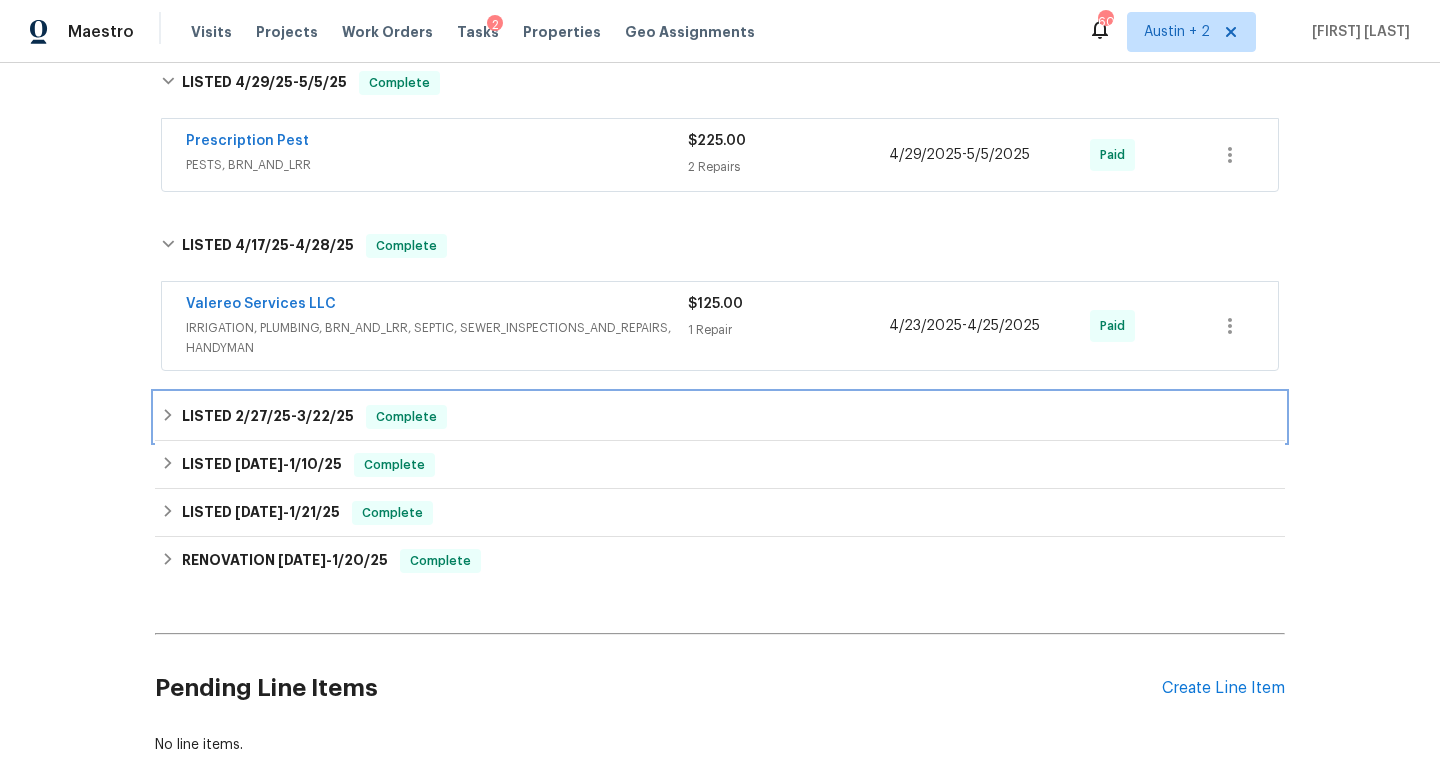 click on "LISTED   2/27/25  -  3/22/25 Complete" at bounding box center [720, 417] 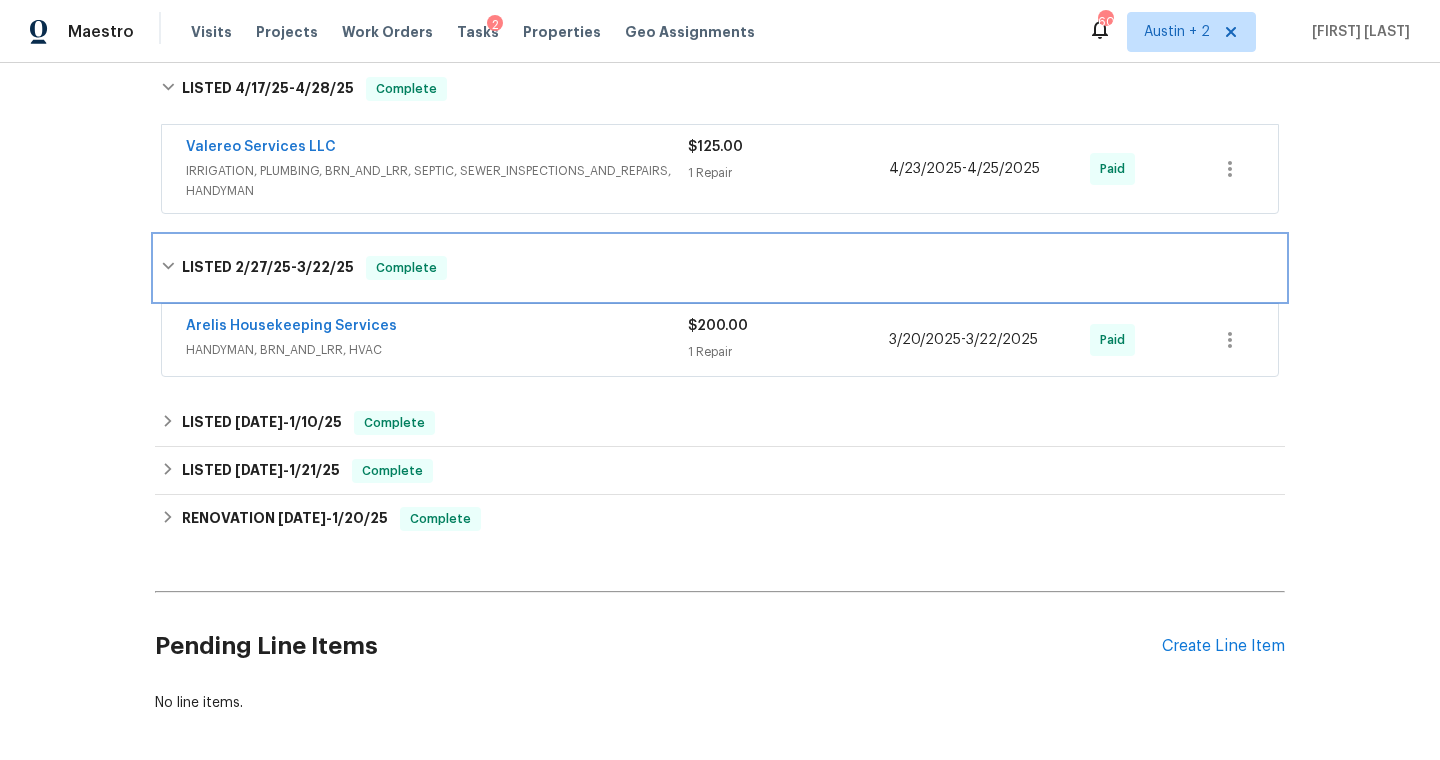 scroll, scrollTop: 732, scrollLeft: 0, axis: vertical 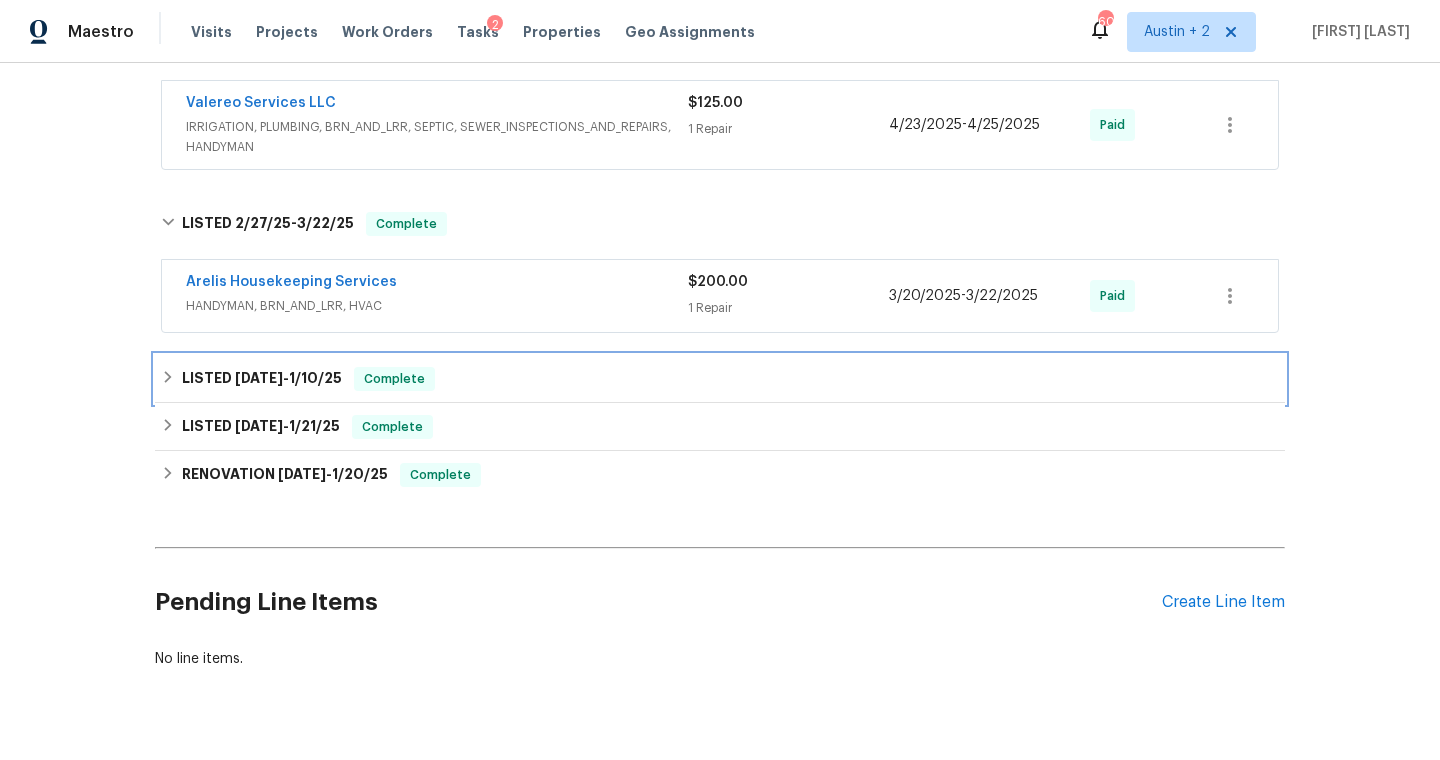 click on "LISTED   1/9/25  -  1/10/25 Complete" at bounding box center (720, 379) 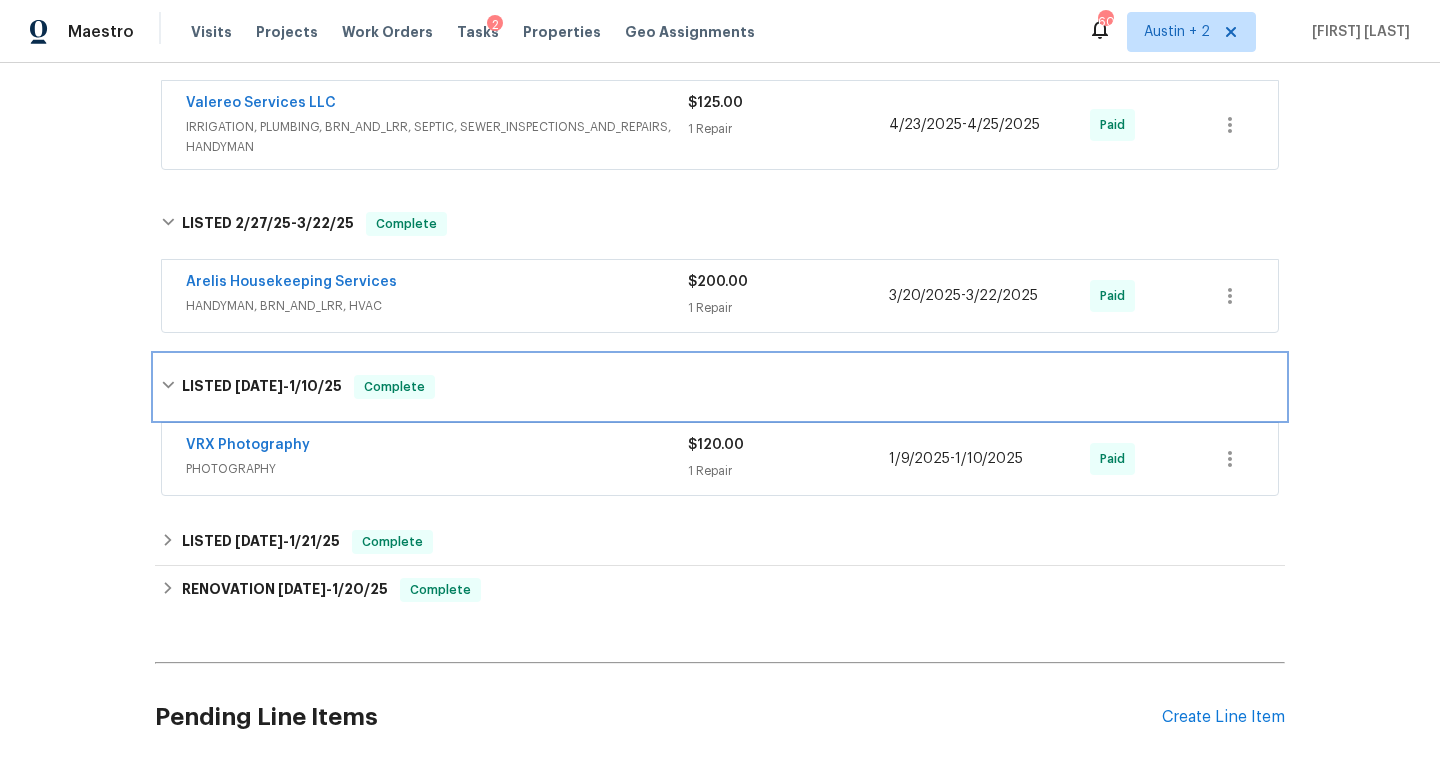 scroll, scrollTop: 852, scrollLeft: 0, axis: vertical 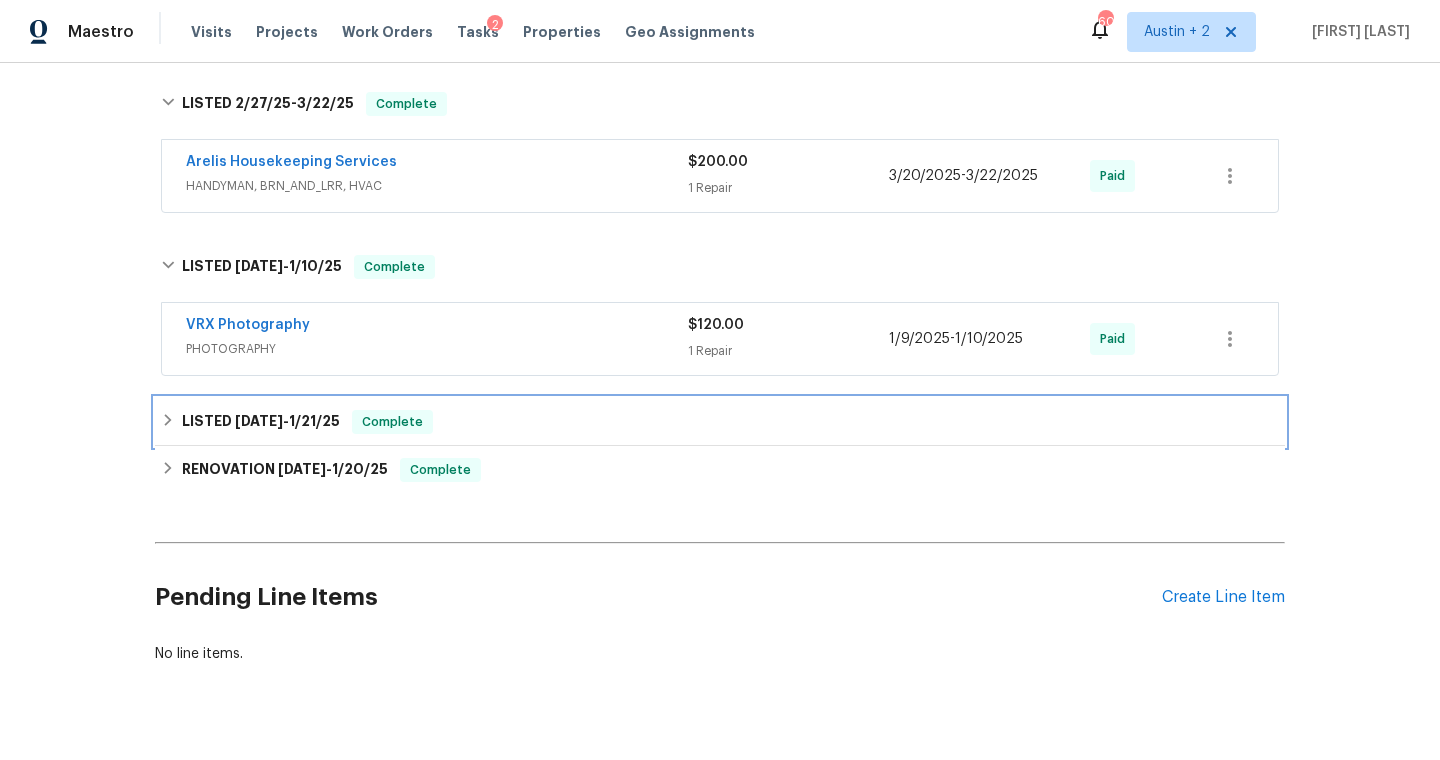 click on "LISTED   1/9/25  -  1/21/25 Complete" at bounding box center [720, 422] 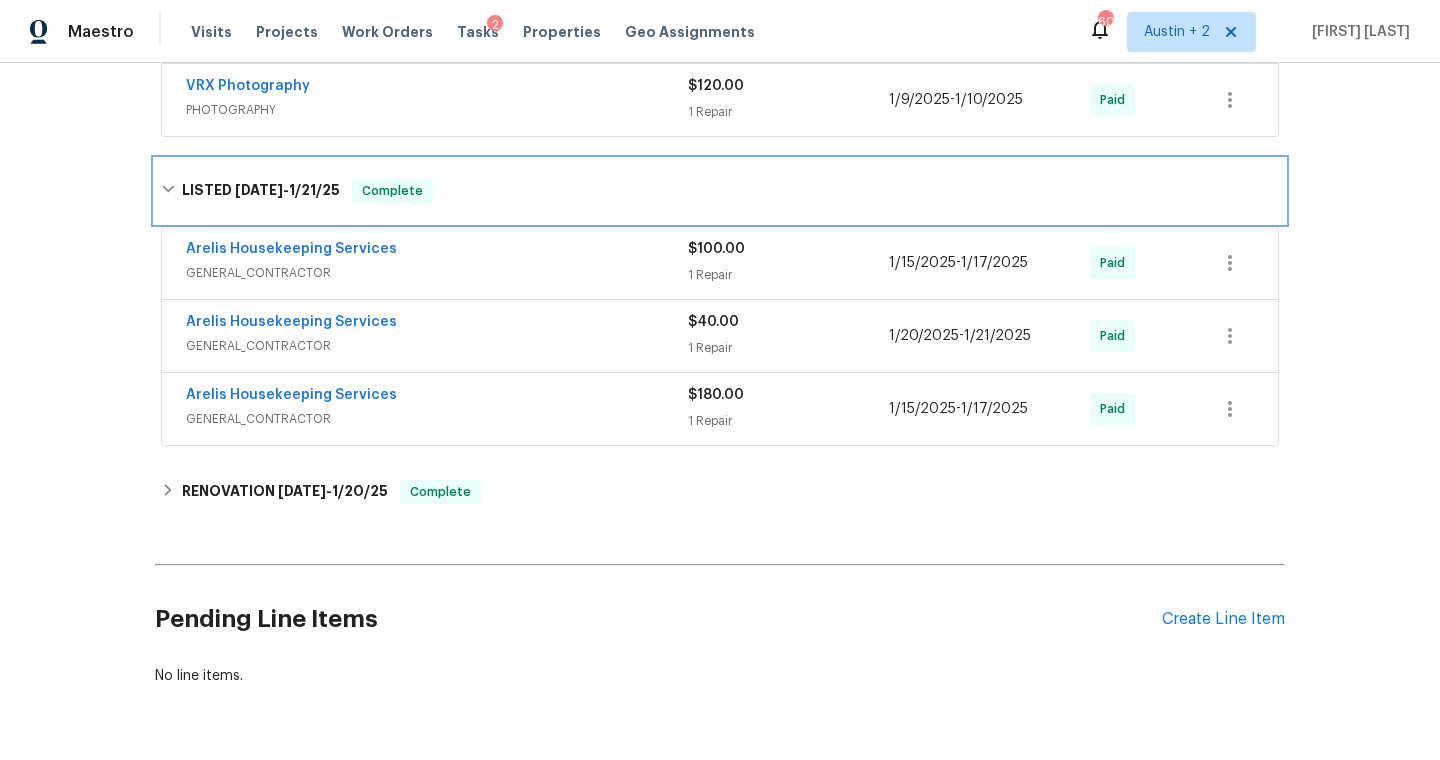 scroll, scrollTop: 1093, scrollLeft: 0, axis: vertical 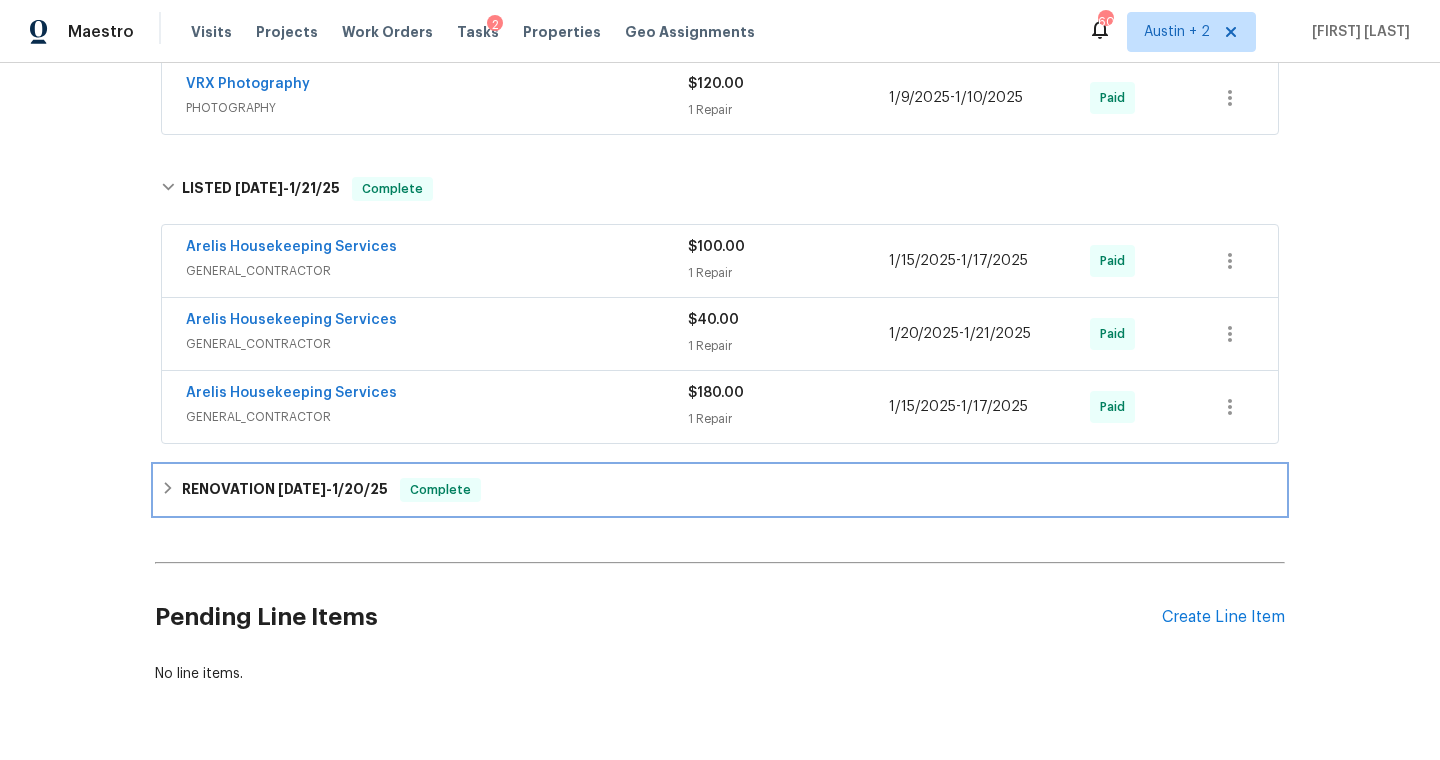 click on "RENOVATION   11/27/24  -  1/20/25 Complete" at bounding box center [720, 490] 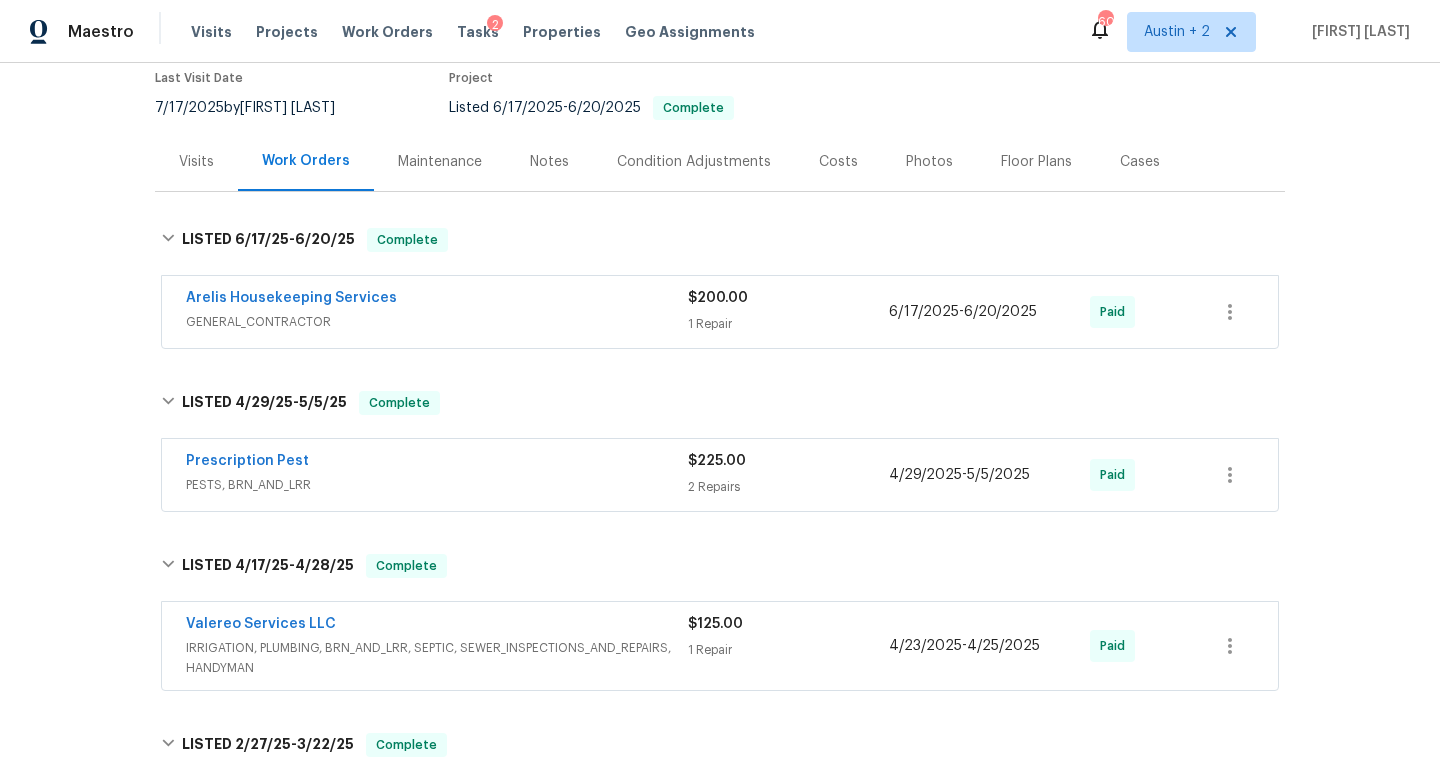 scroll, scrollTop: 0, scrollLeft: 0, axis: both 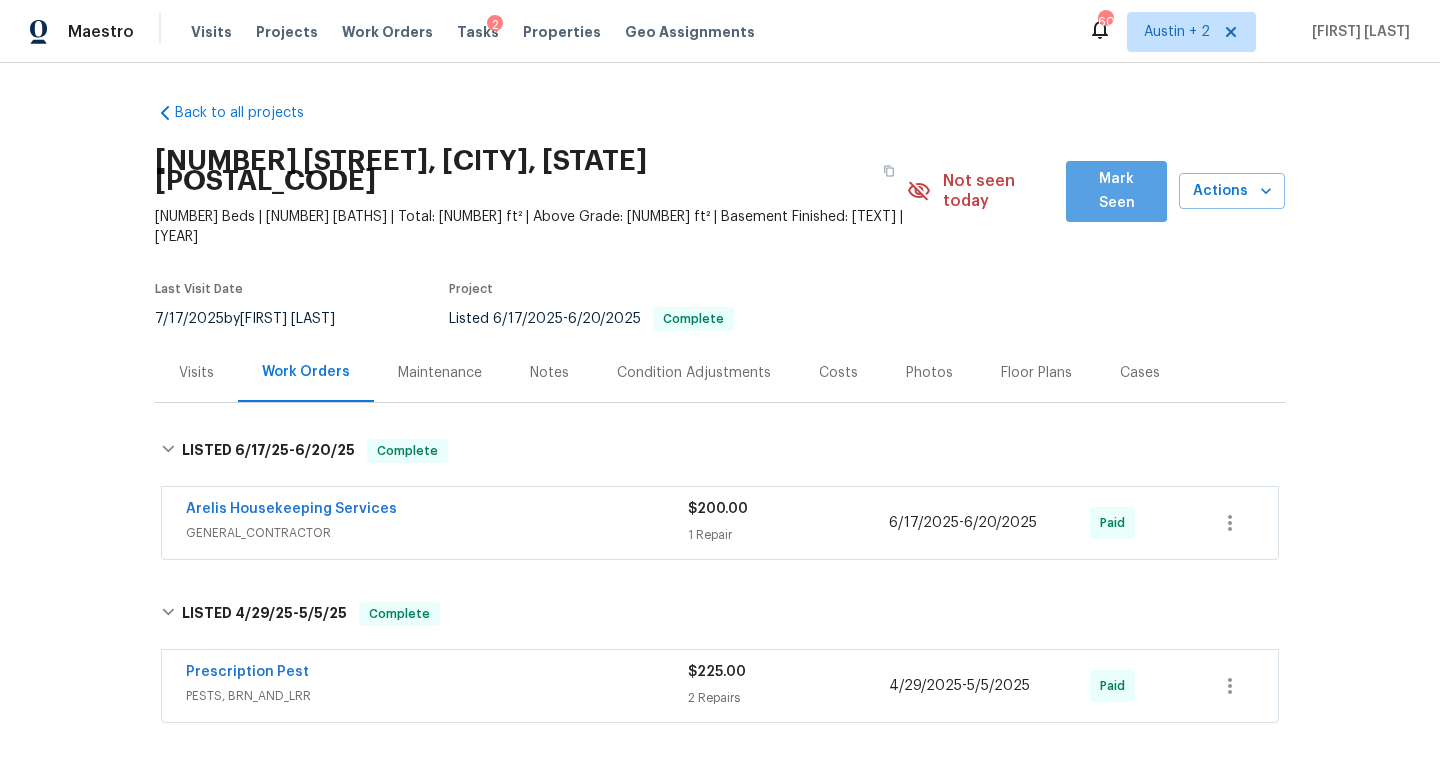click on "Mark Seen" at bounding box center [1116, 191] 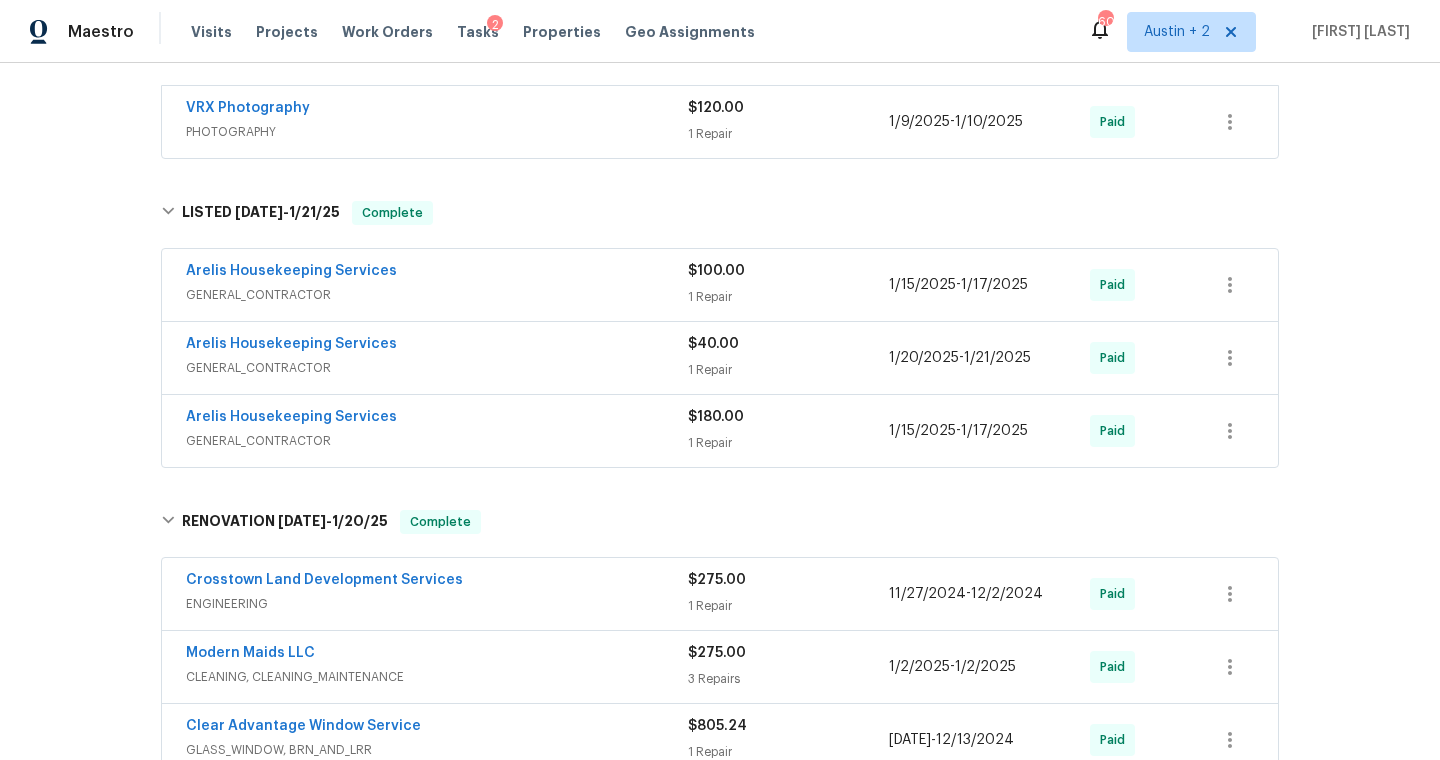 scroll, scrollTop: 1796, scrollLeft: 0, axis: vertical 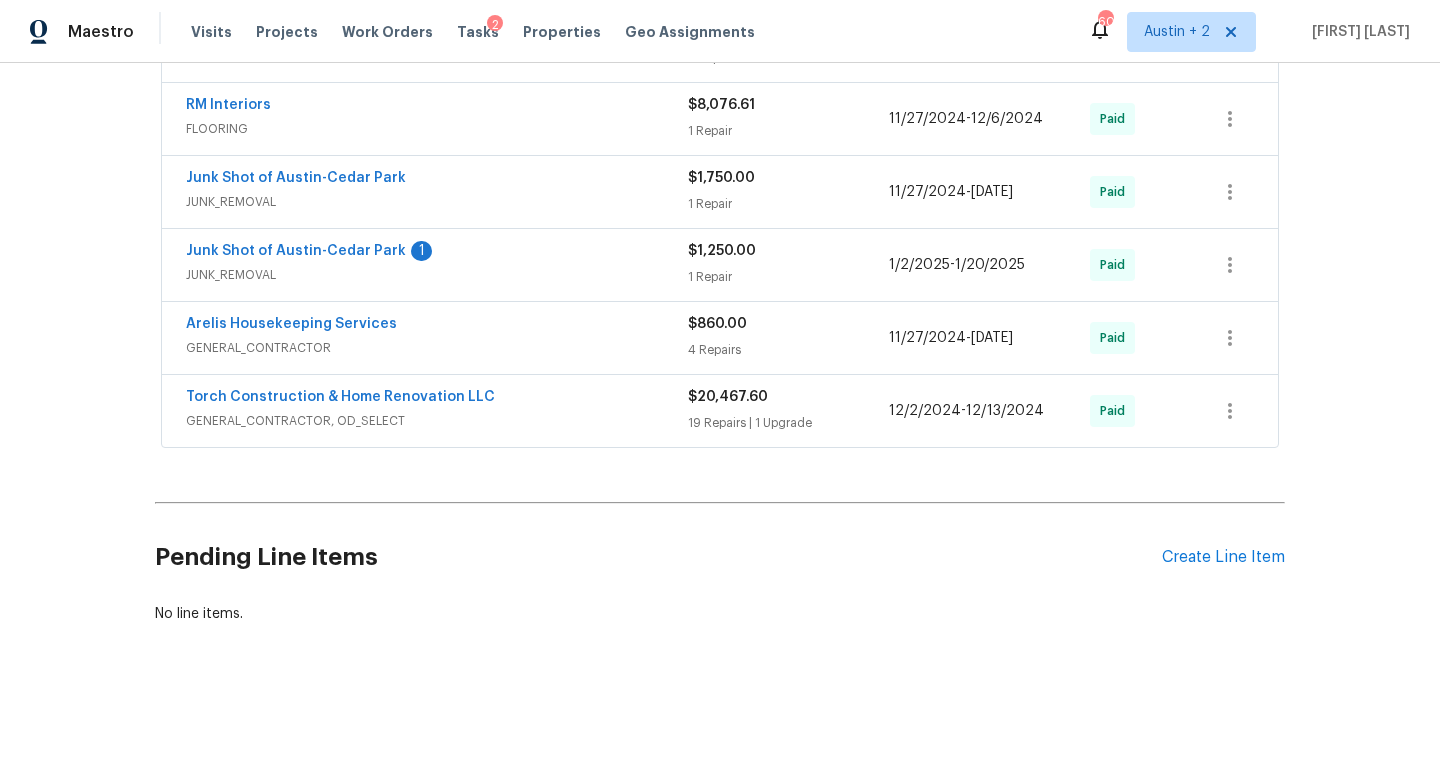 click on "FLOORING" at bounding box center [437, 129] 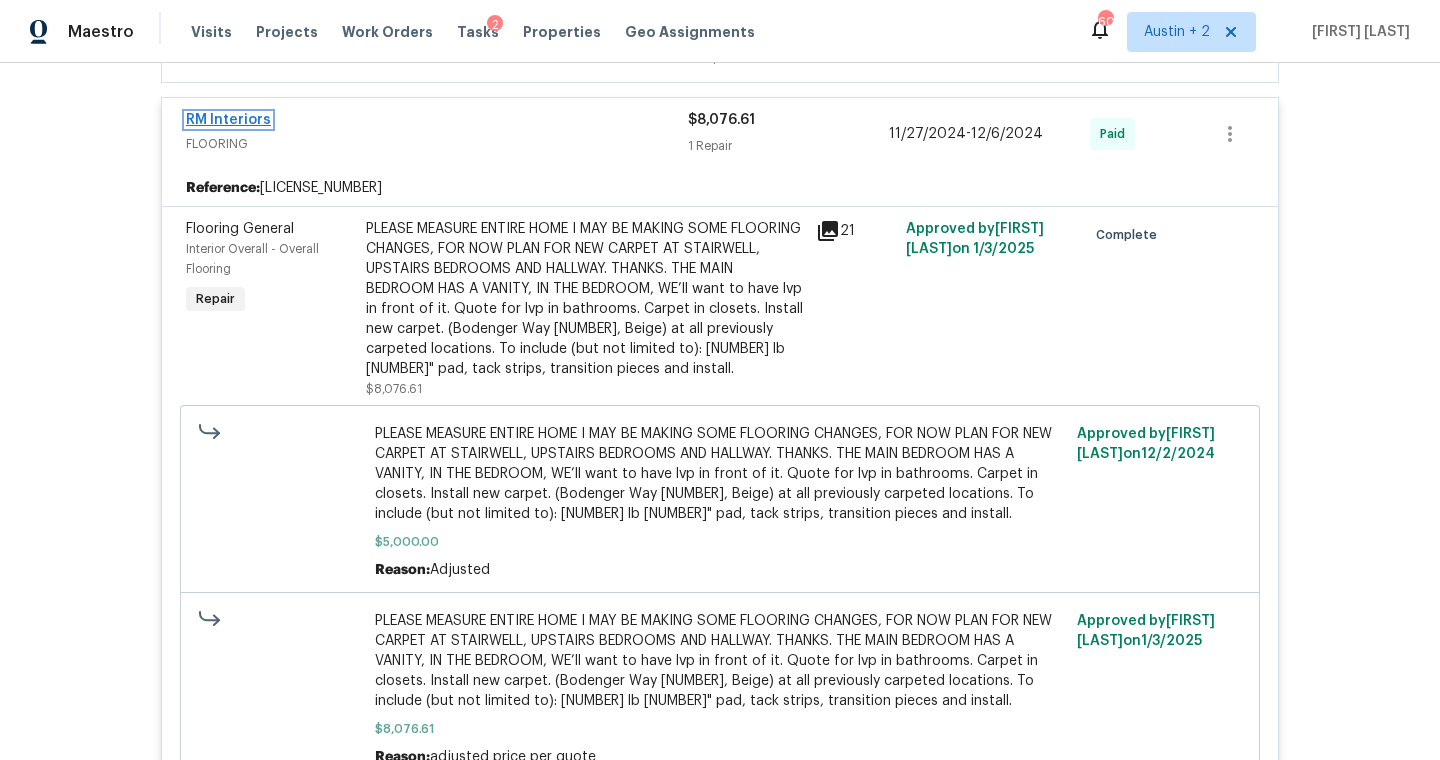click on "RM Interiors" at bounding box center [228, 120] 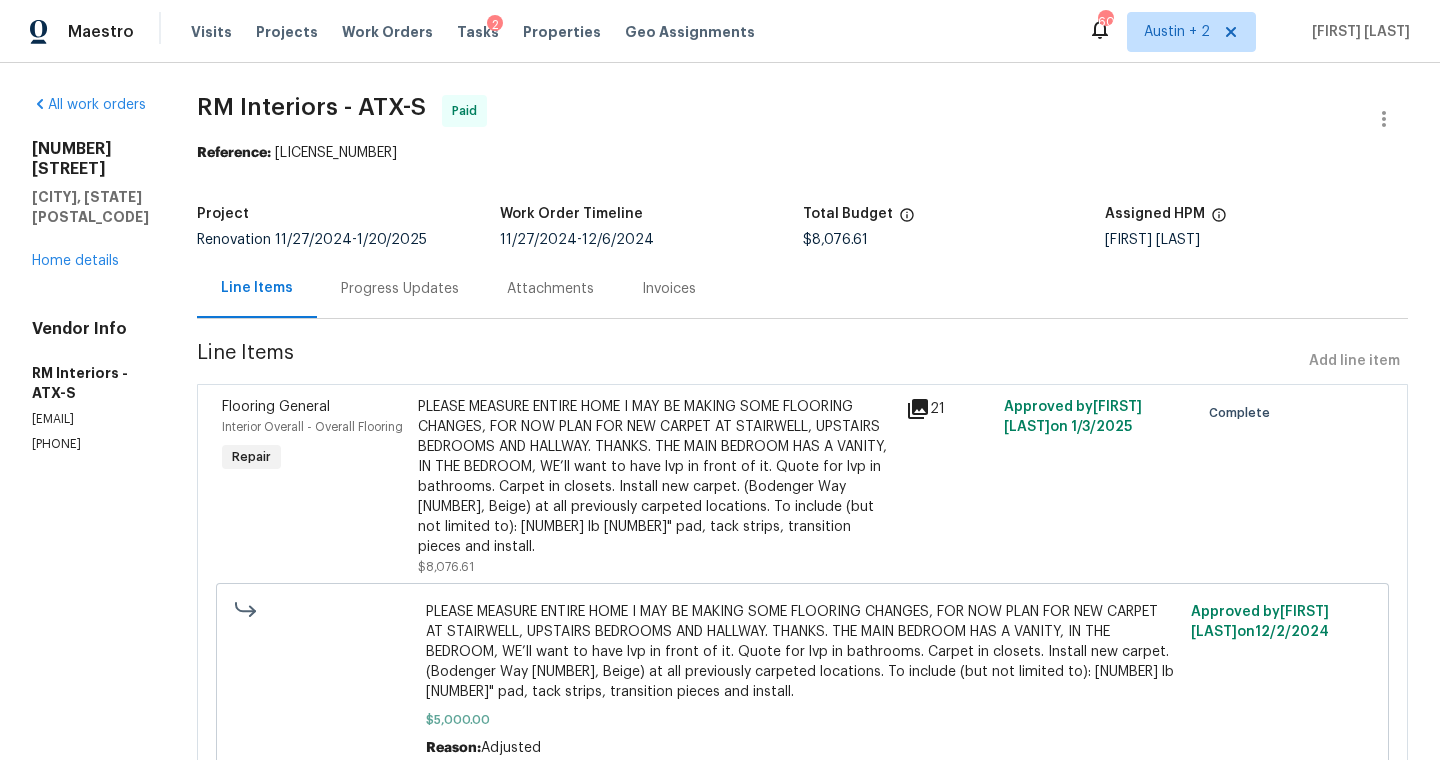 click on "Progress Updates" at bounding box center [400, 289] 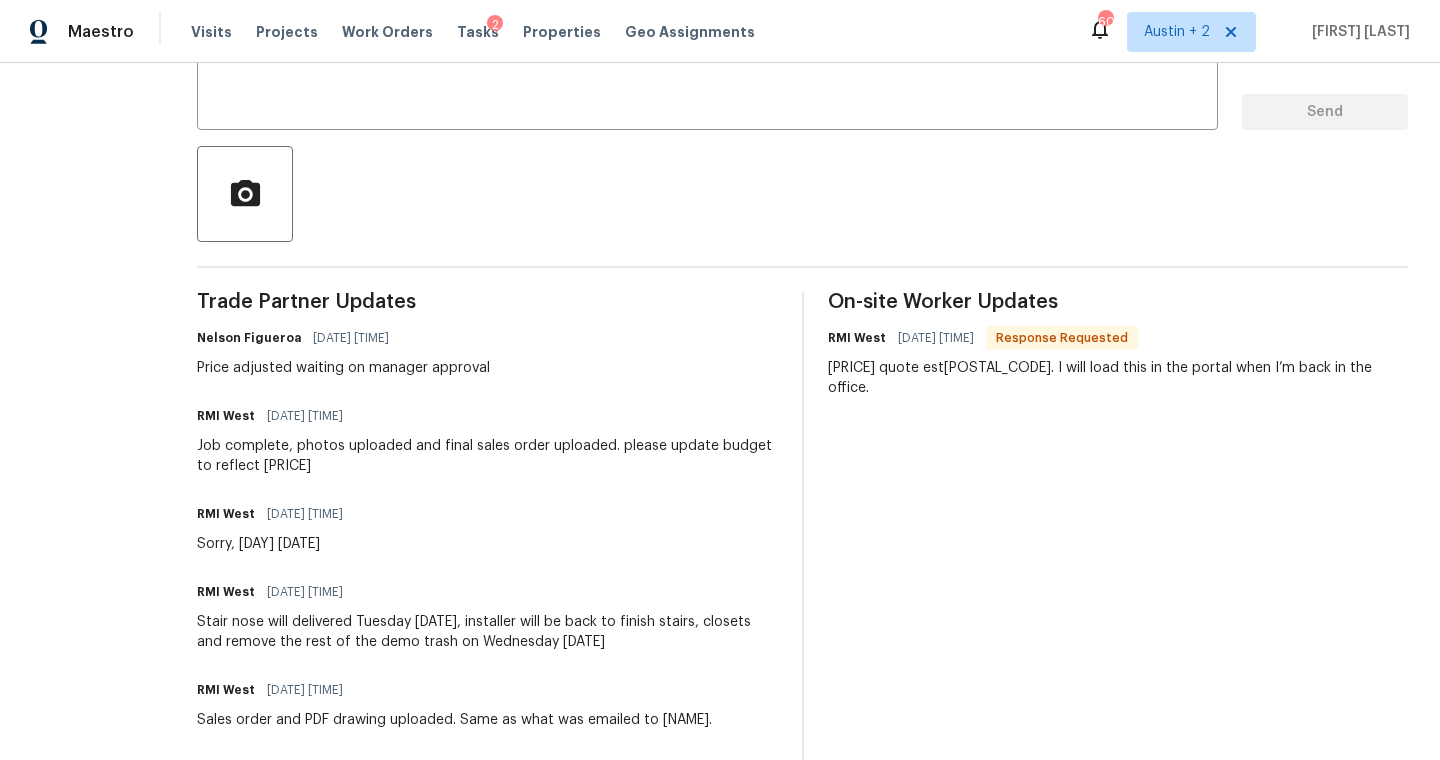 scroll, scrollTop: 0, scrollLeft: 0, axis: both 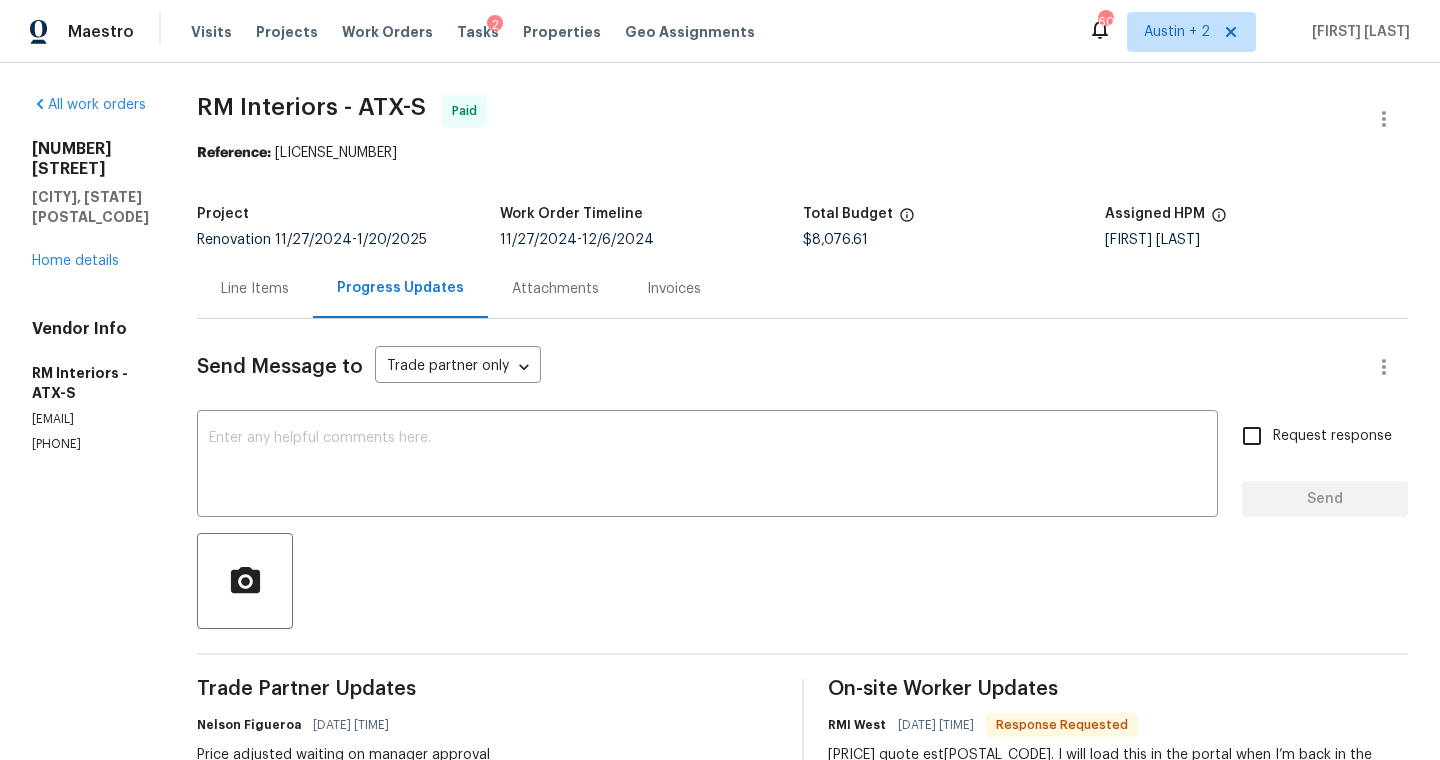 click on "Line Items" at bounding box center [255, 289] 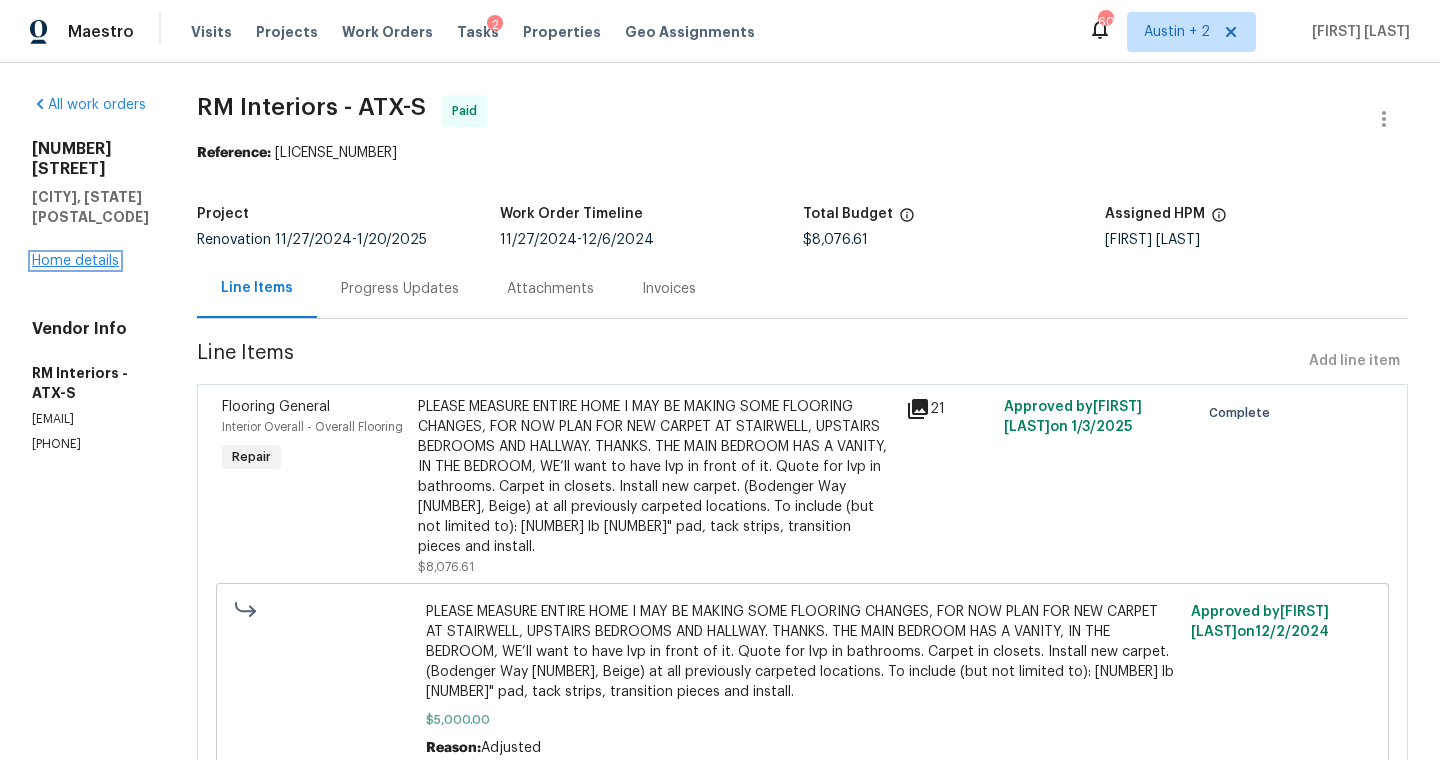click on "Home details" at bounding box center (75, 261) 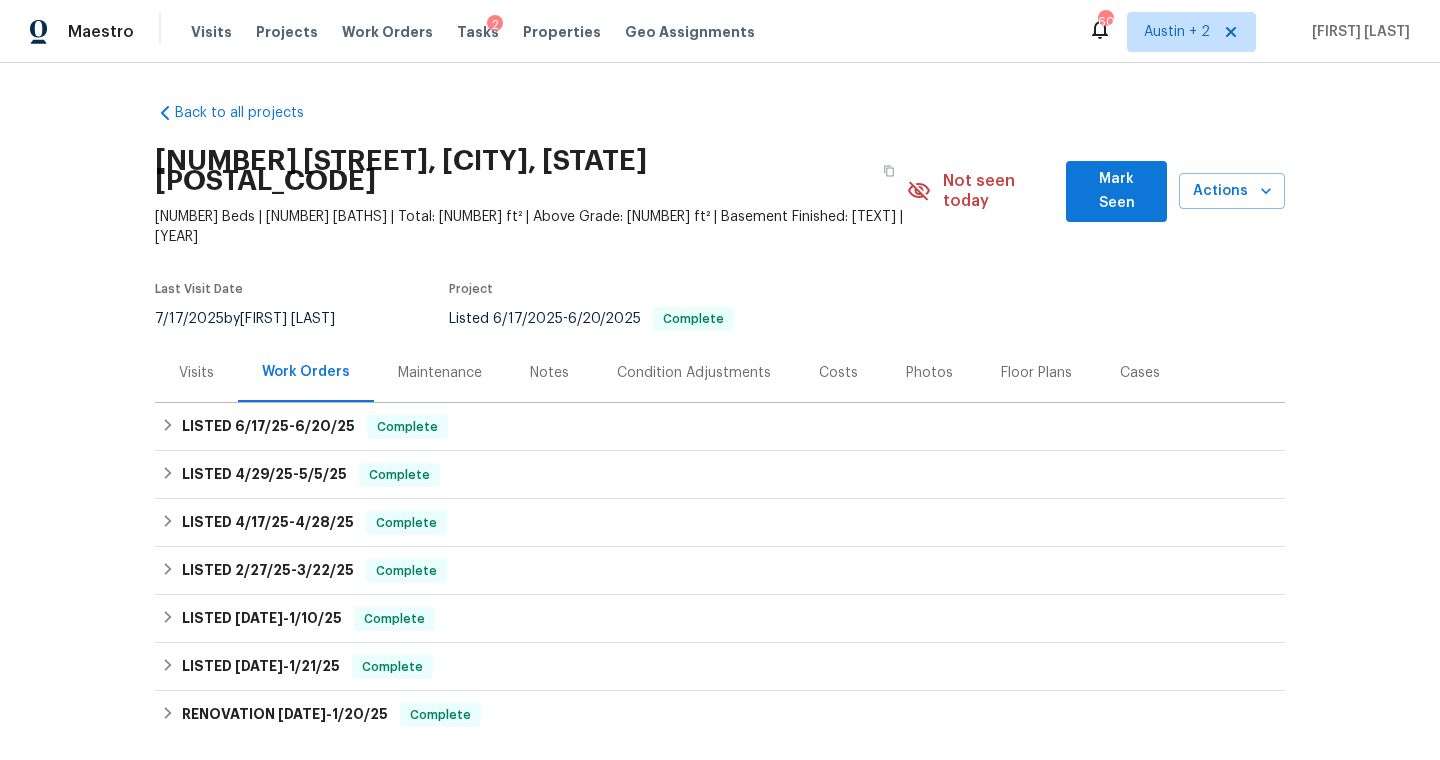 click on "Mark Seen" at bounding box center [1116, 191] 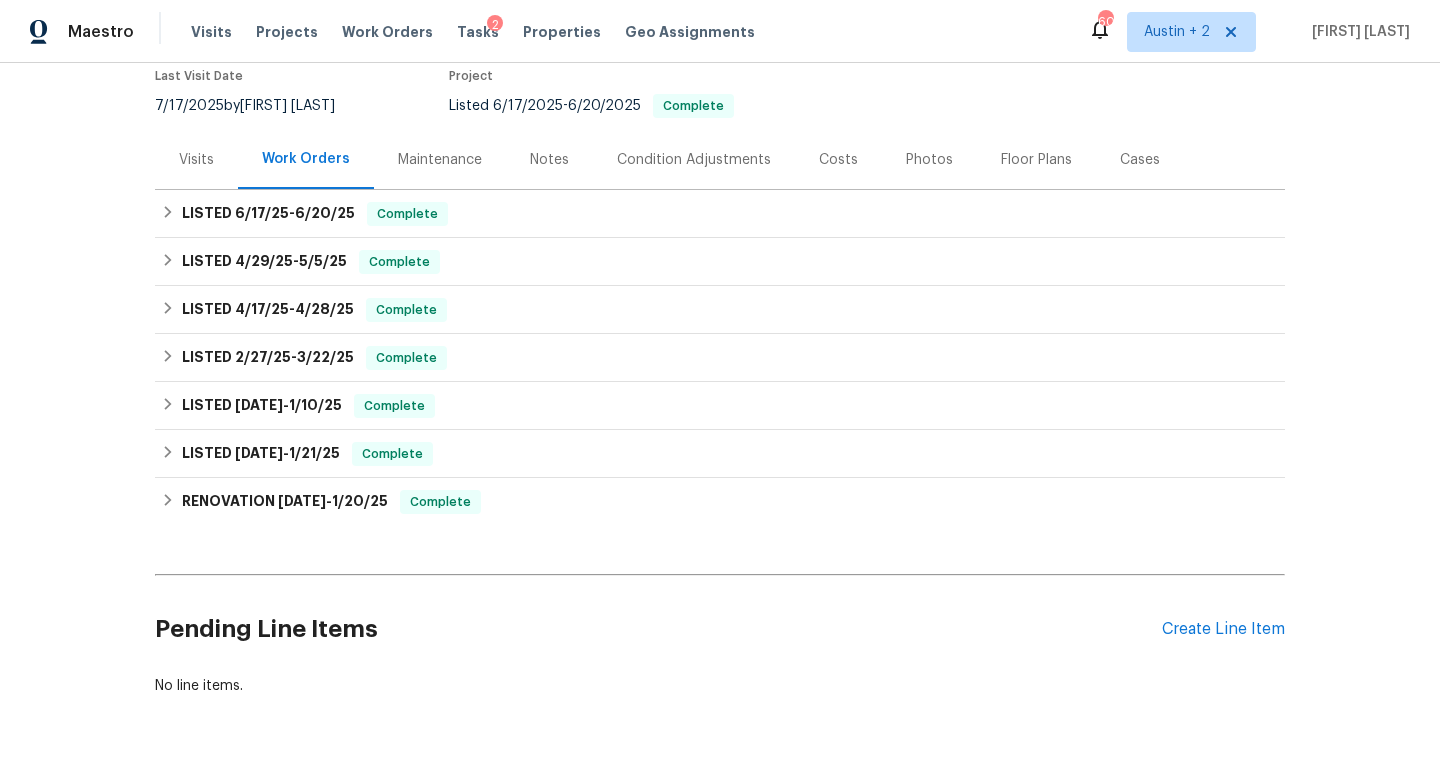 scroll, scrollTop: 245, scrollLeft: 0, axis: vertical 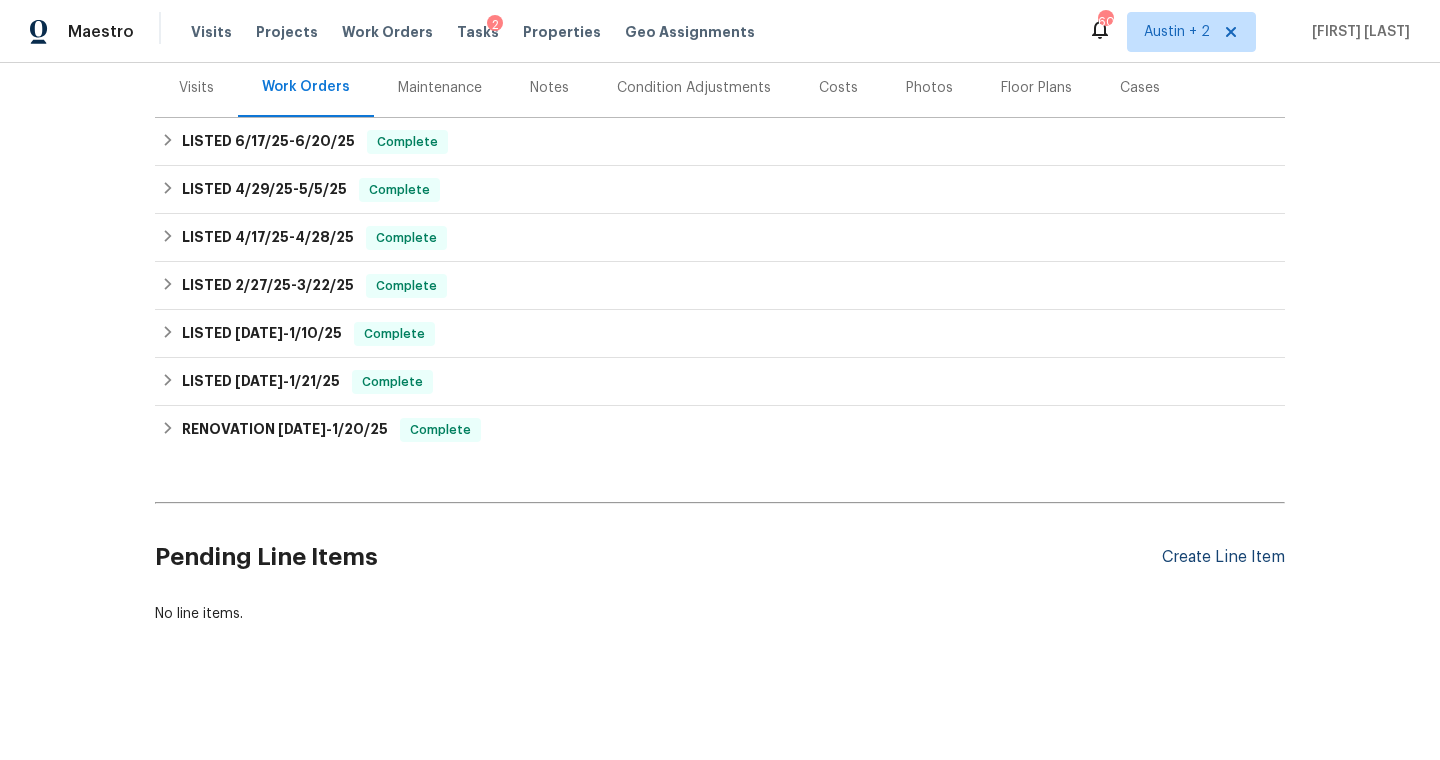 click on "Create Line Item" at bounding box center [1223, 557] 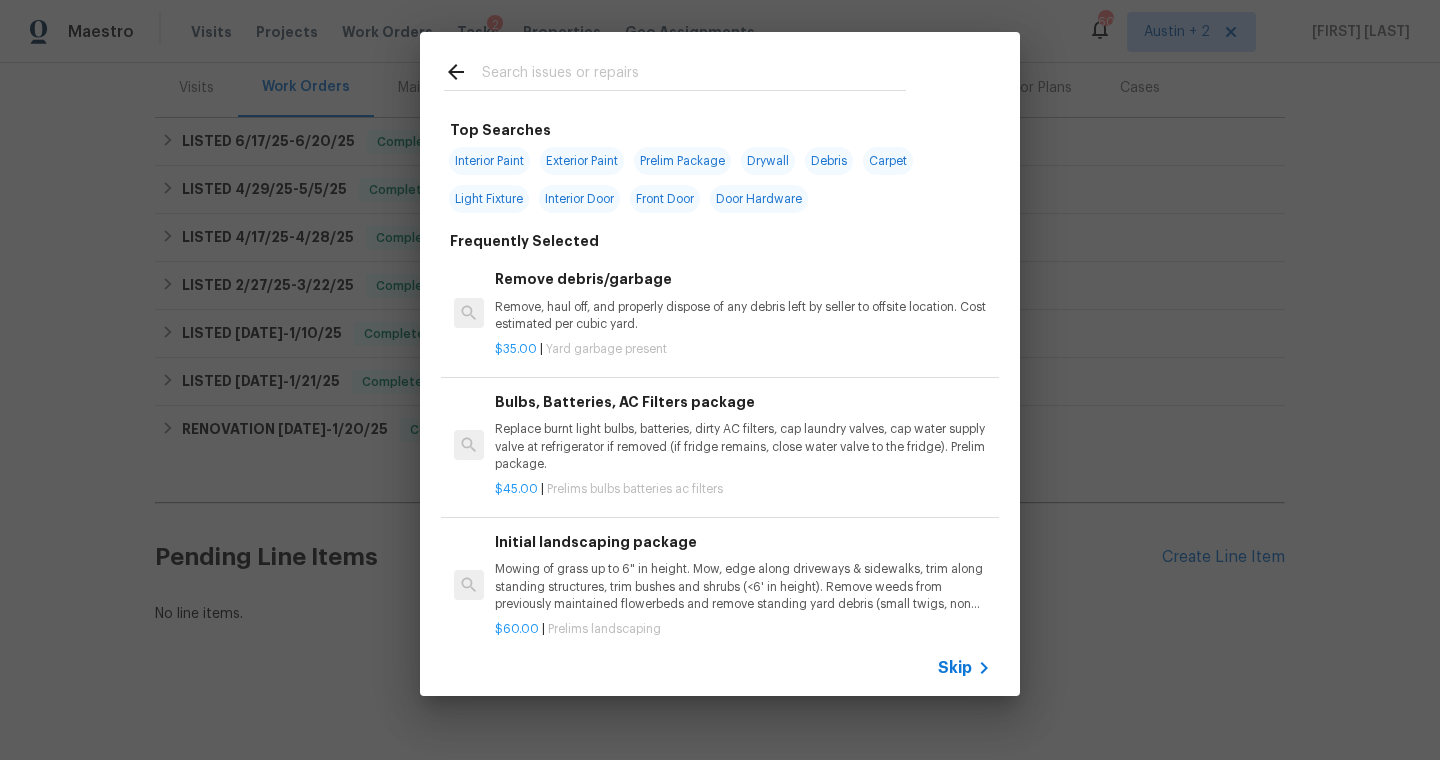click at bounding box center [694, 75] 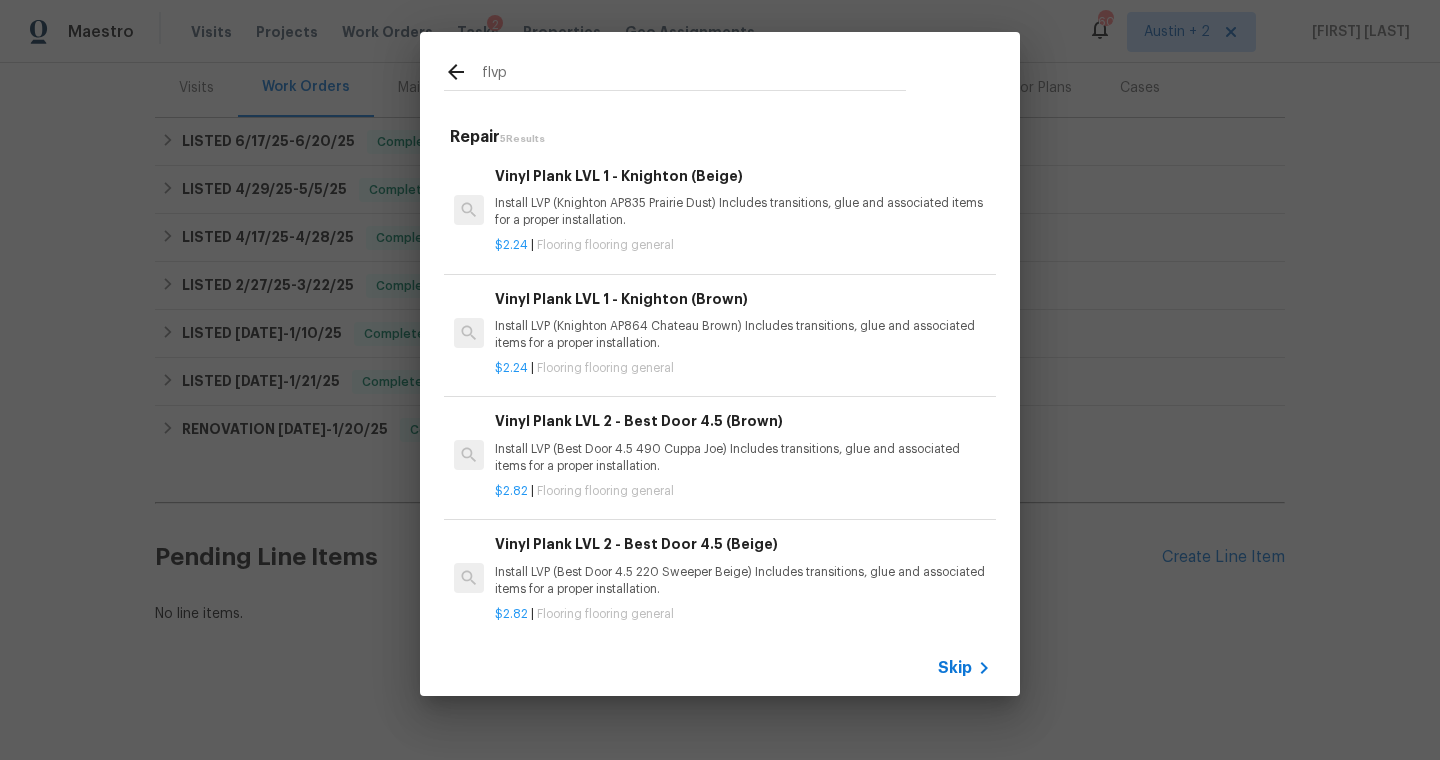 type on "flvp" 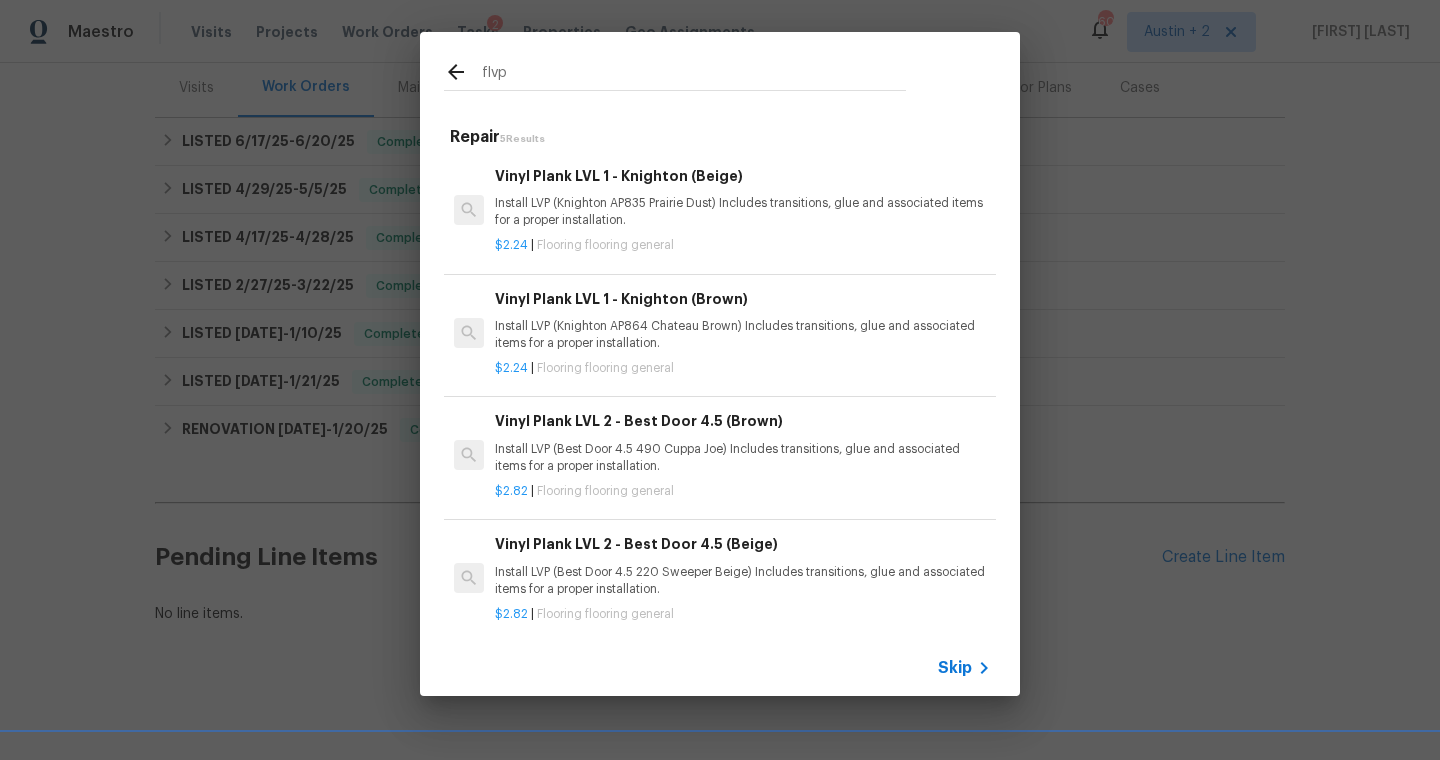 click on "Install LVP (Knighton AP835 Prairie Dust) Includes transitions, glue and associated items for a proper installation." at bounding box center [743, 212] 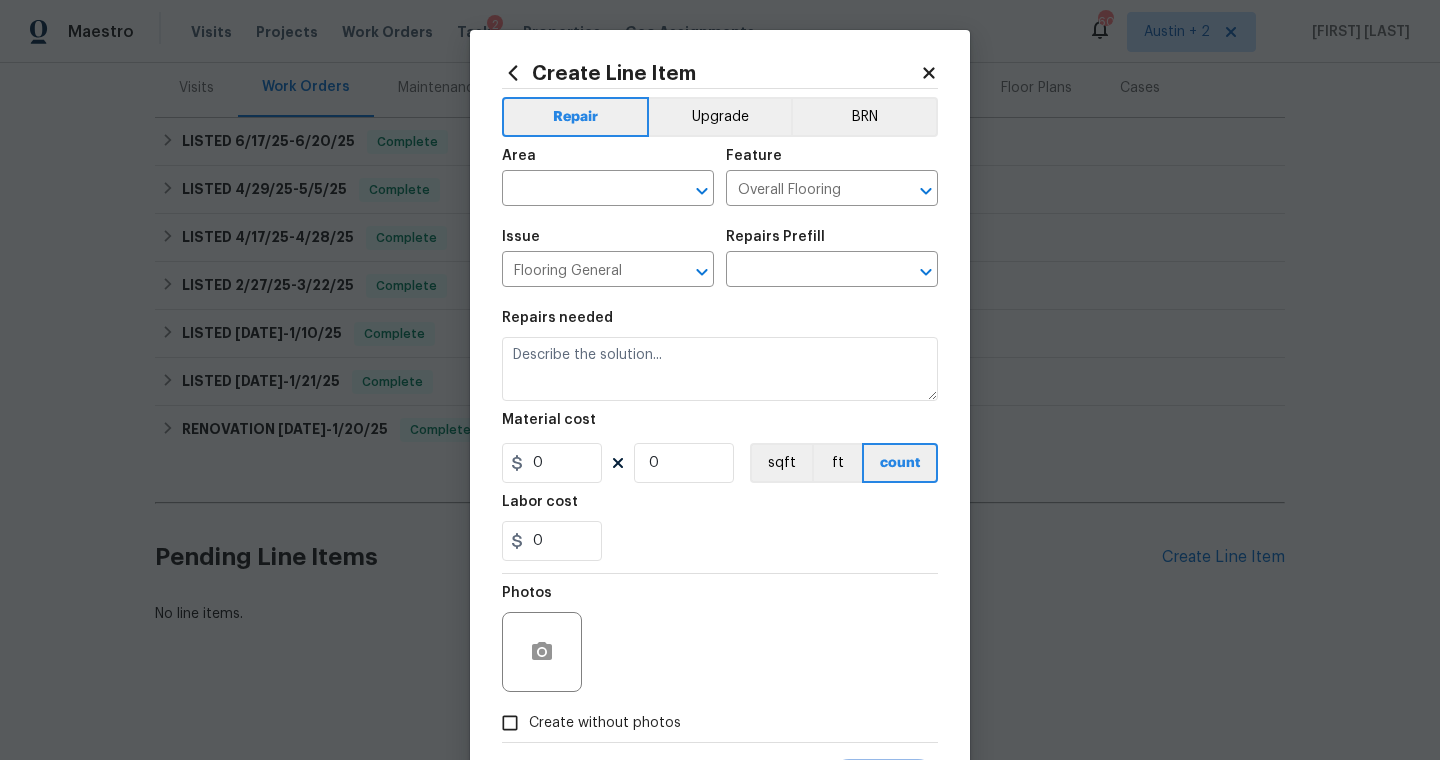 type on "Install LVP (Knighton AP835 Prairie Dust) Includes transitions, glue and associated items for a proper installation." 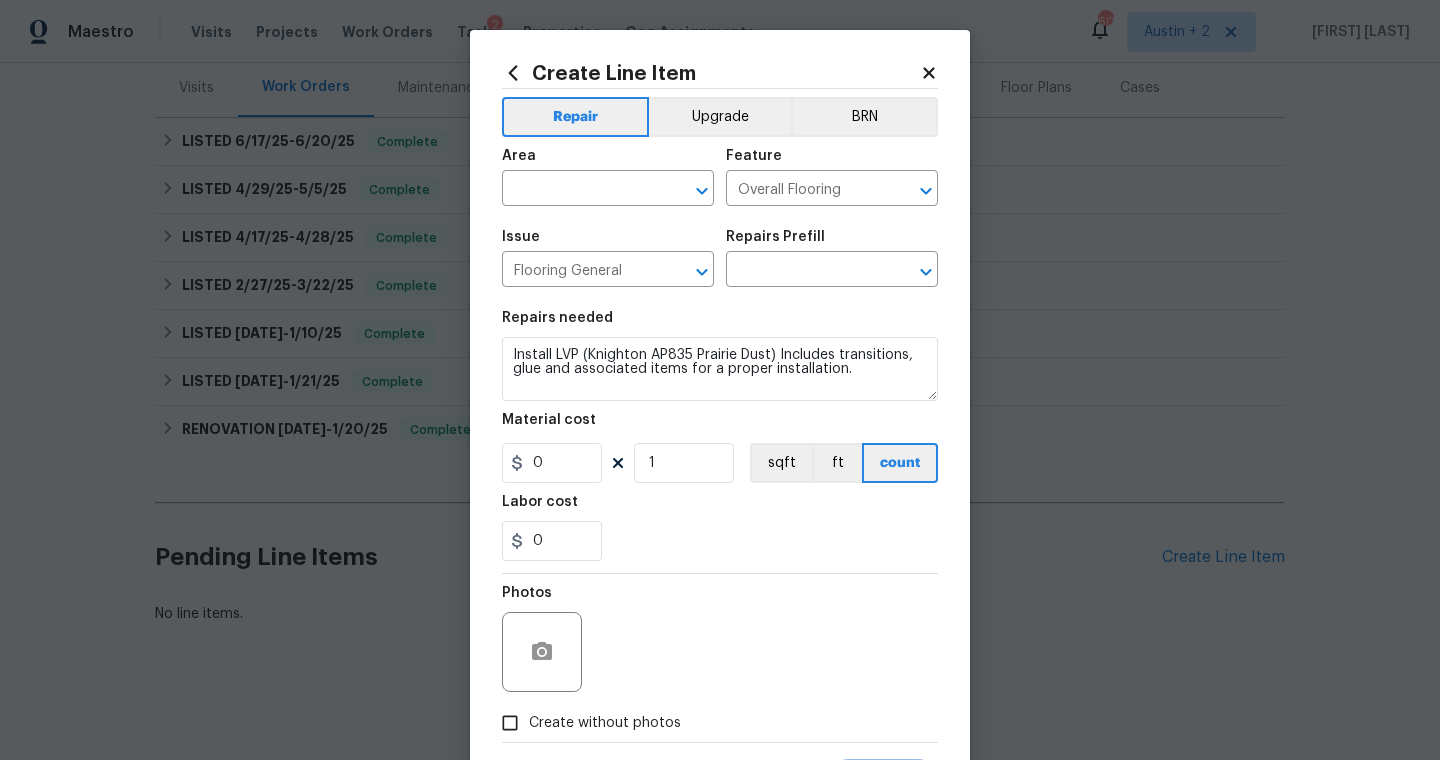 type on "Vinyl Plank LVL 1 - Knighton (Beige) $2.24" 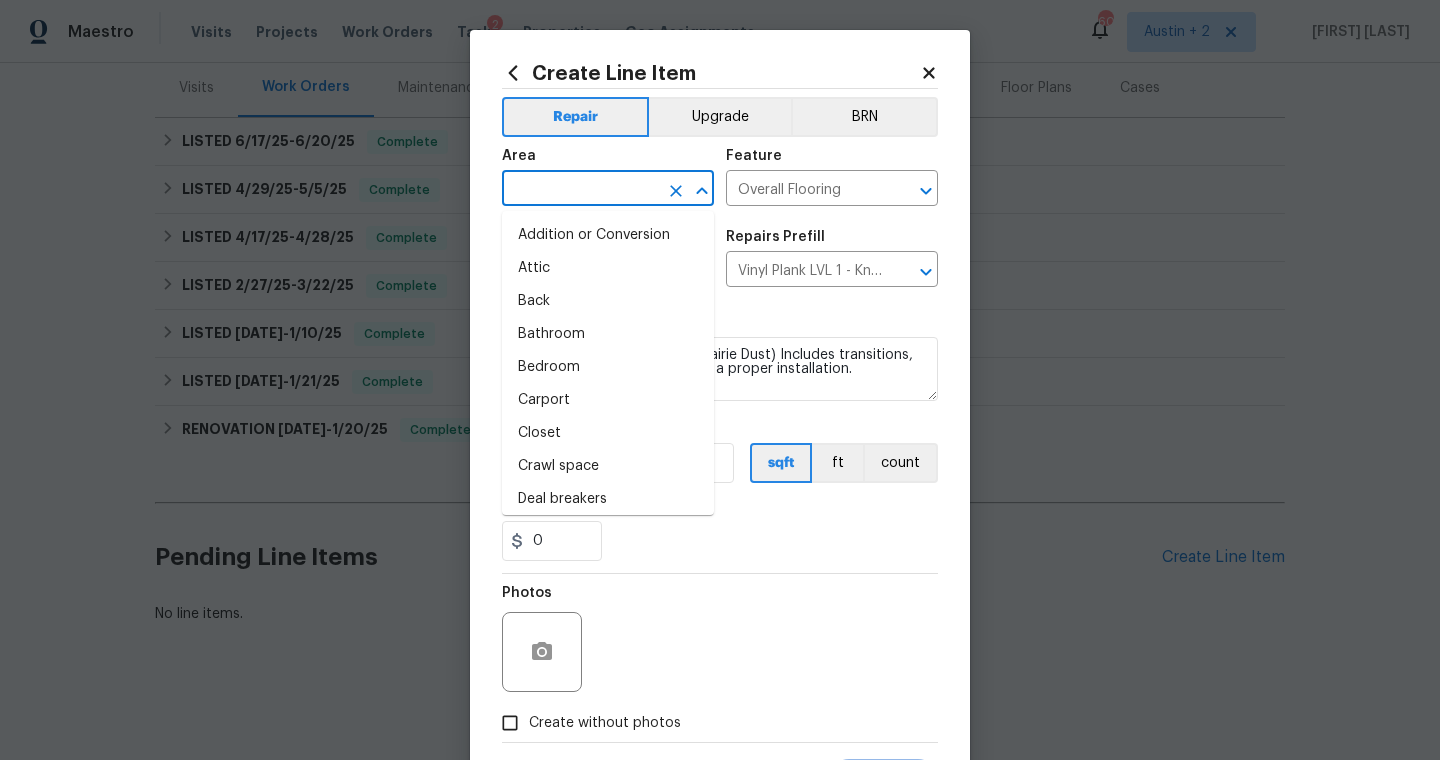 click at bounding box center (580, 190) 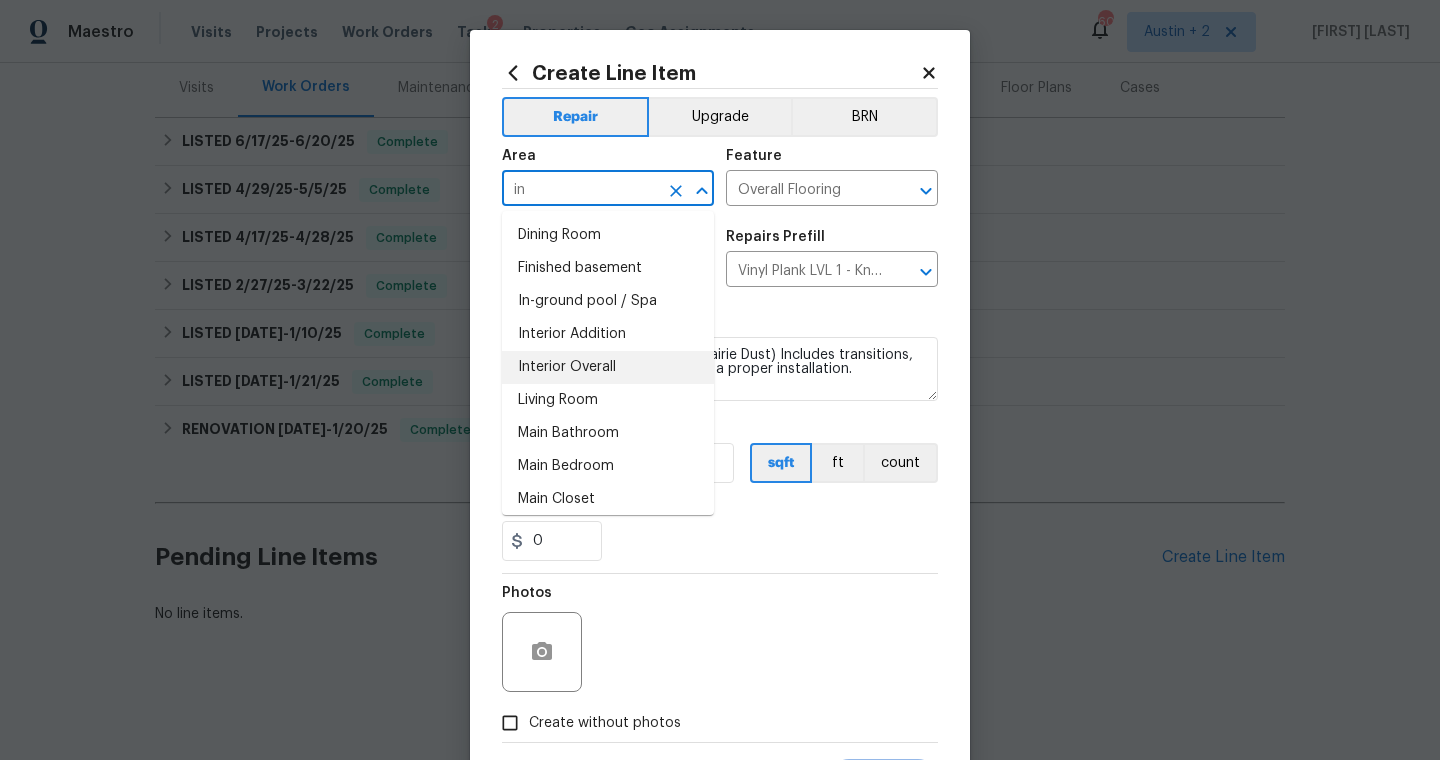 click on "Interior Overall" at bounding box center [608, 367] 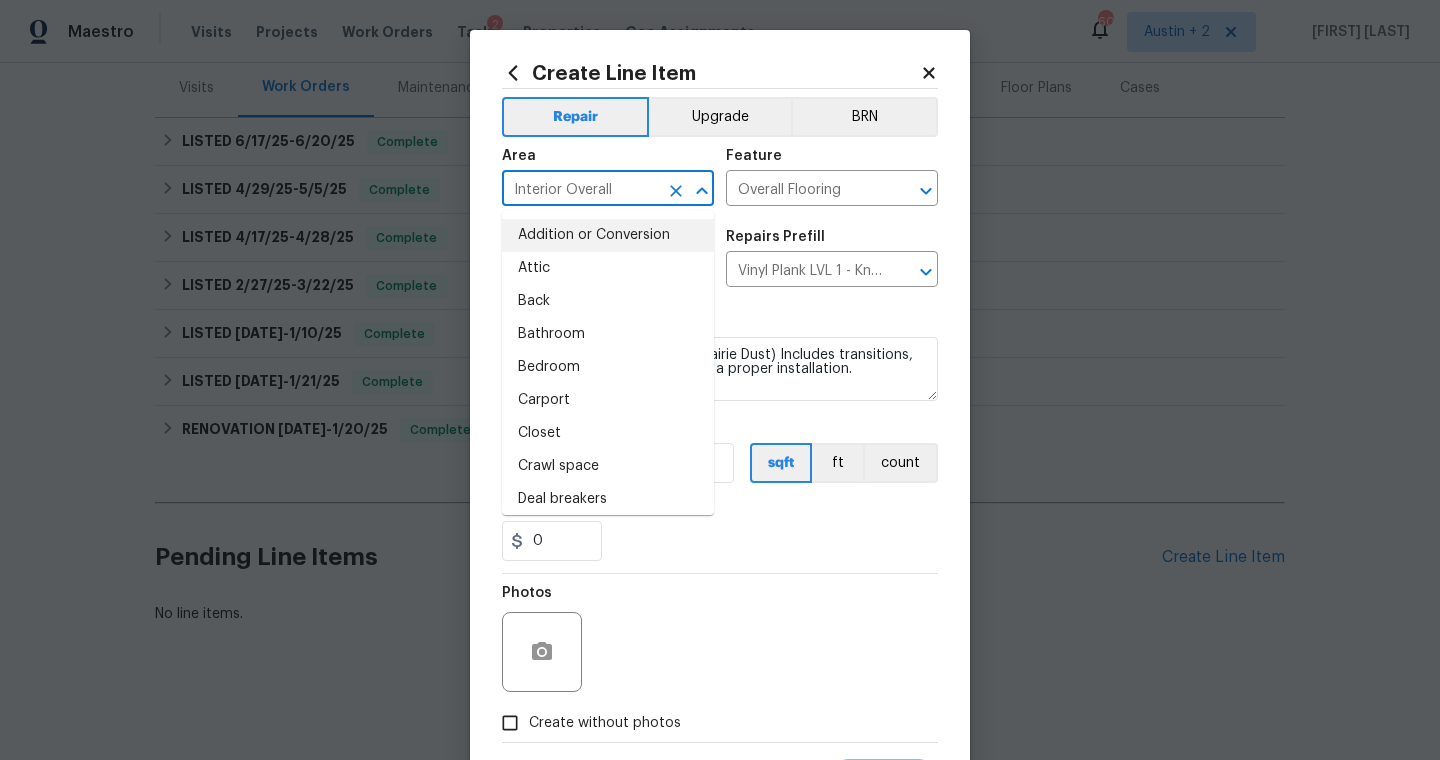 type on "Addition or Conversion" 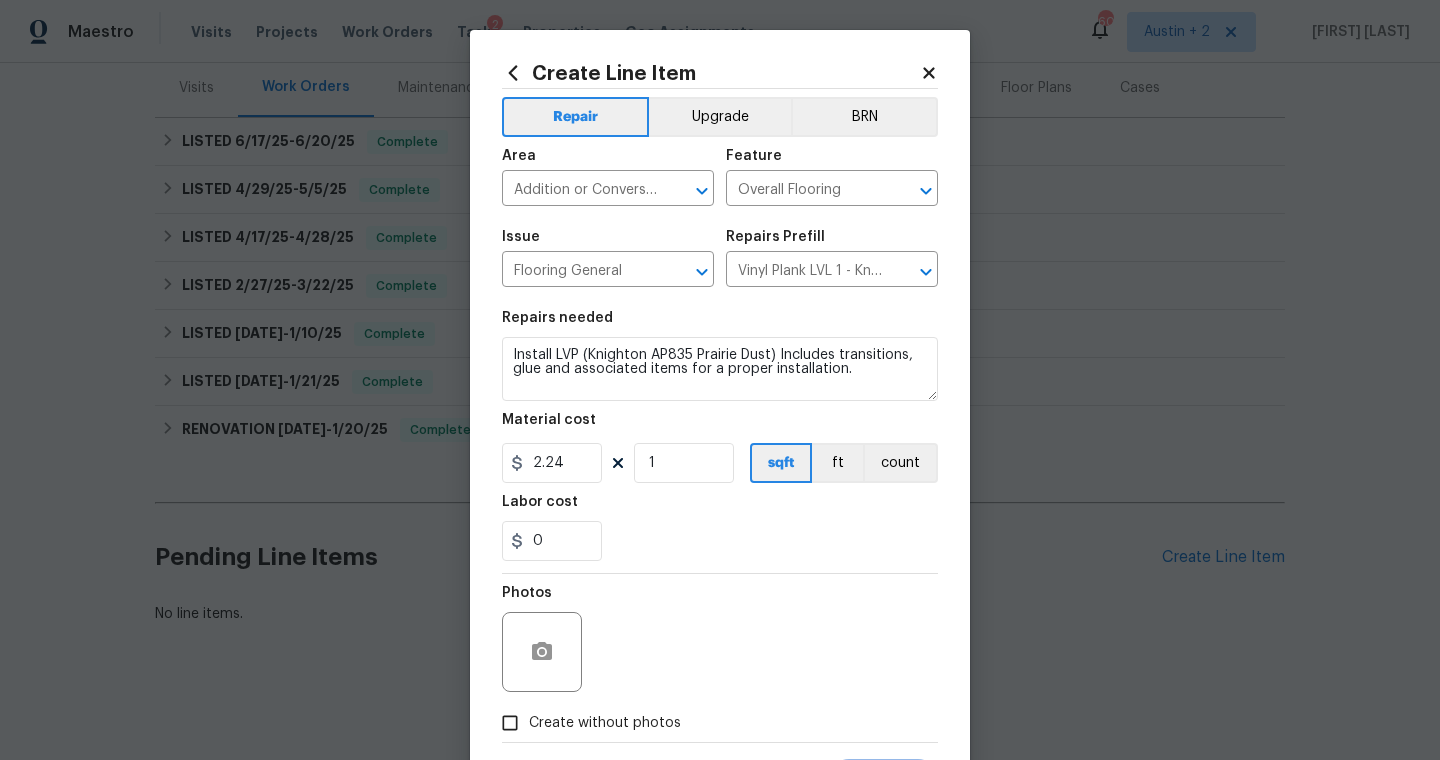 click on "Labor cost" at bounding box center (720, 508) 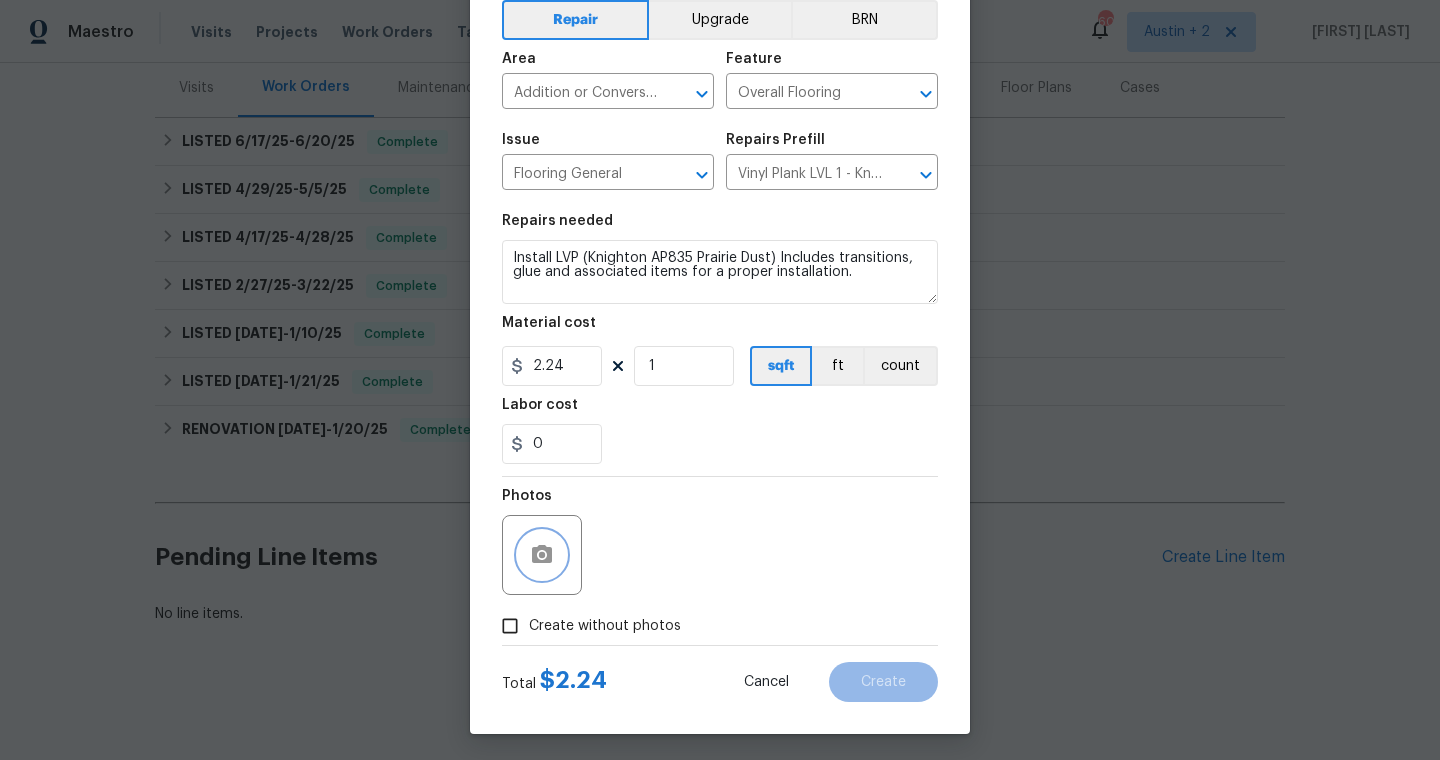 click 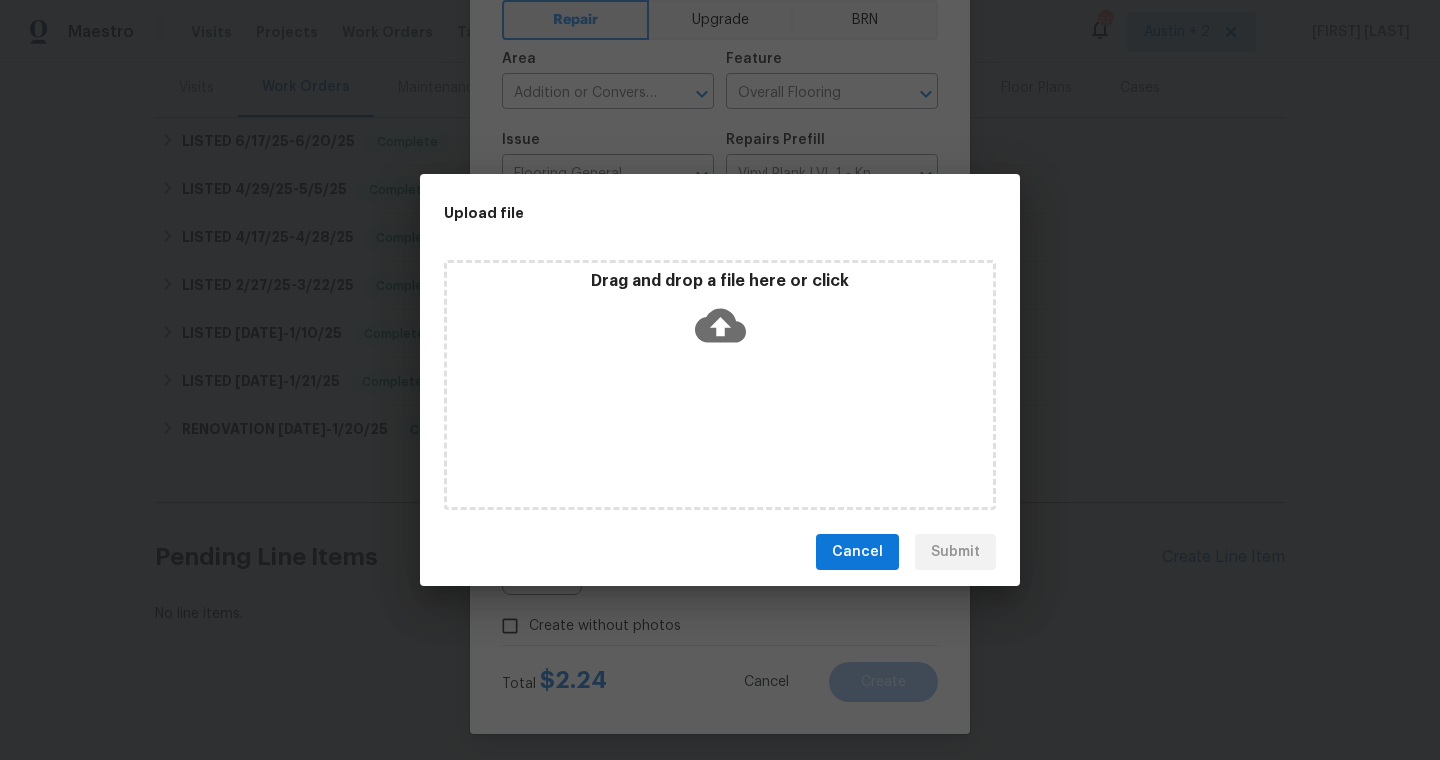 click 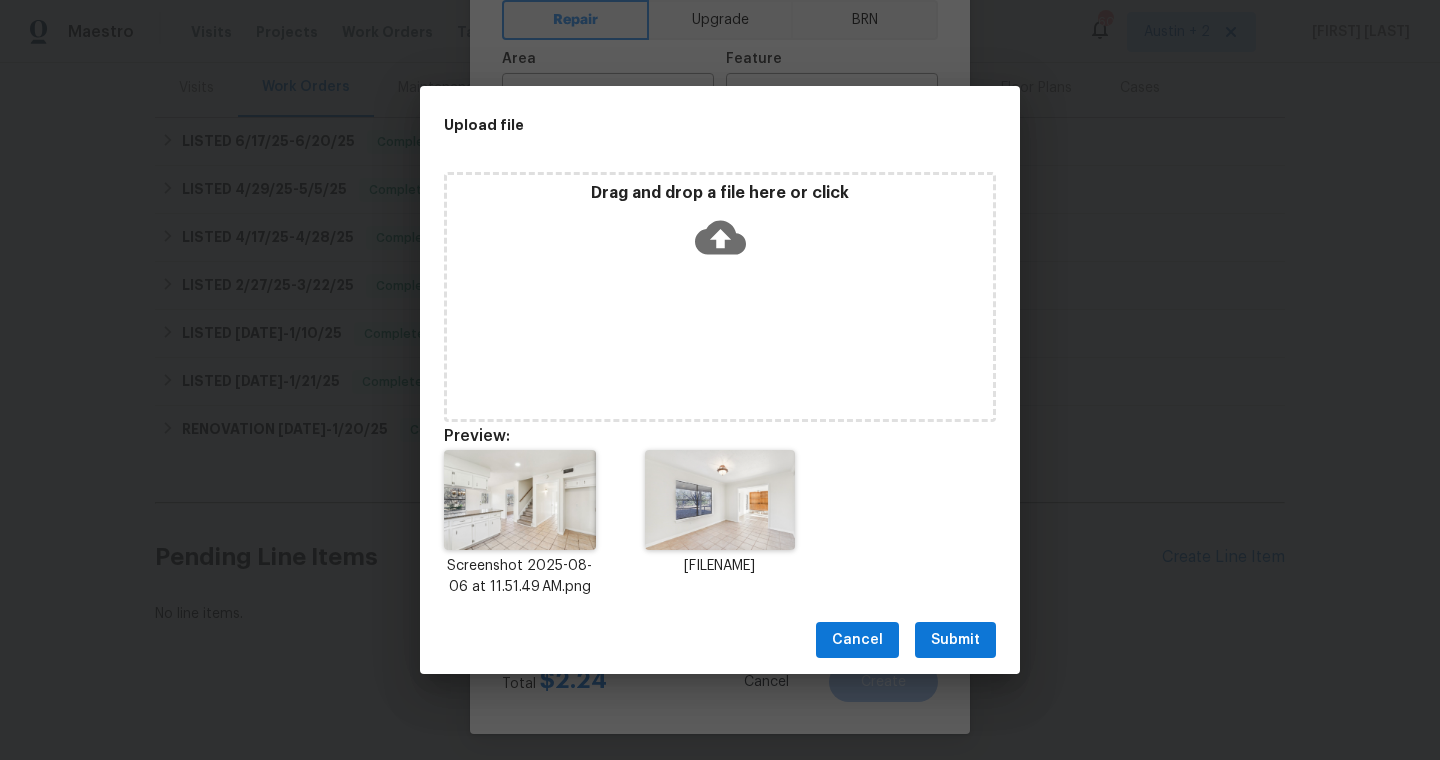 click on "Submit" at bounding box center [955, 640] 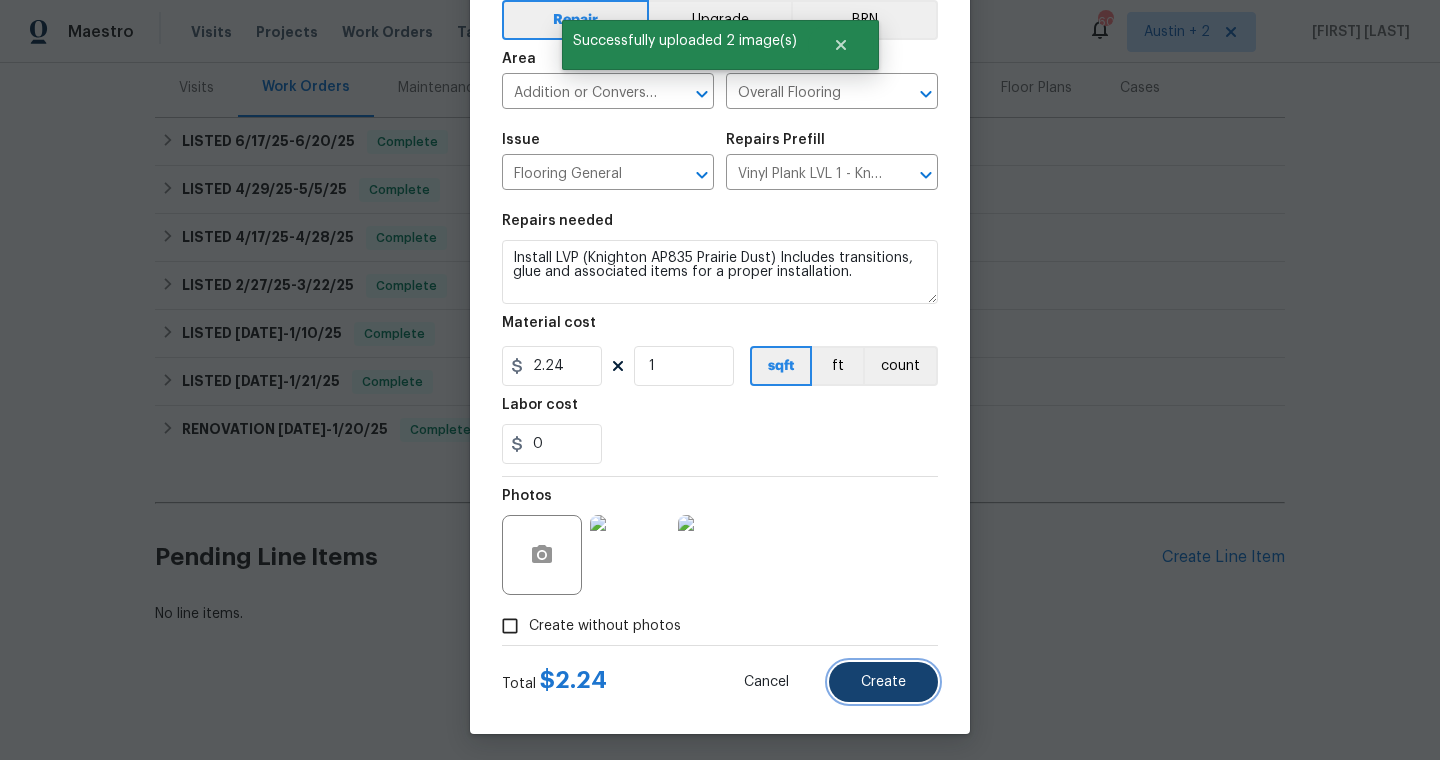 click on "Create" at bounding box center [883, 682] 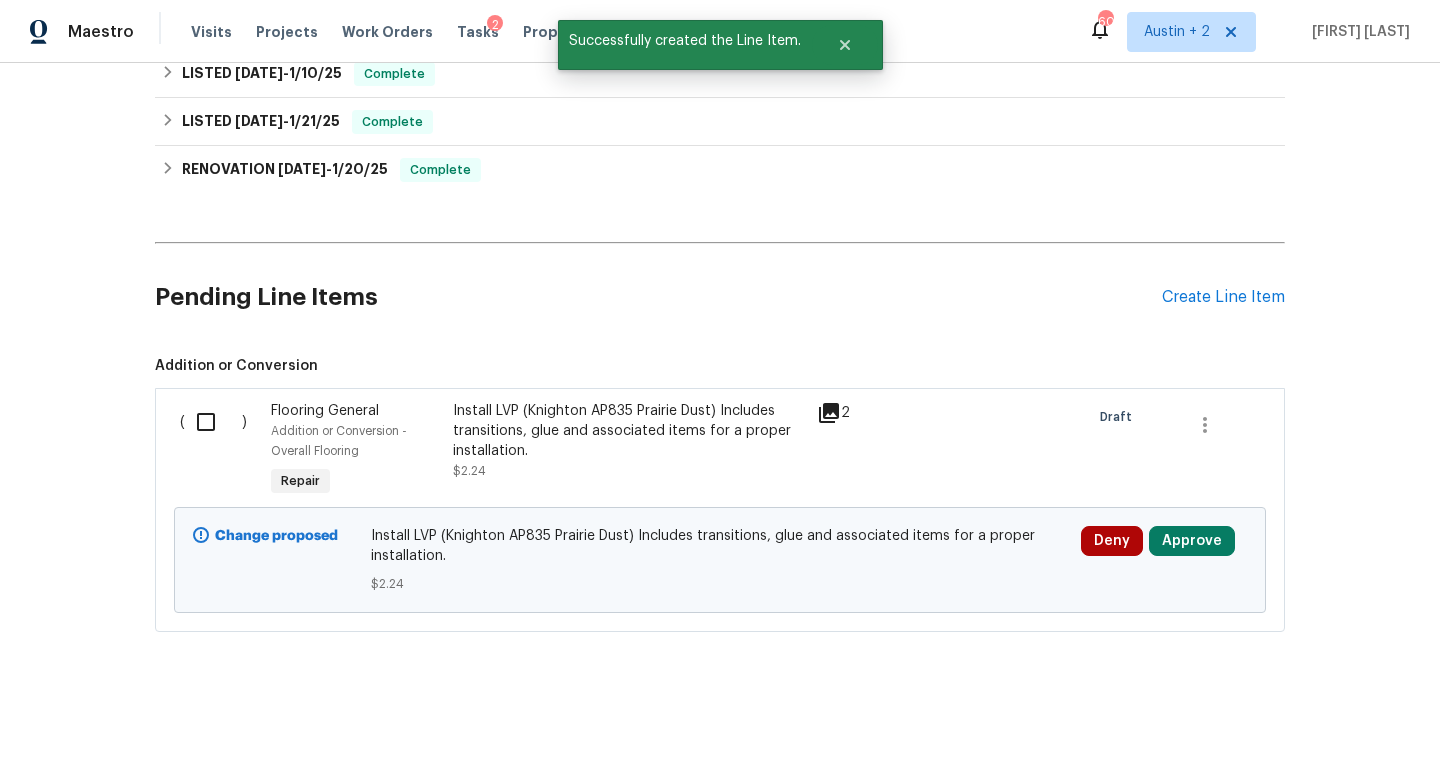 scroll, scrollTop: 514, scrollLeft: 0, axis: vertical 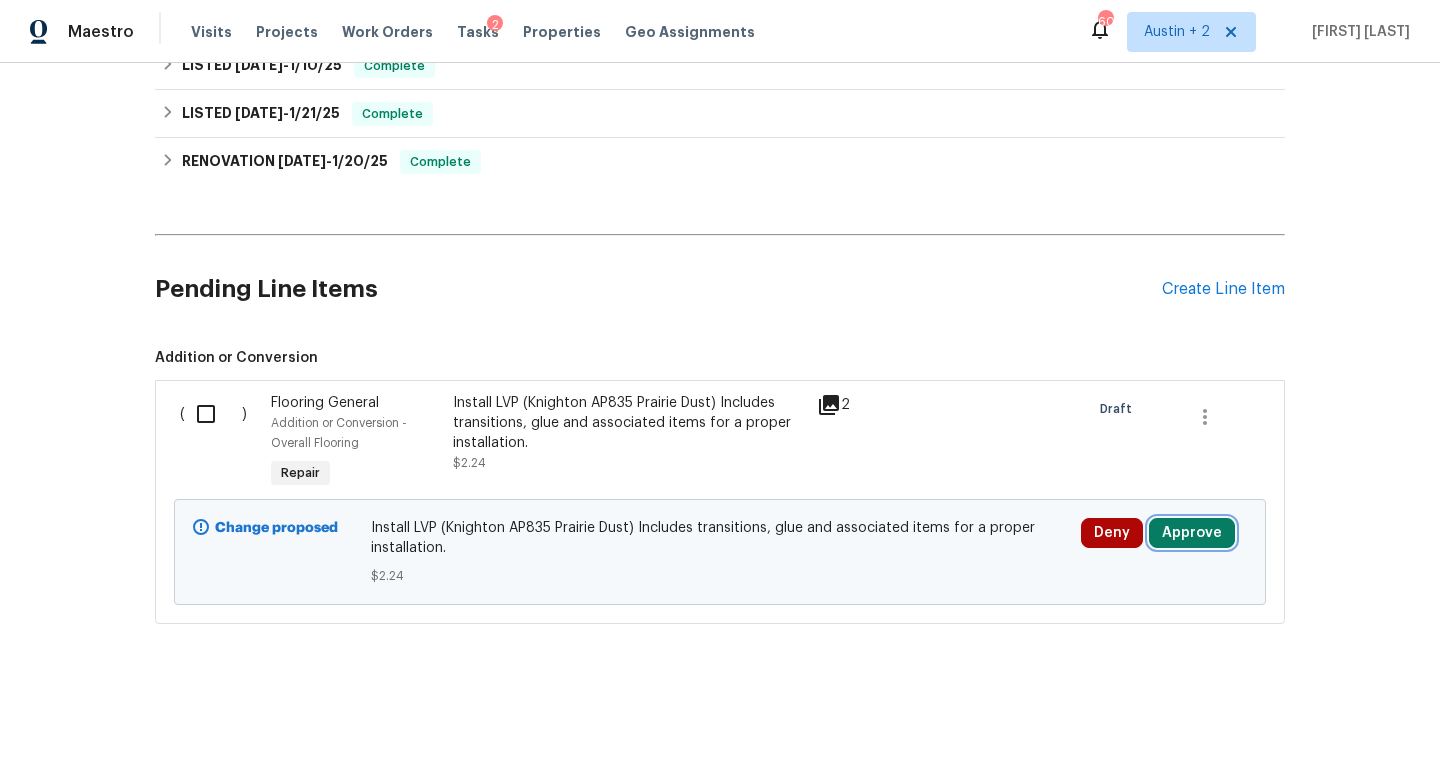 click on "Approve" at bounding box center (1192, 533) 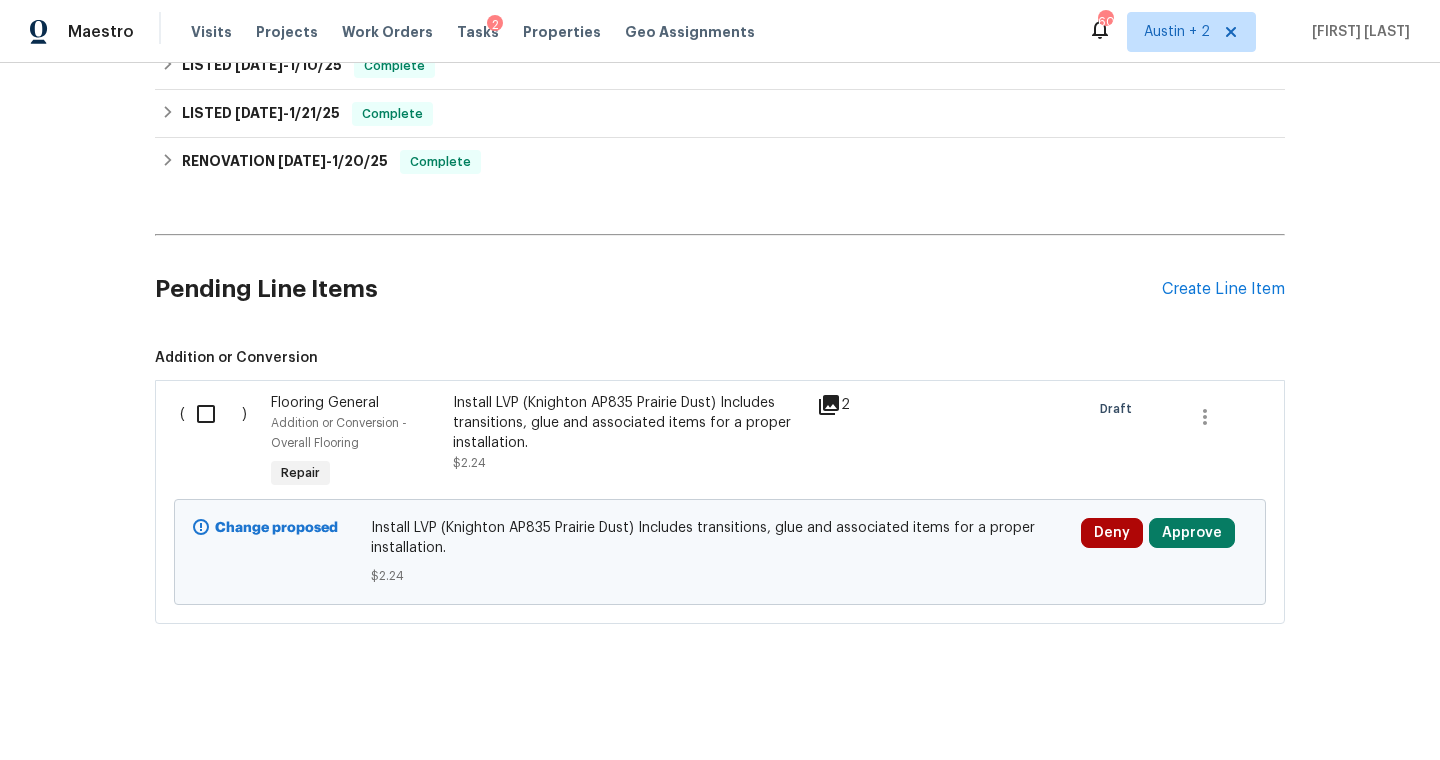 click on "Approve" at bounding box center (1192, 533) 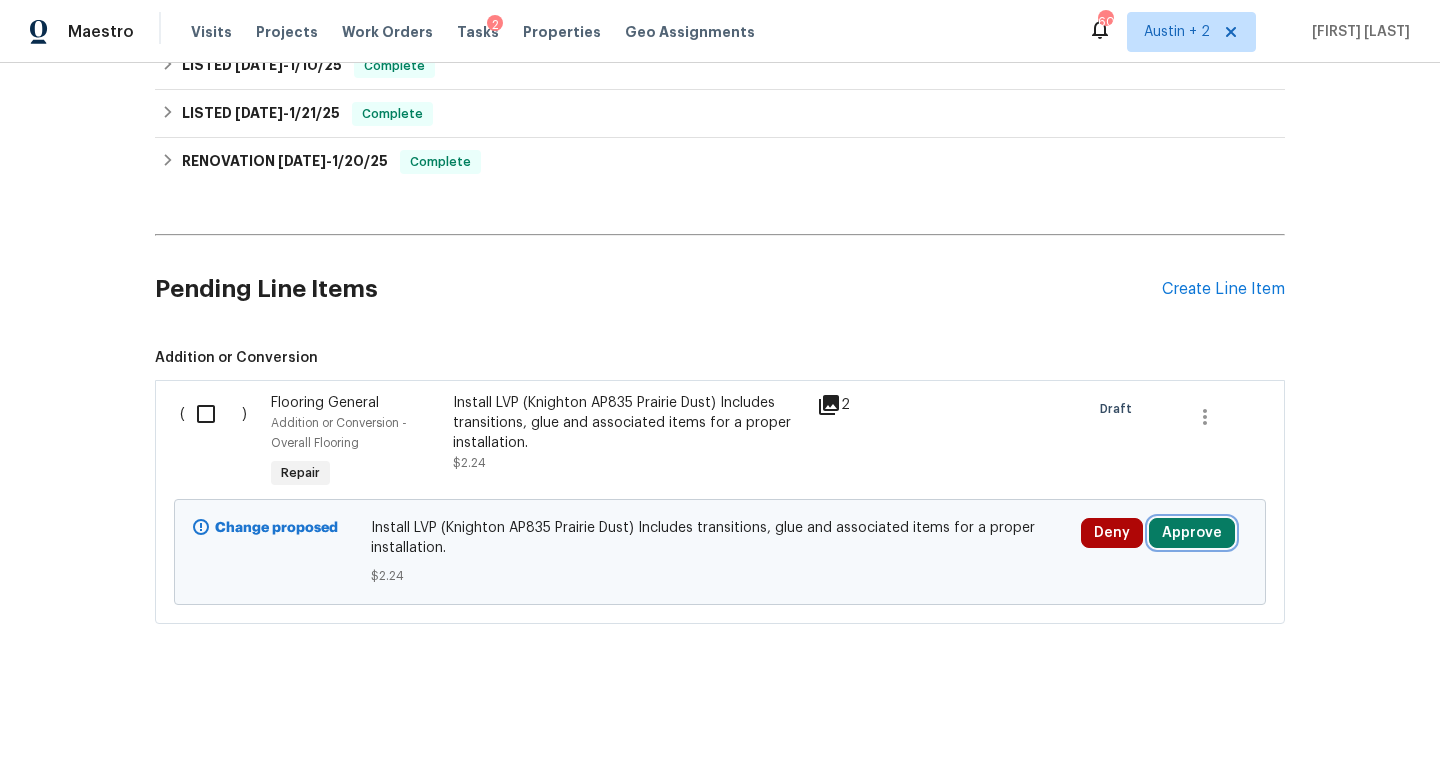 click on "Approve" at bounding box center (1192, 533) 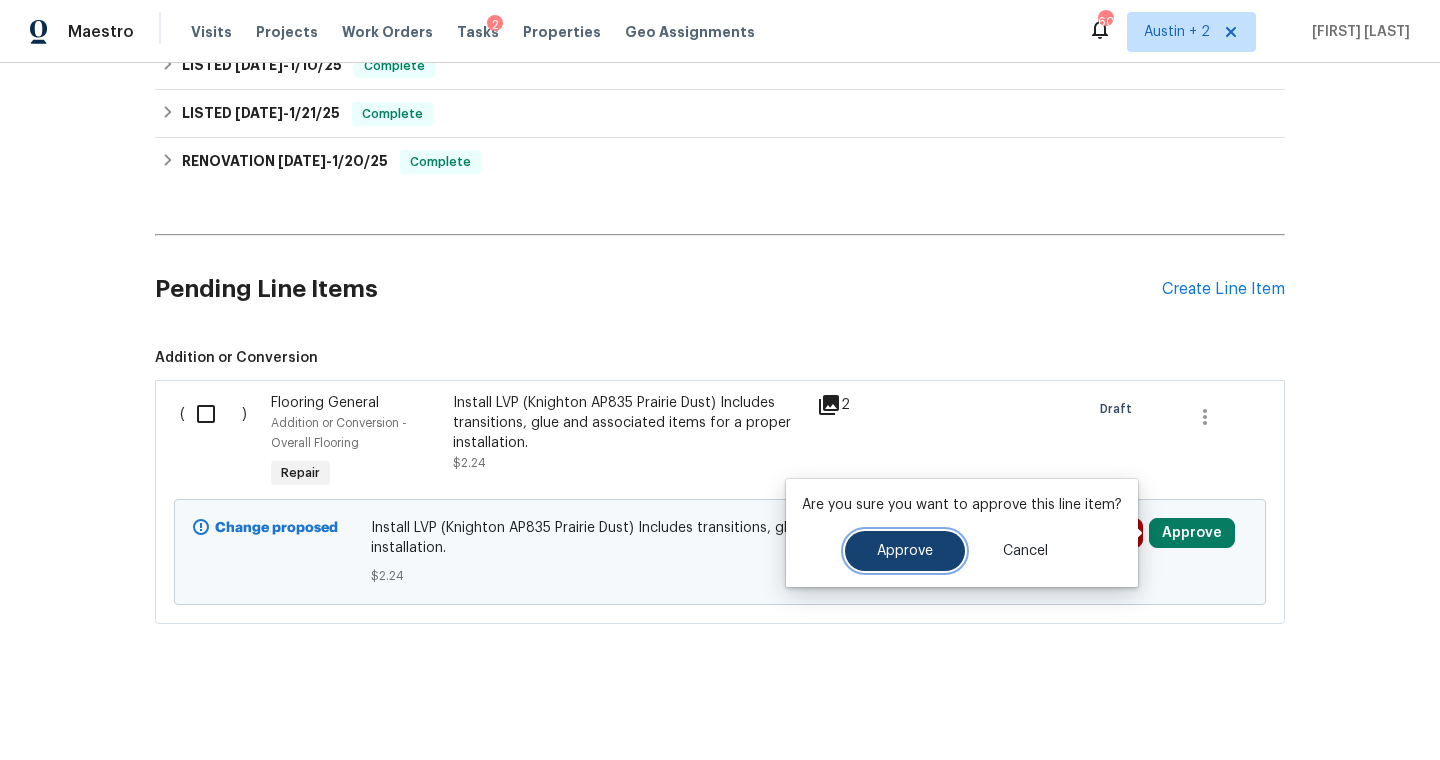 click on "Approve" at bounding box center [905, 551] 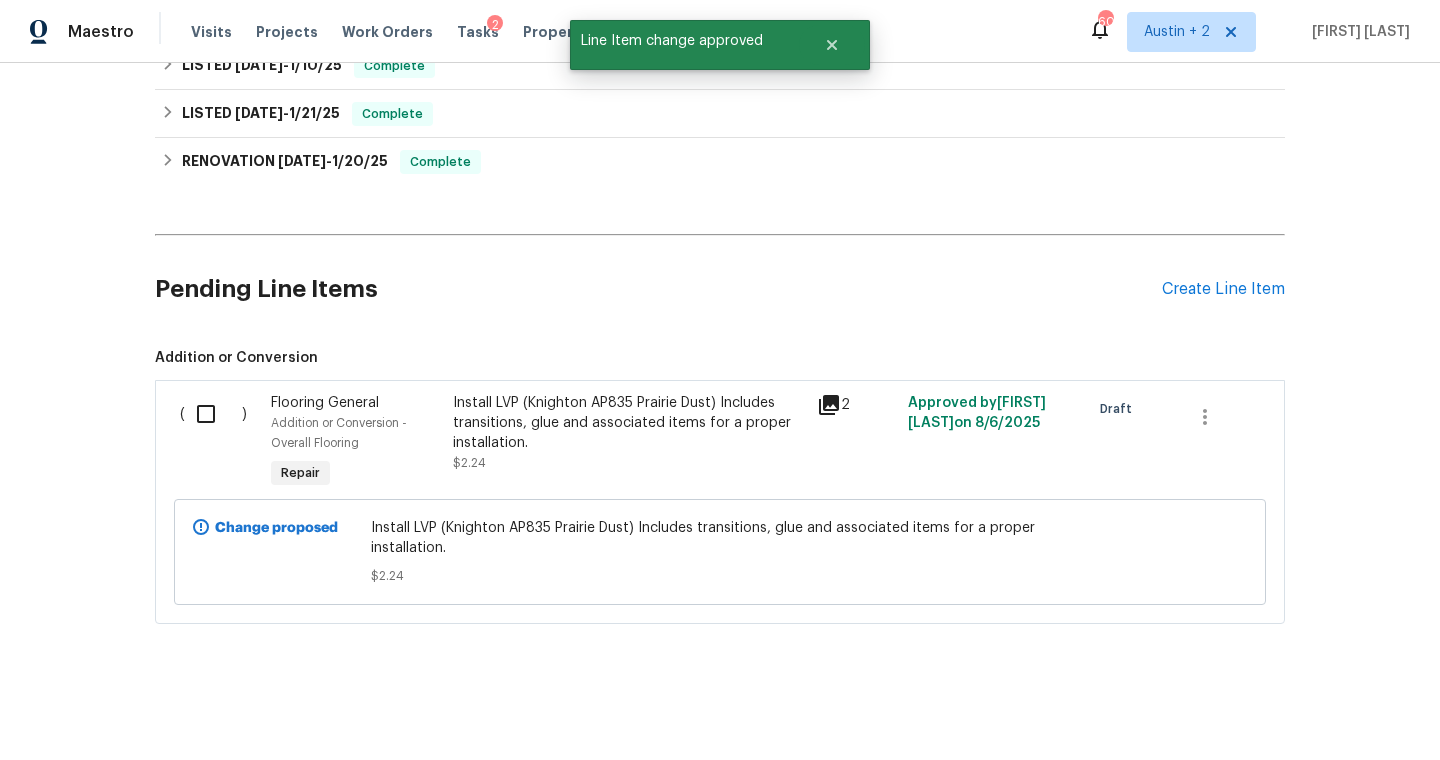 click at bounding box center (213, 414) 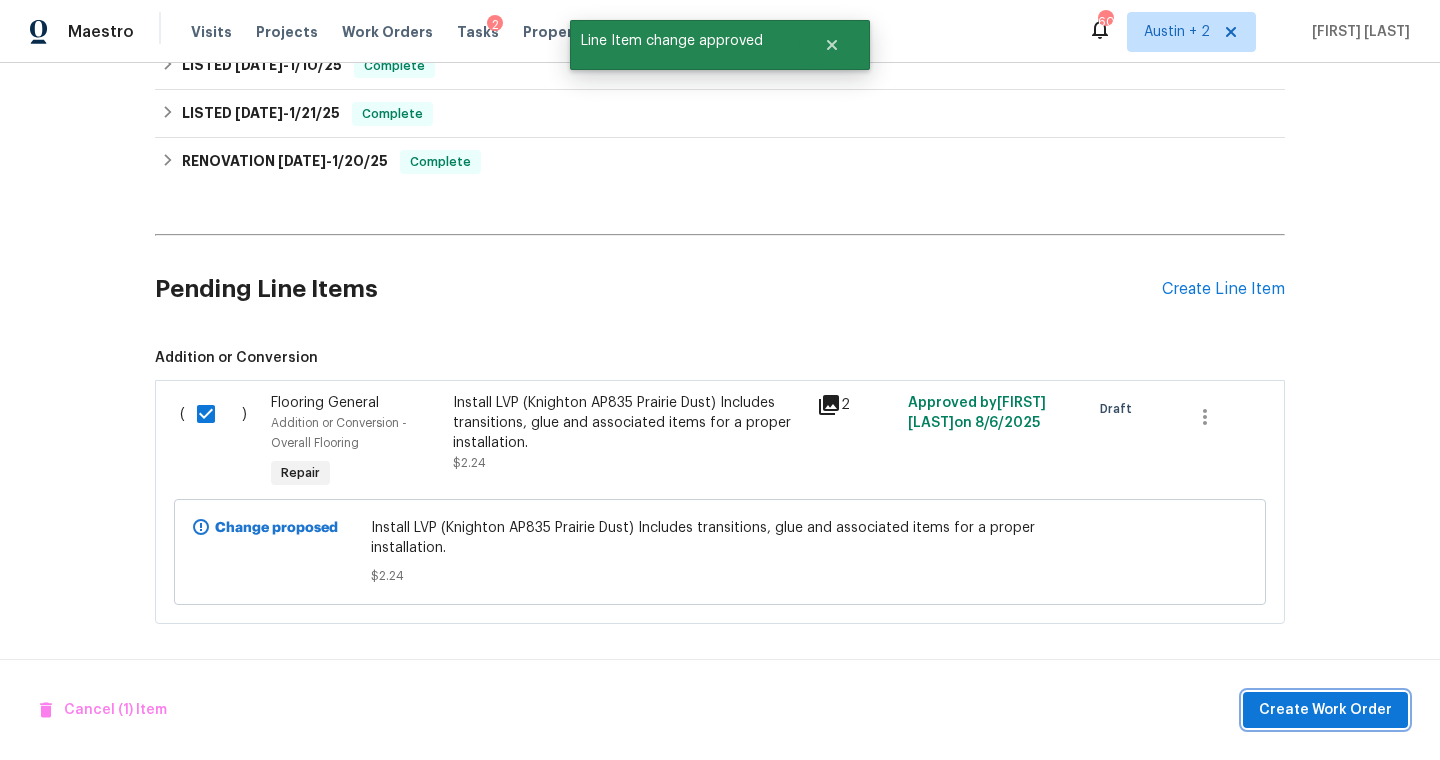 click on "Create Work Order" at bounding box center [1325, 710] 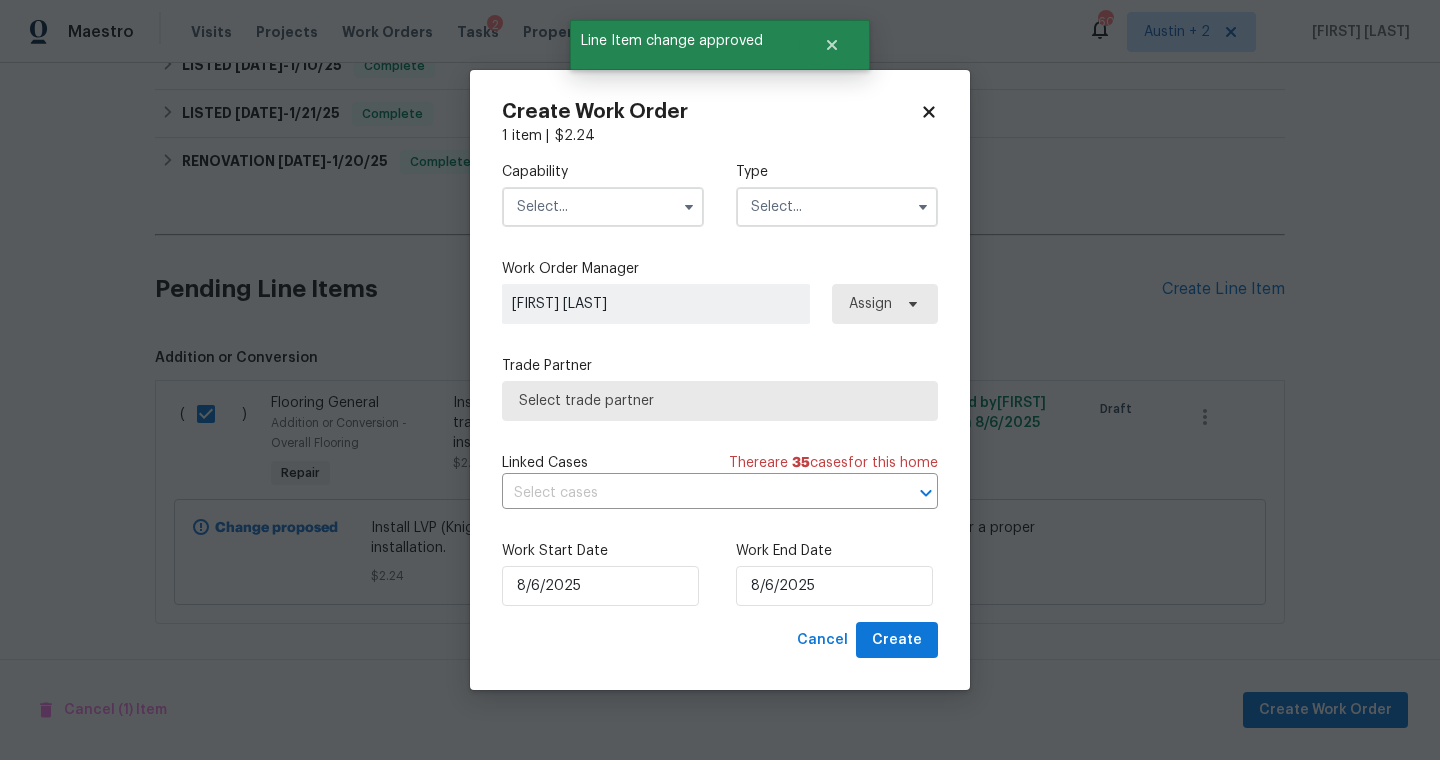 click at bounding box center (603, 207) 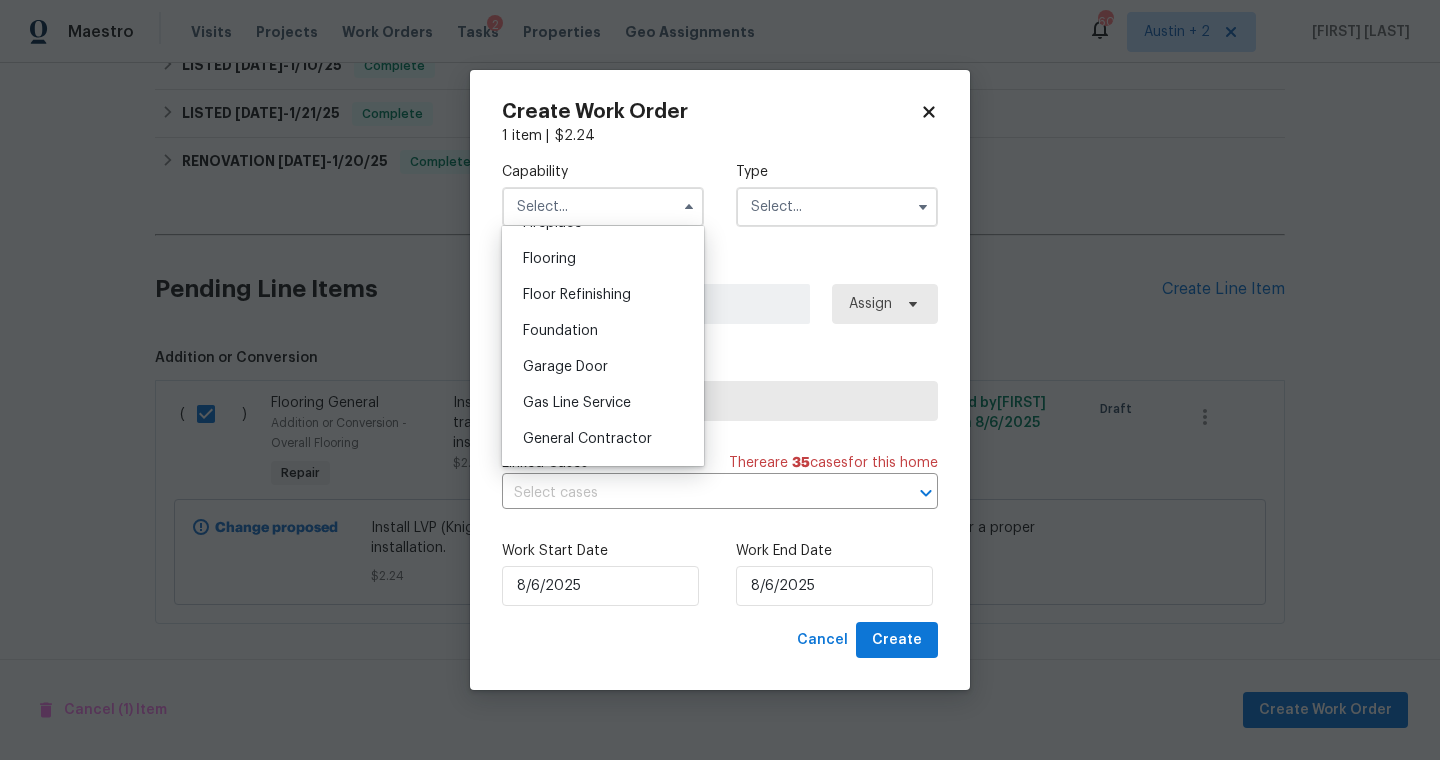 scroll, scrollTop: 766, scrollLeft: 0, axis: vertical 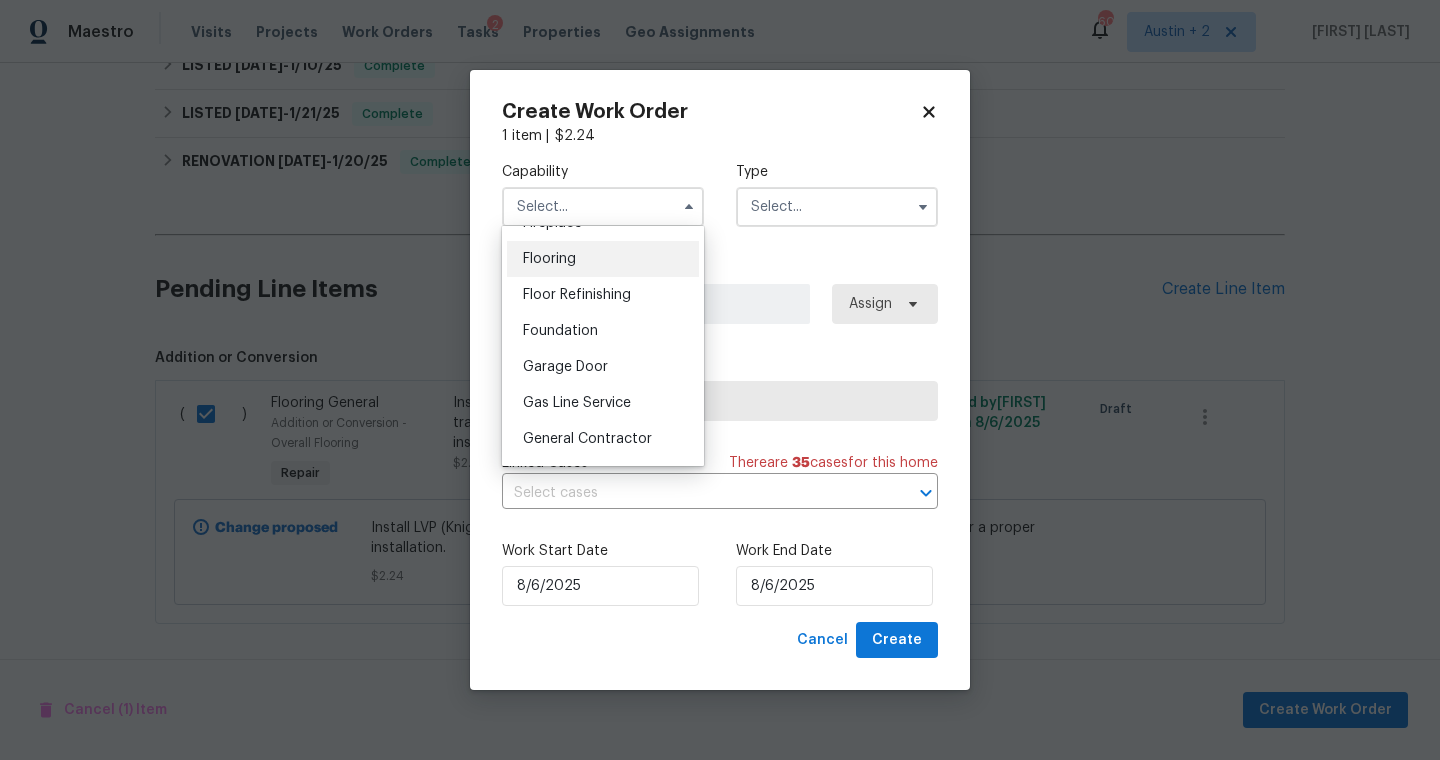 click on "Flooring" at bounding box center (603, 259) 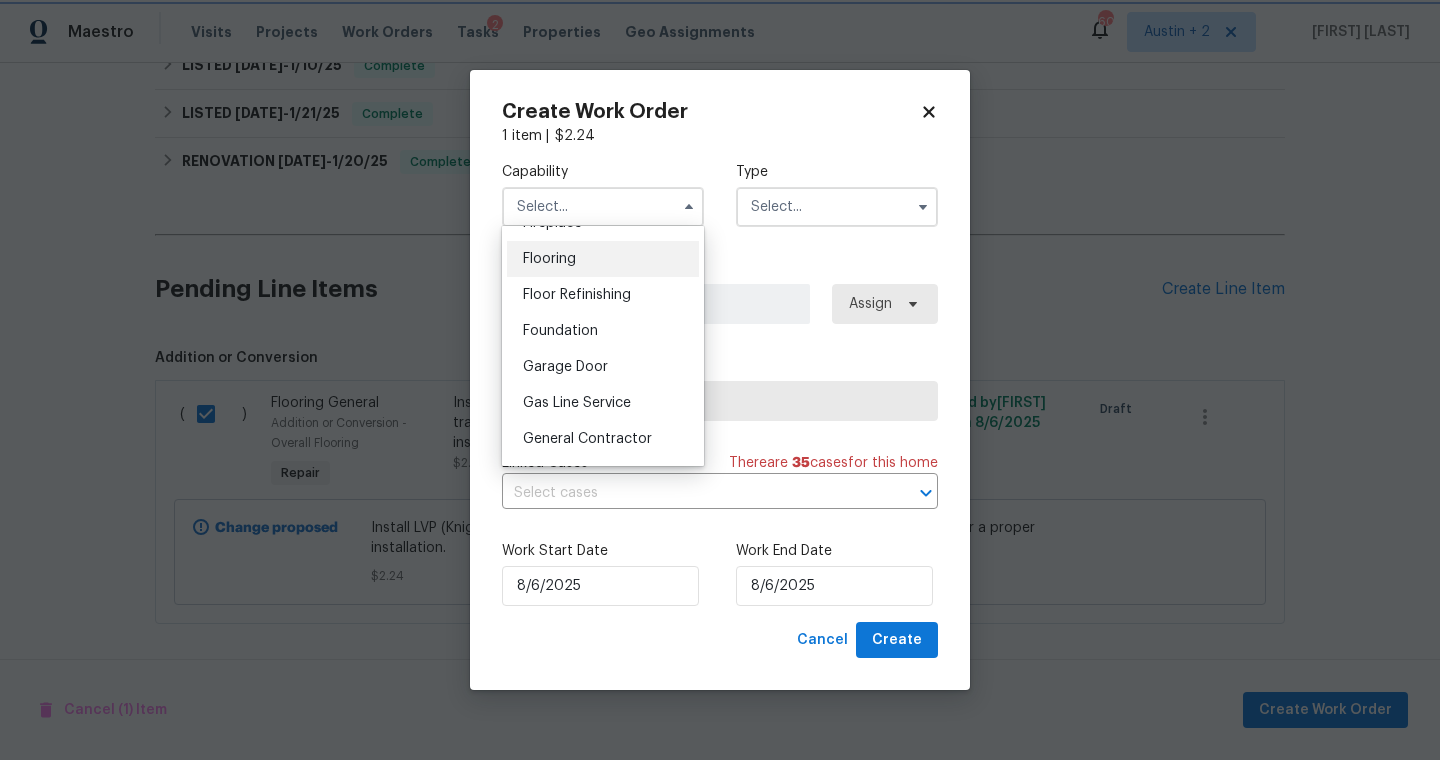 type on "Flooring" 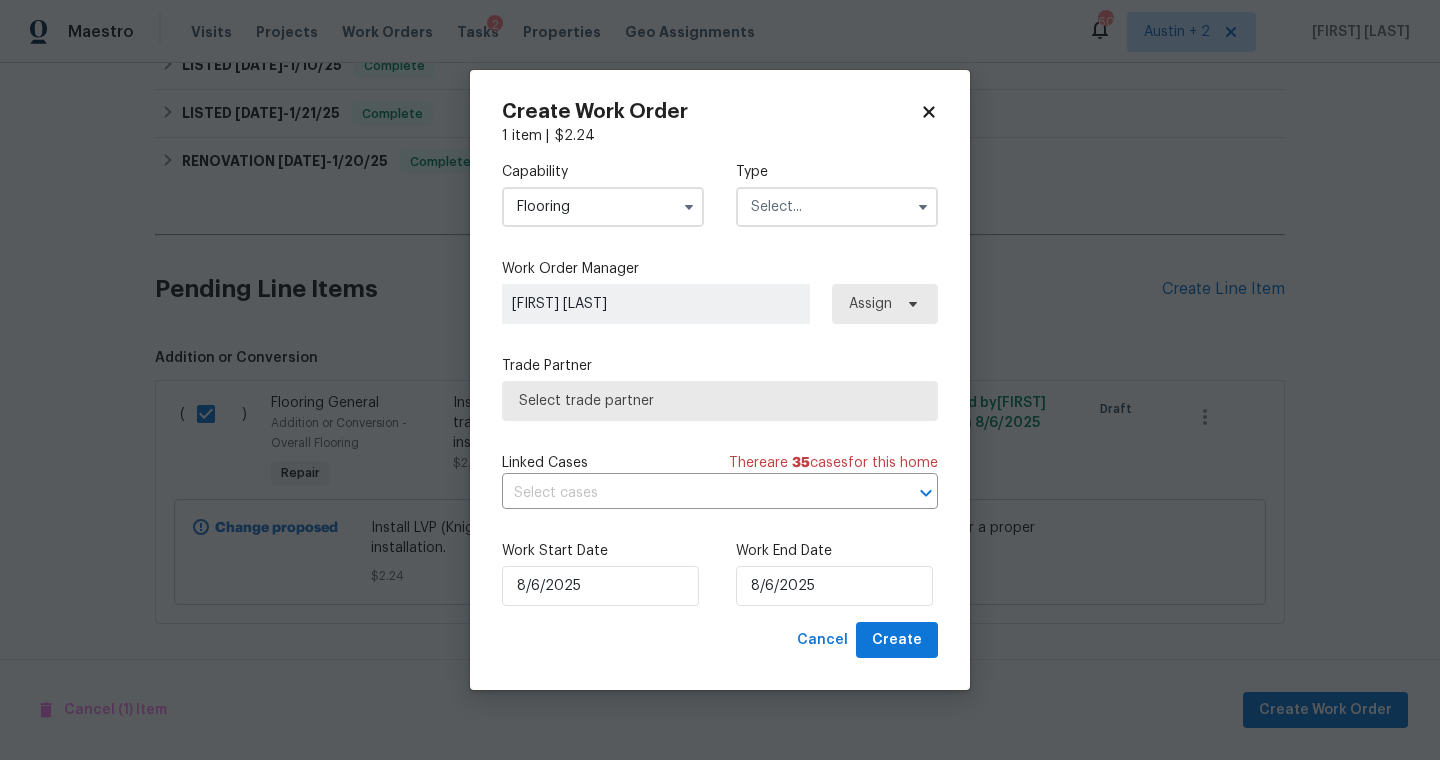 click at bounding box center [837, 207] 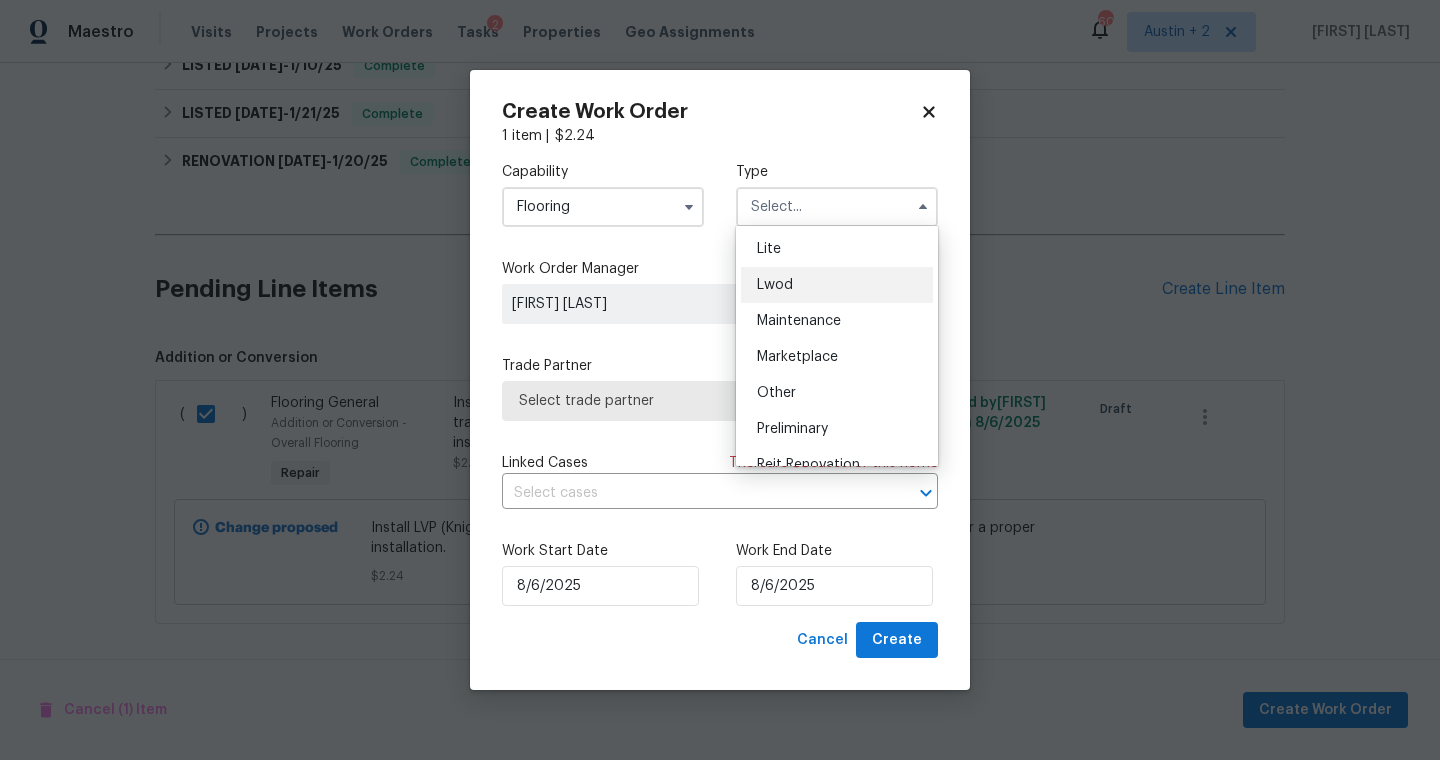 scroll, scrollTop: 158, scrollLeft: 0, axis: vertical 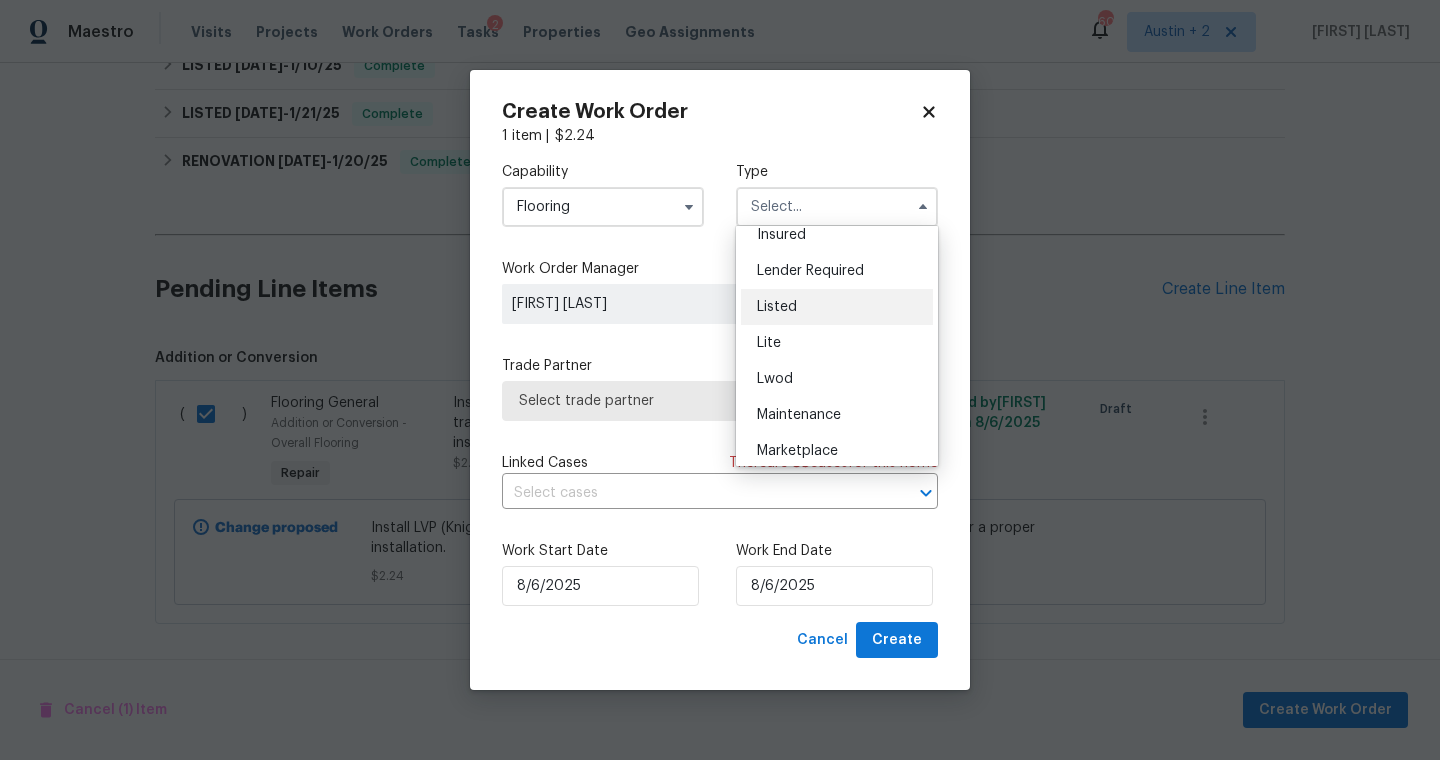 click on "Listed" at bounding box center (777, 307) 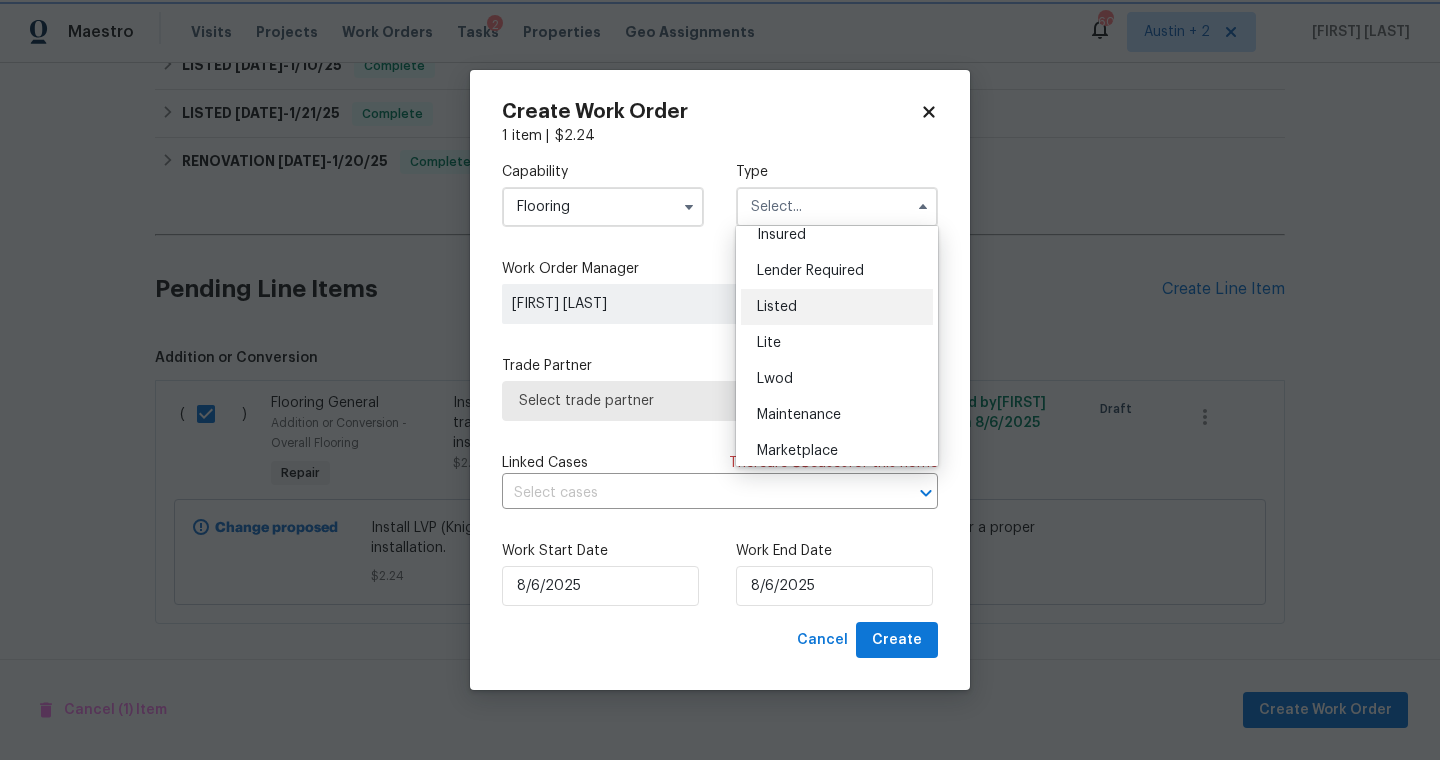 type on "Listed" 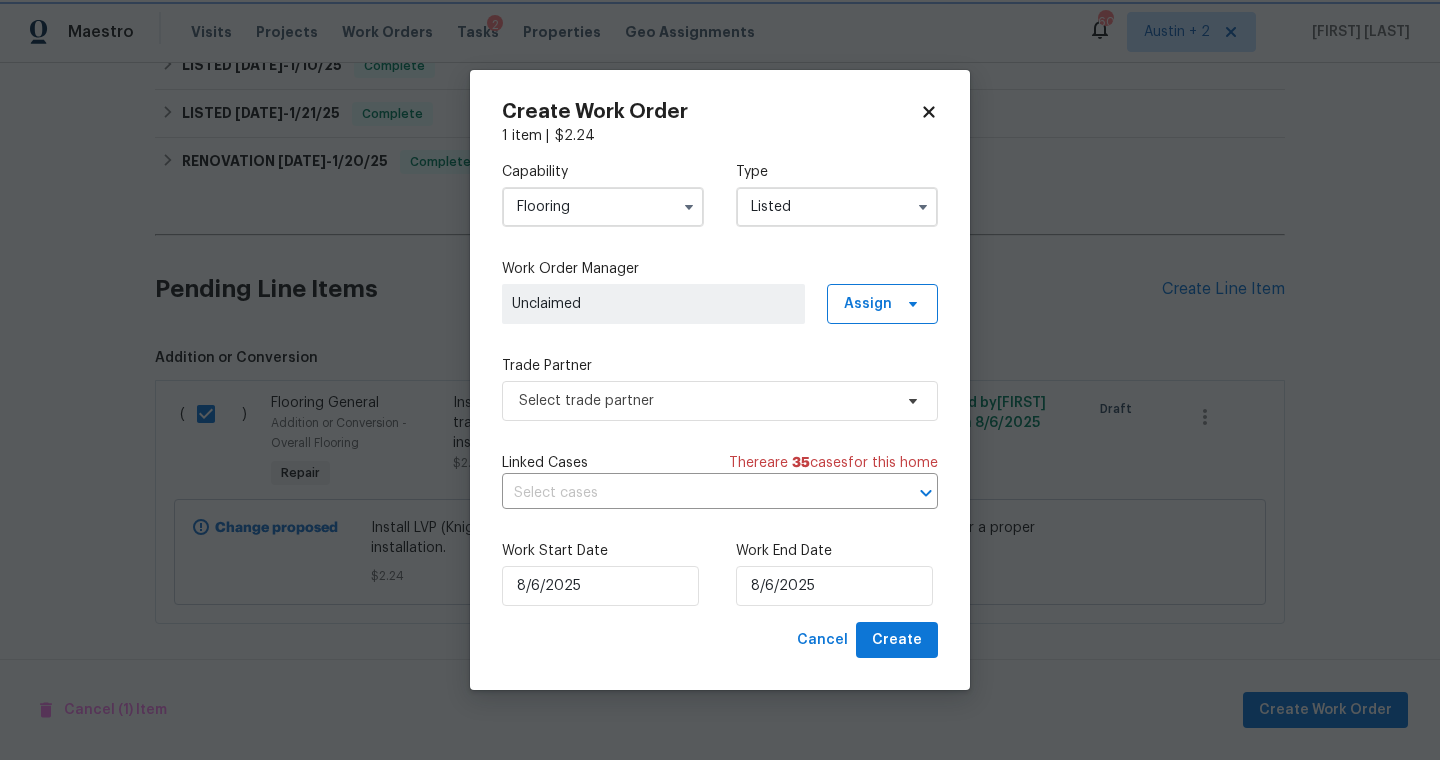 scroll, scrollTop: 0, scrollLeft: 0, axis: both 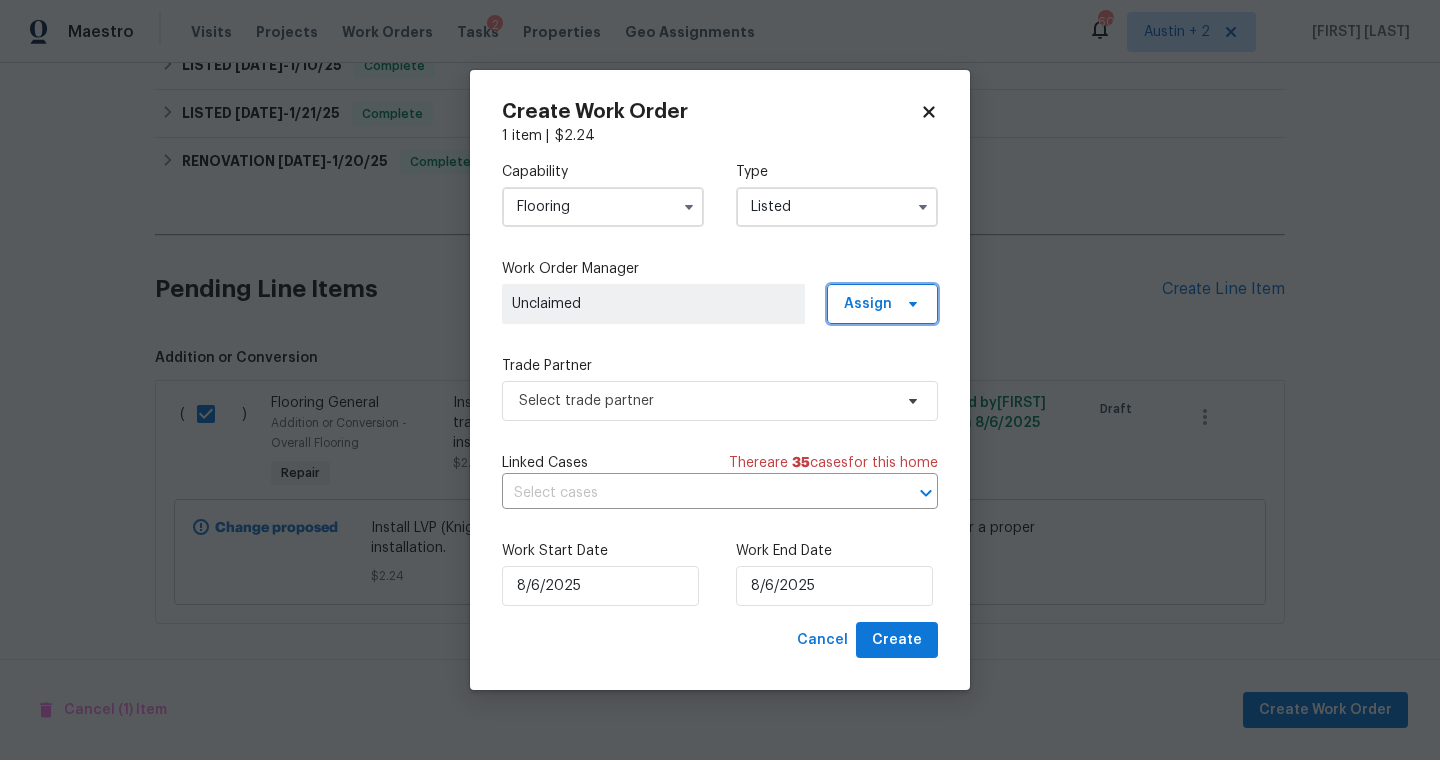 click on "Assign" at bounding box center (868, 304) 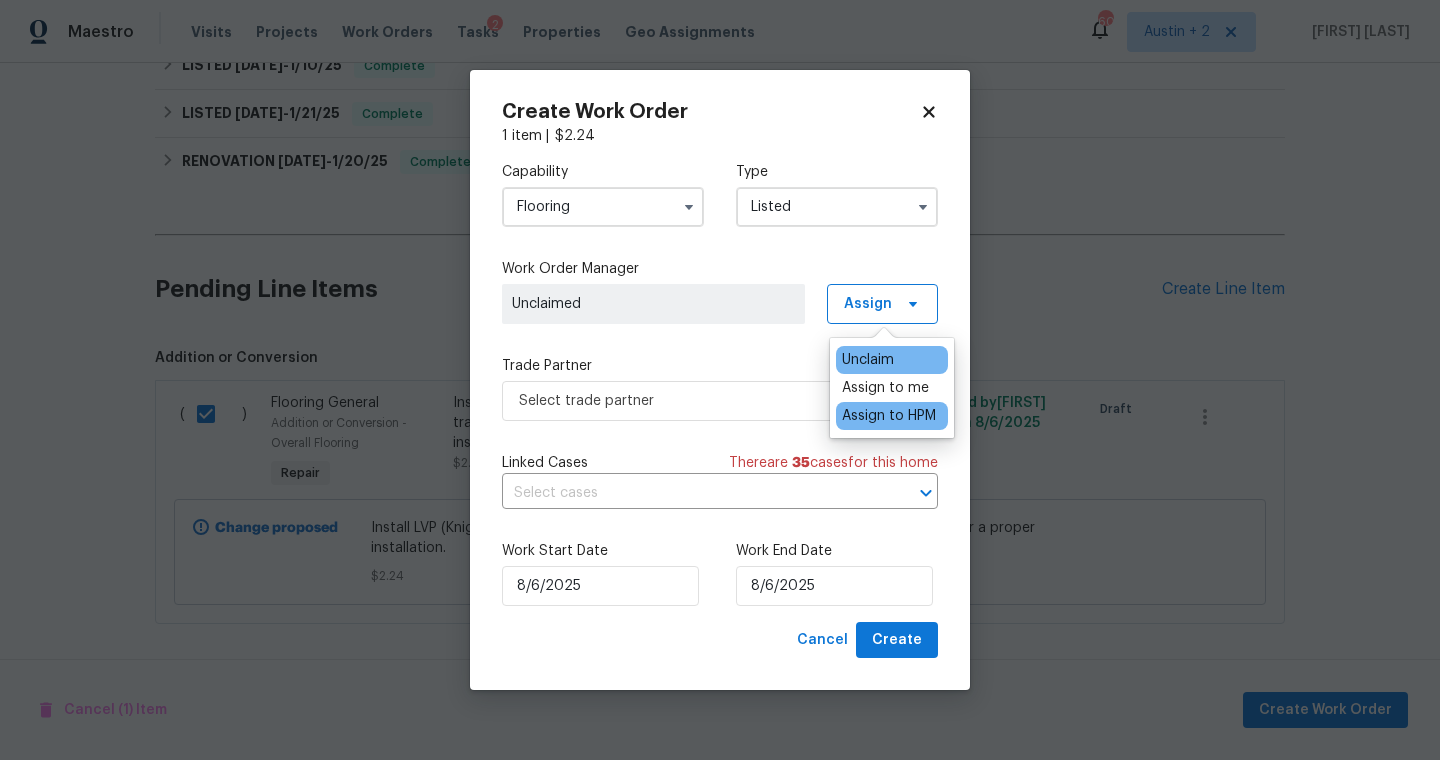 click on "Assign to HPM" at bounding box center [889, 416] 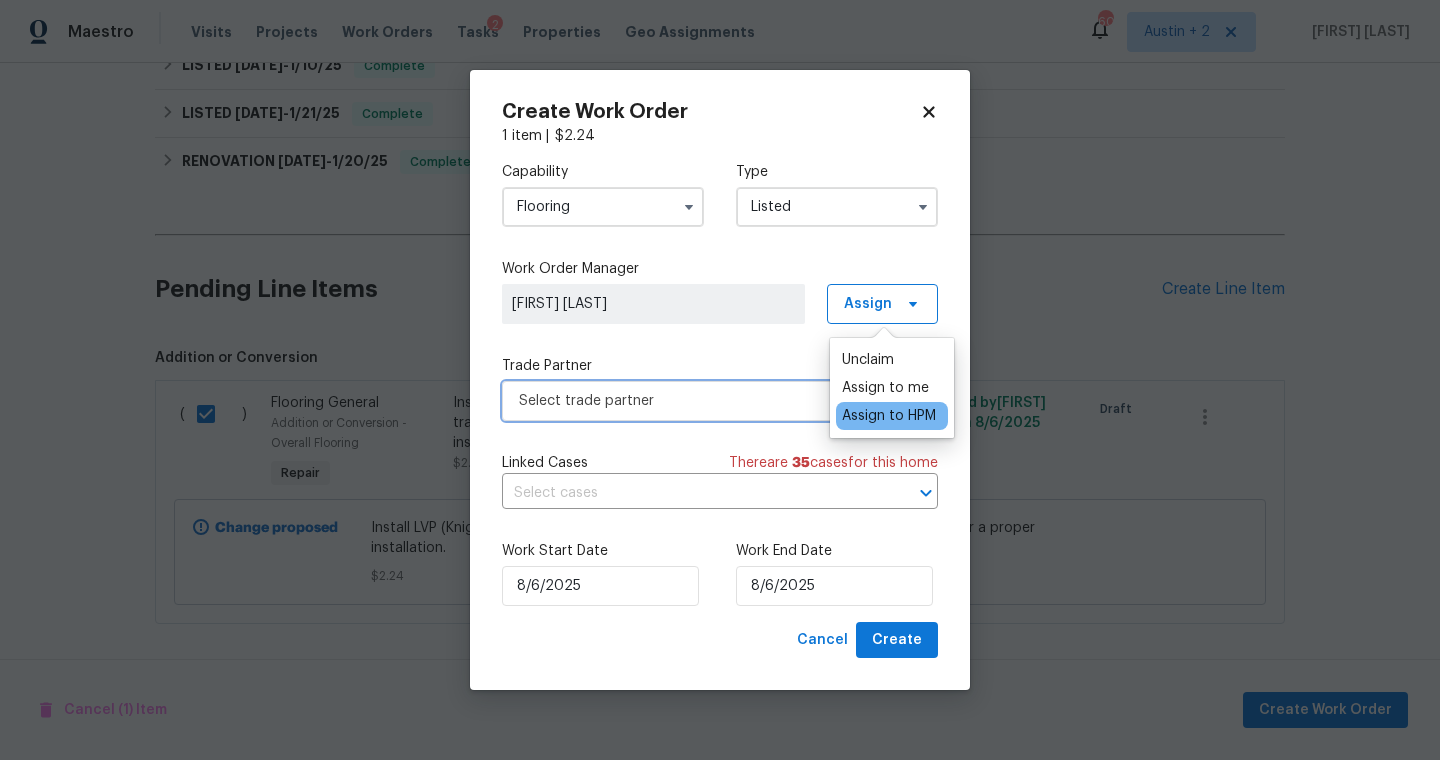 click on "Select trade partner" at bounding box center (705, 401) 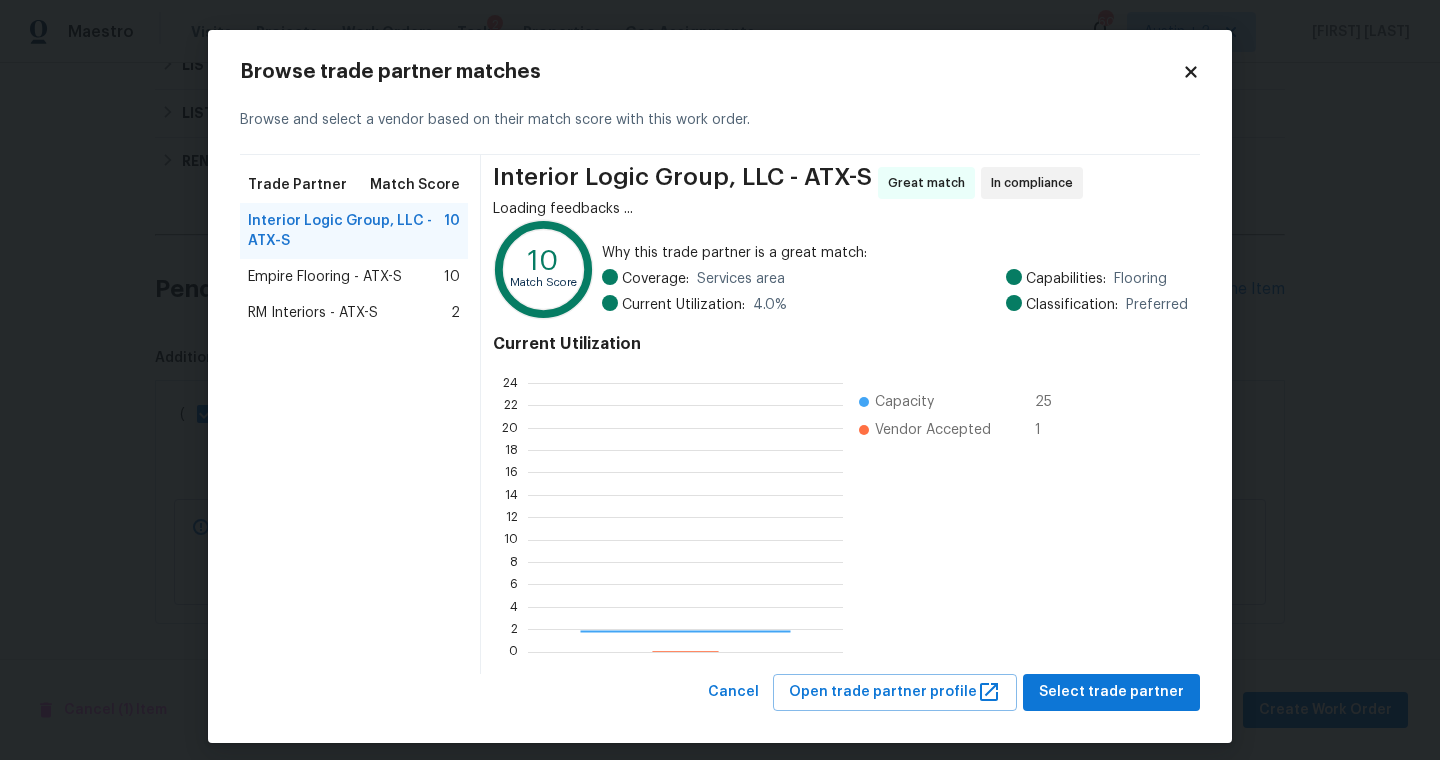 scroll, scrollTop: 2, scrollLeft: 1, axis: both 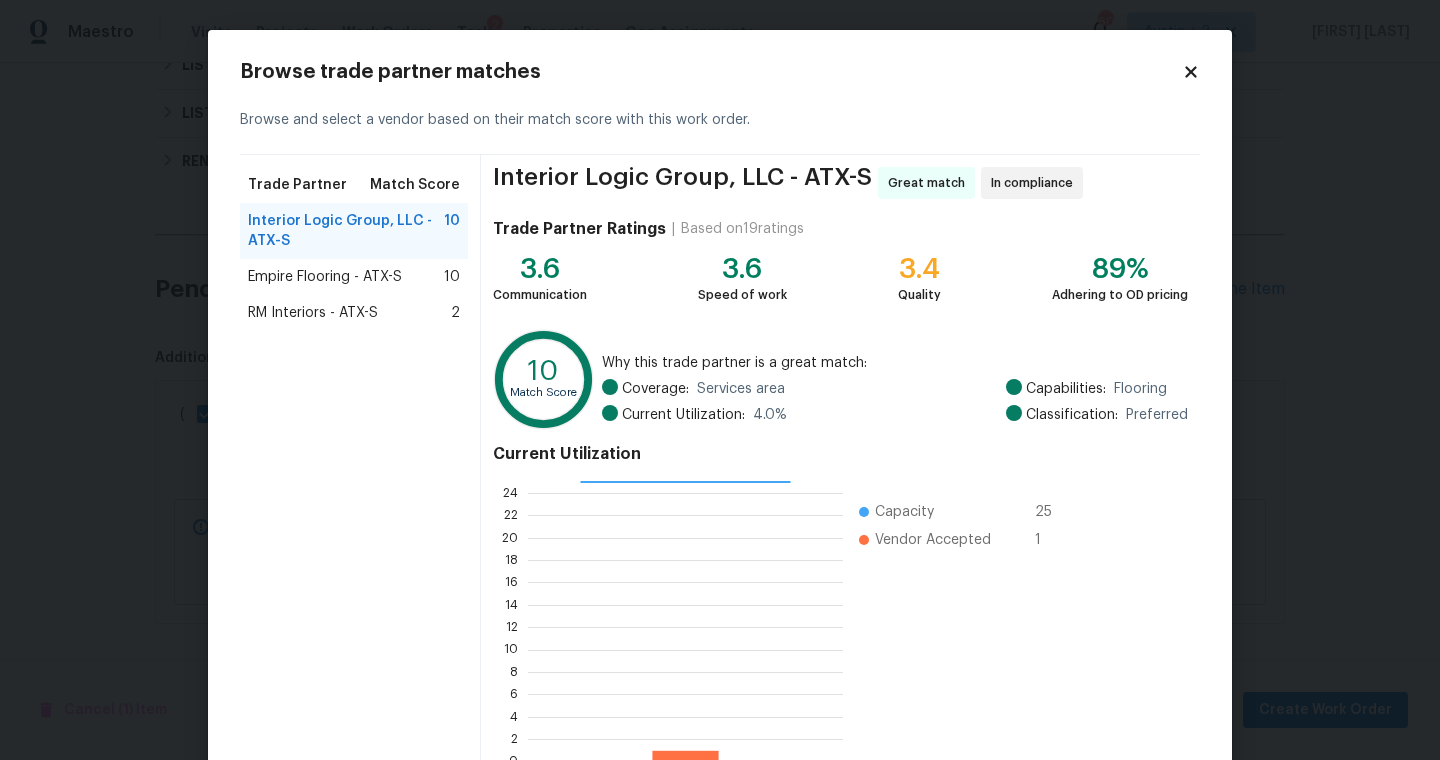 click on "RM Interiors - ATX-S" at bounding box center (313, 313) 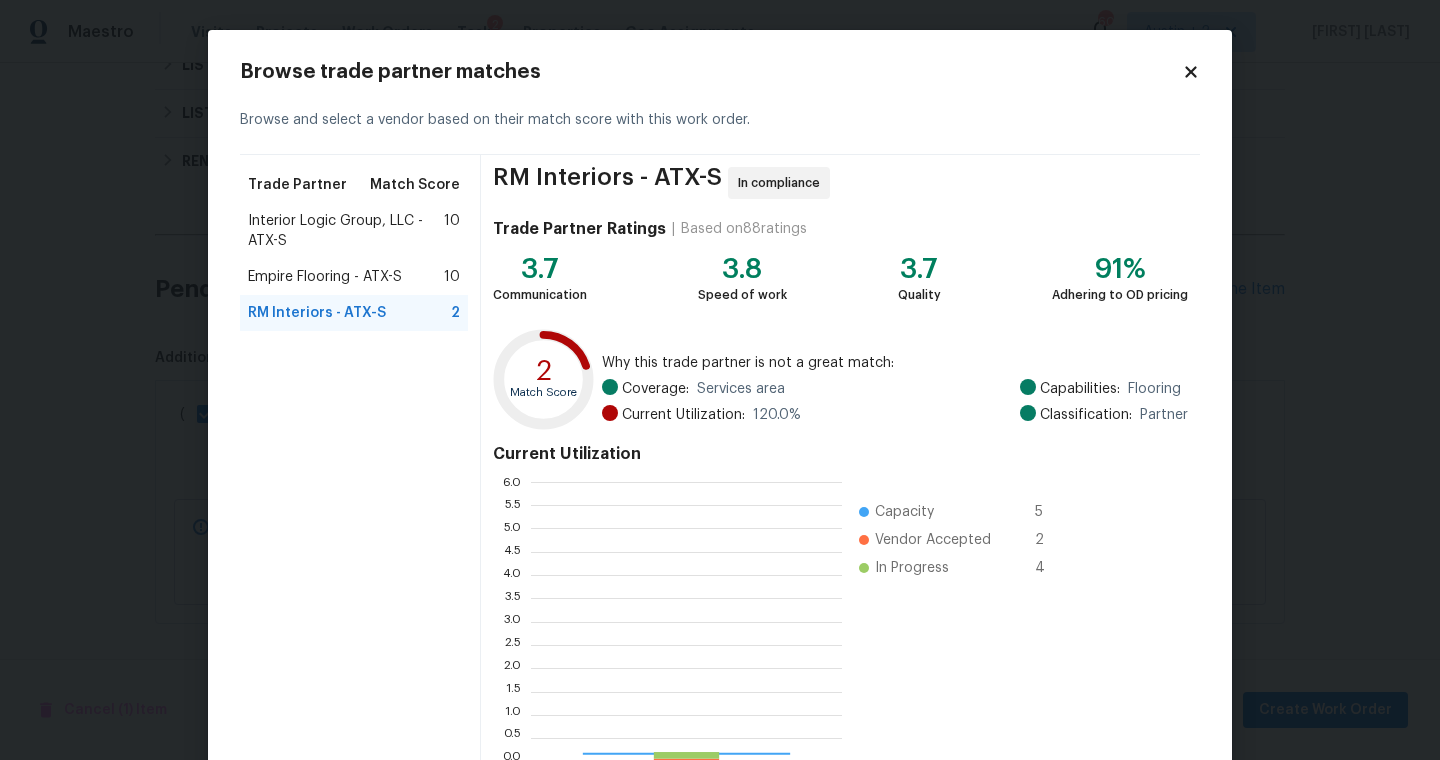 scroll, scrollTop: 2, scrollLeft: 1, axis: both 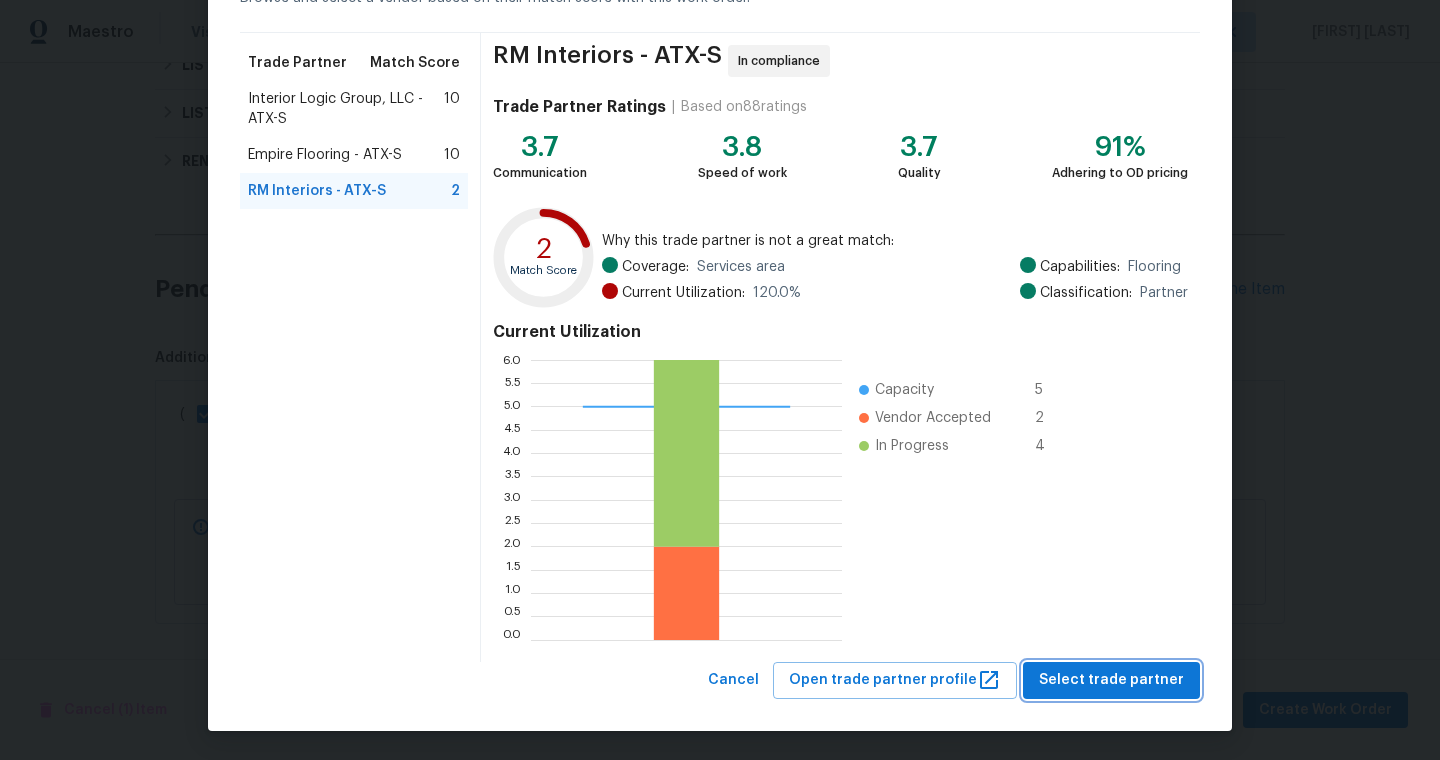 click on "Select trade partner" at bounding box center [1111, 680] 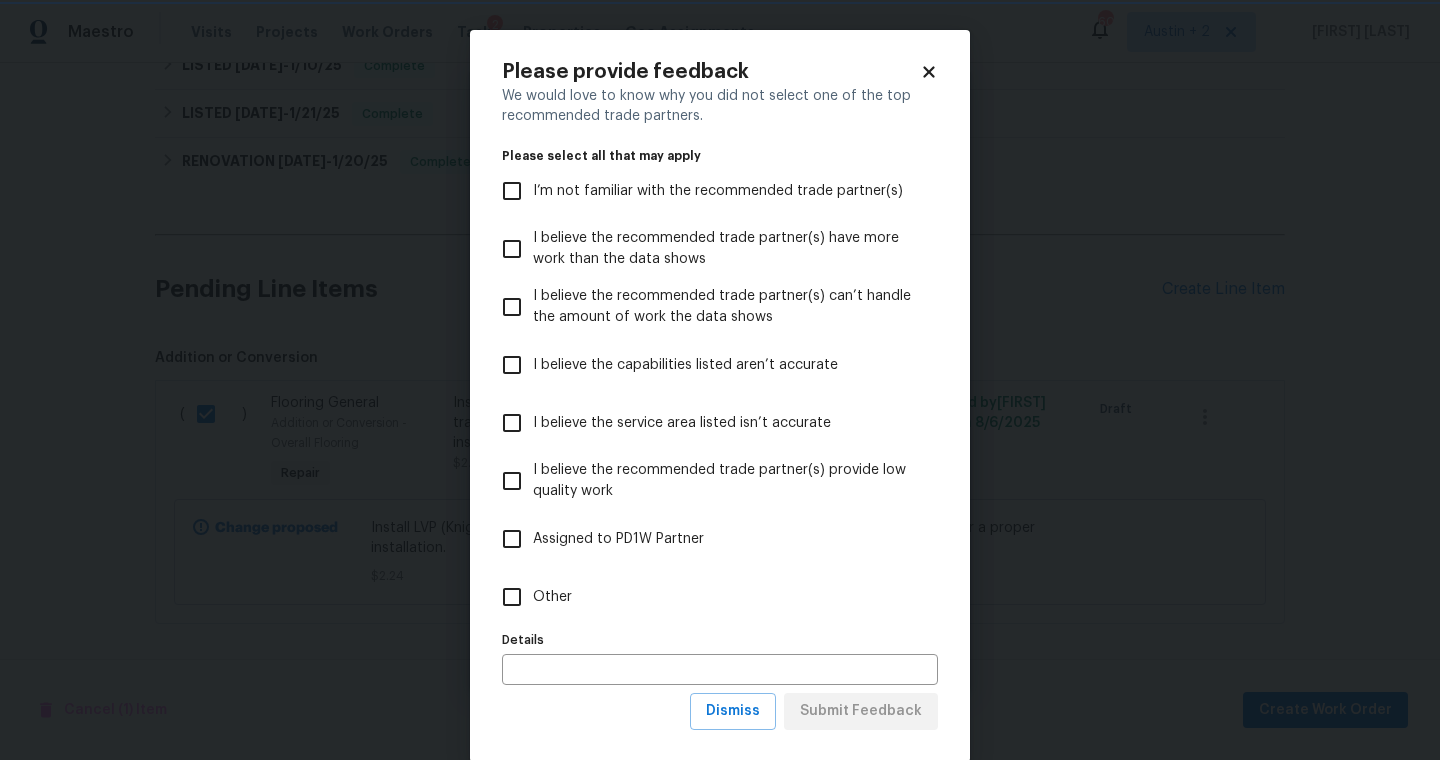 scroll, scrollTop: 0, scrollLeft: 0, axis: both 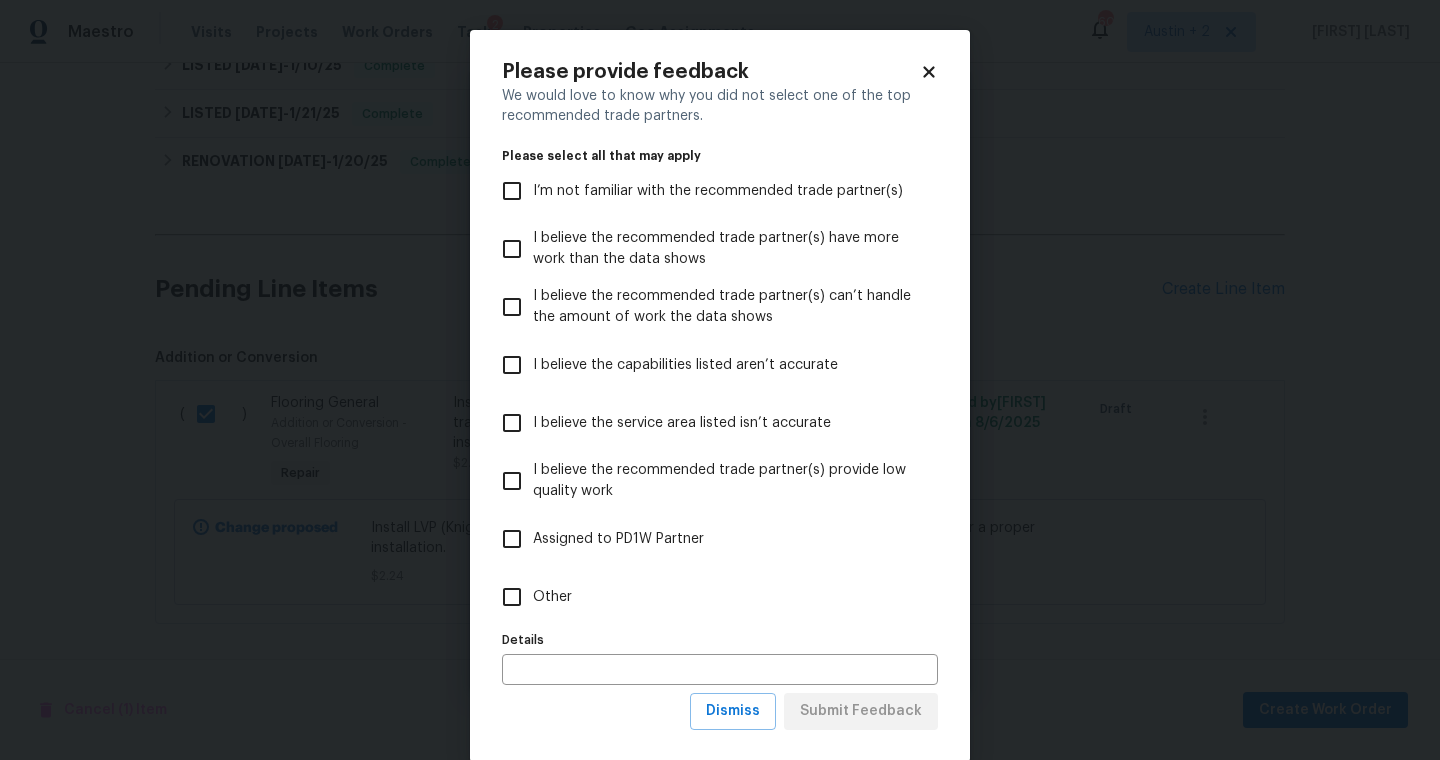 click on "Other" at bounding box center [552, 597] 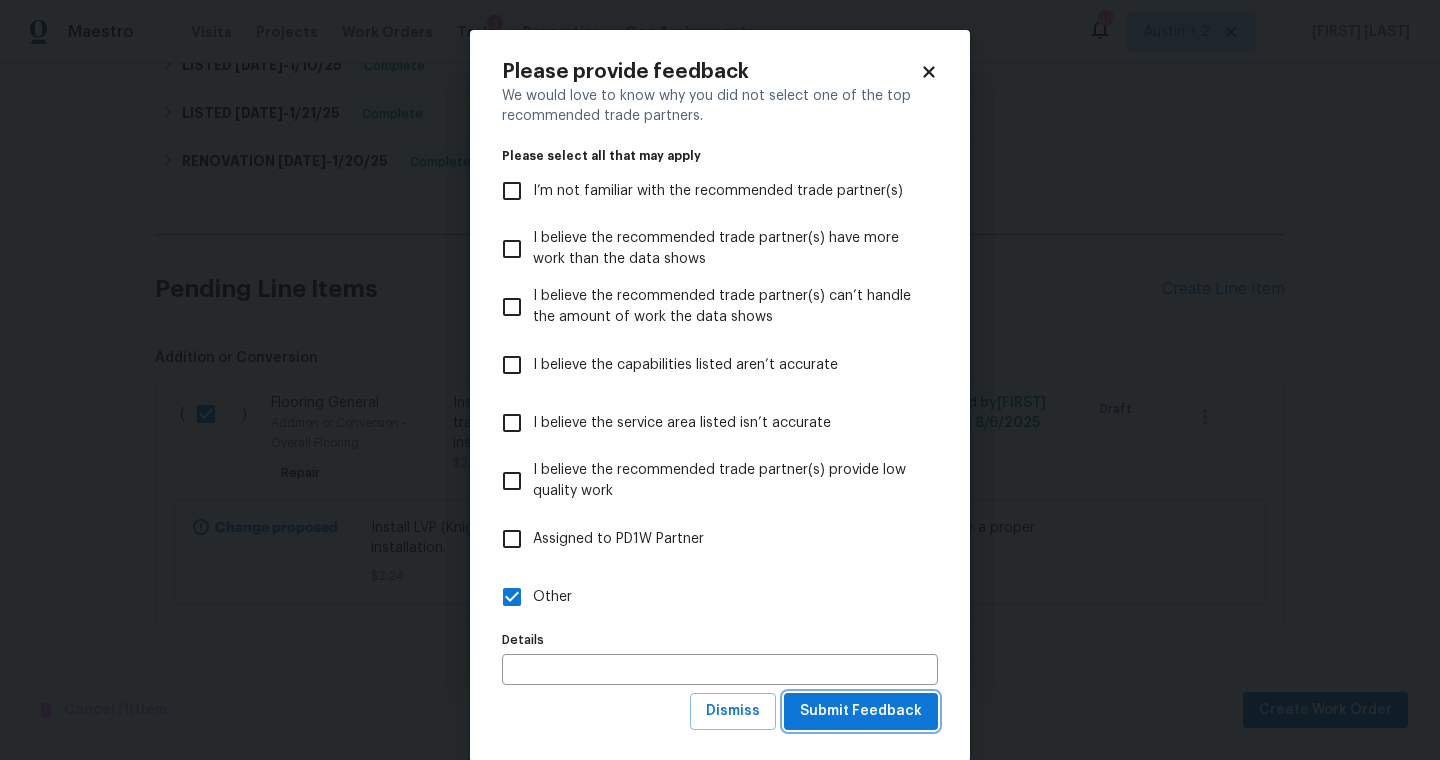 click on "Submit Feedback" at bounding box center [861, 711] 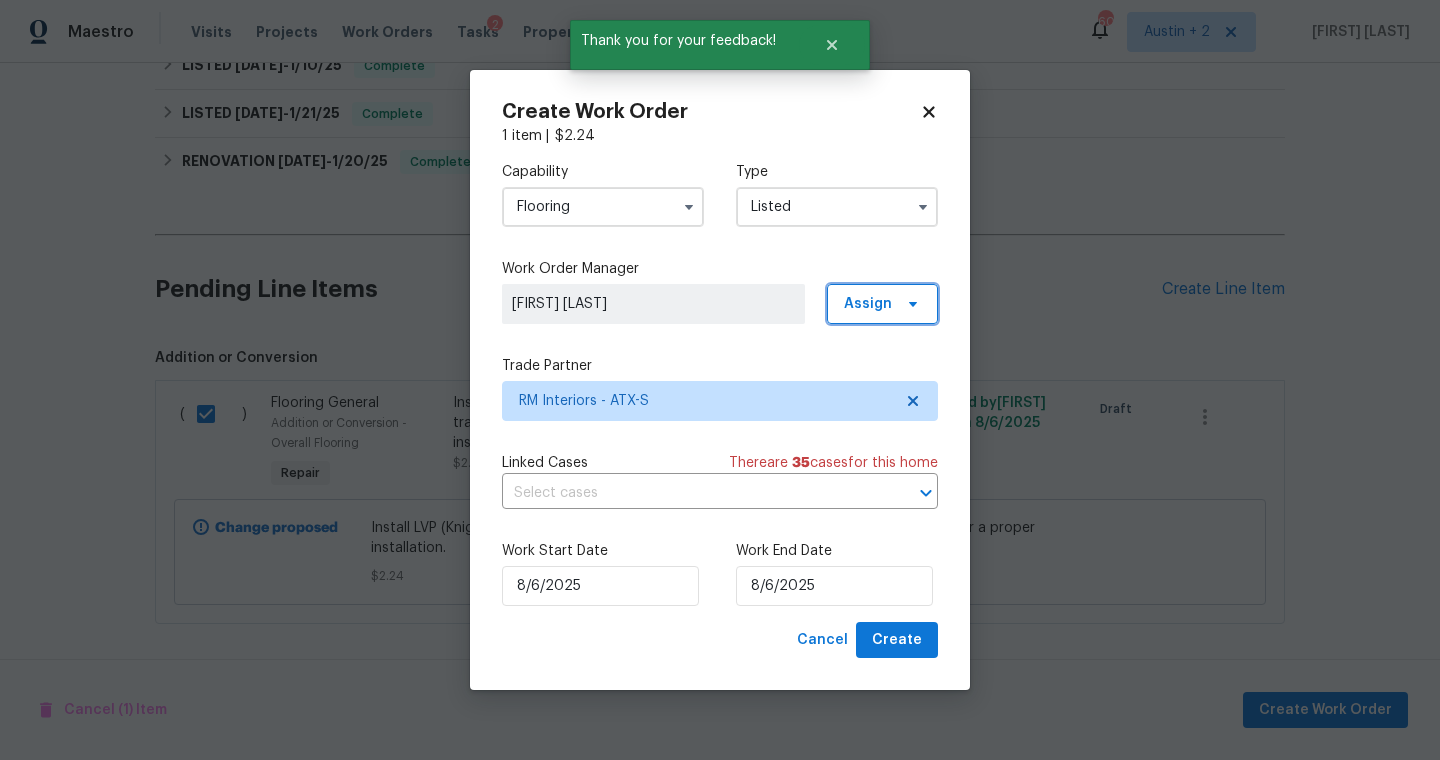 click on "Assign" at bounding box center [868, 304] 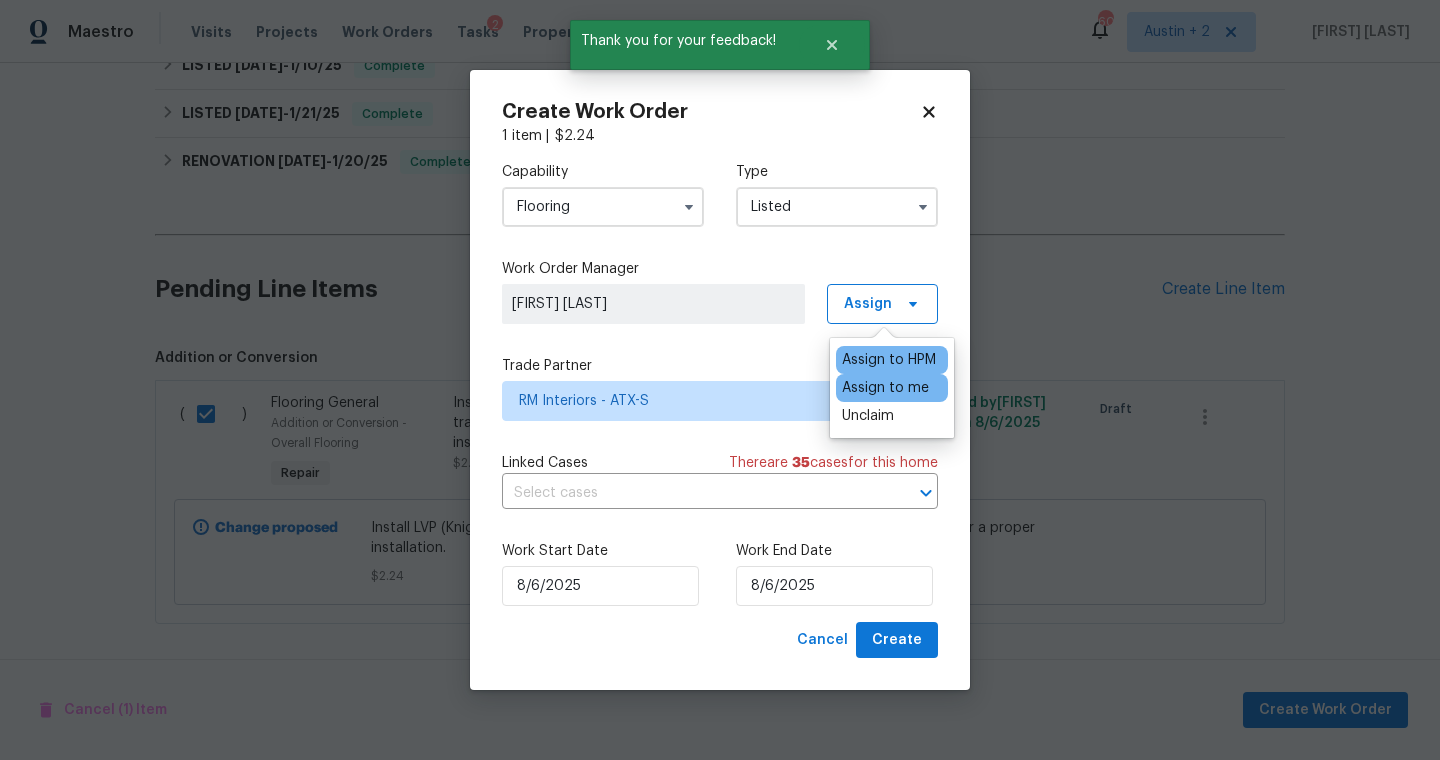 click on "Assign to me" at bounding box center (885, 388) 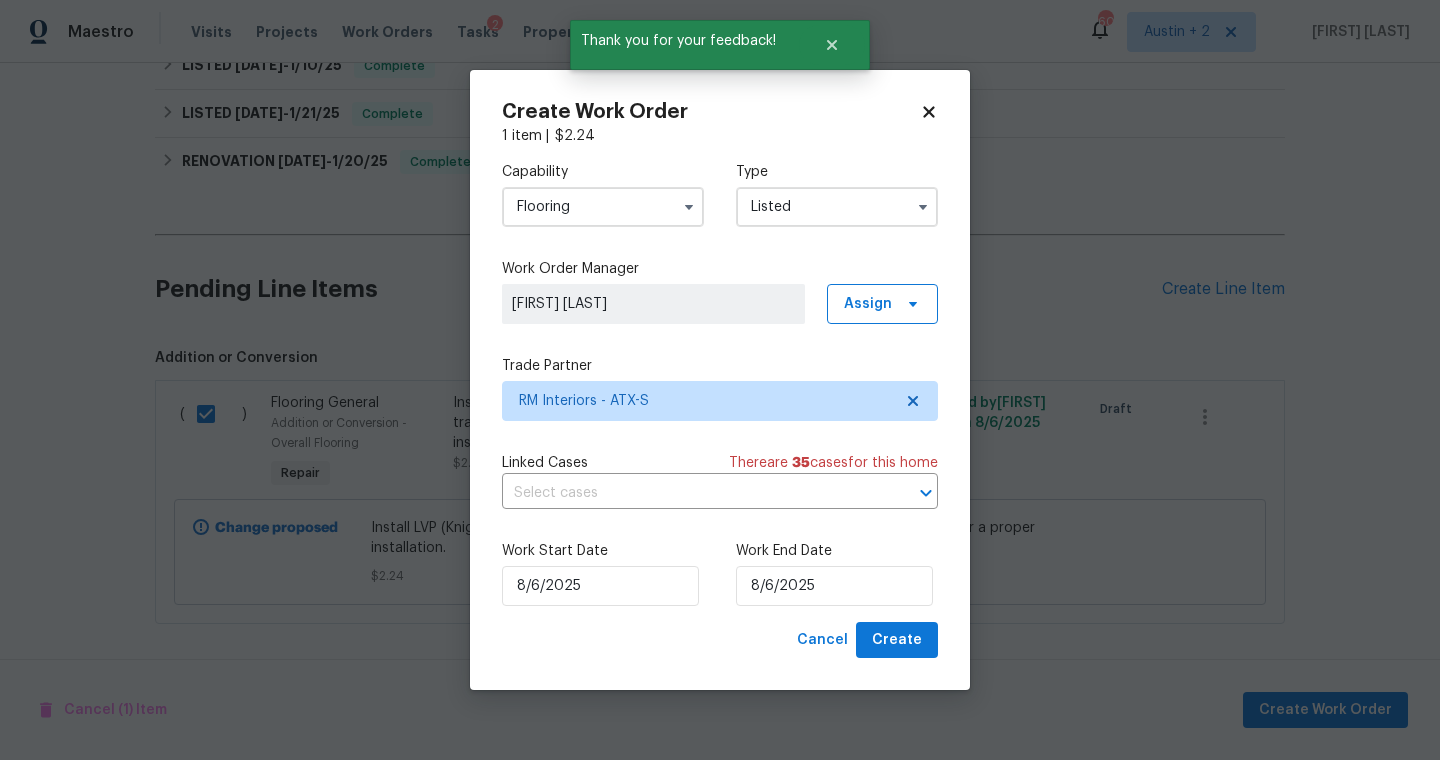 click on "Work Start Date   8/6/2025 Work End Date   8/6/2025" at bounding box center (720, 573) 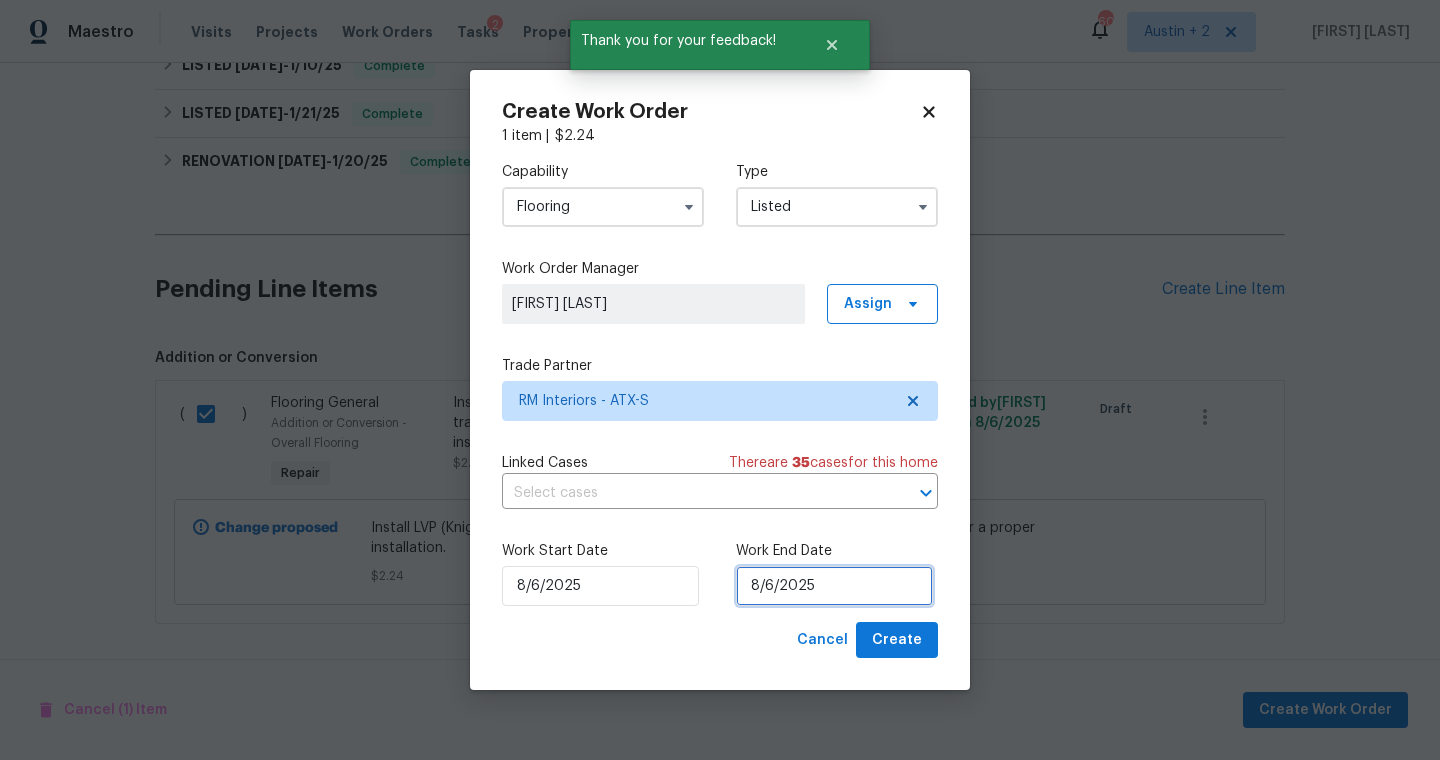 click on "8/6/2025" at bounding box center [834, 586] 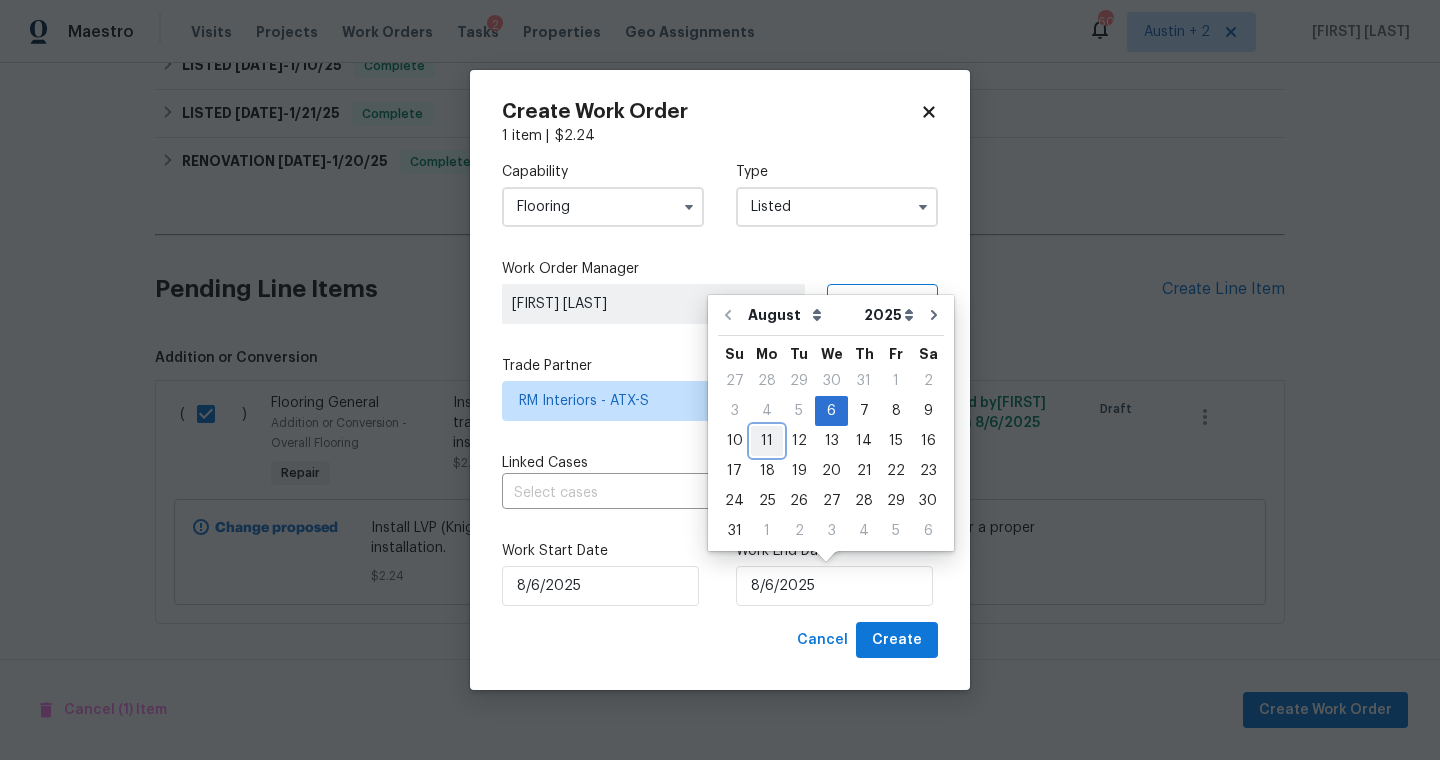 click on "11" at bounding box center [767, 441] 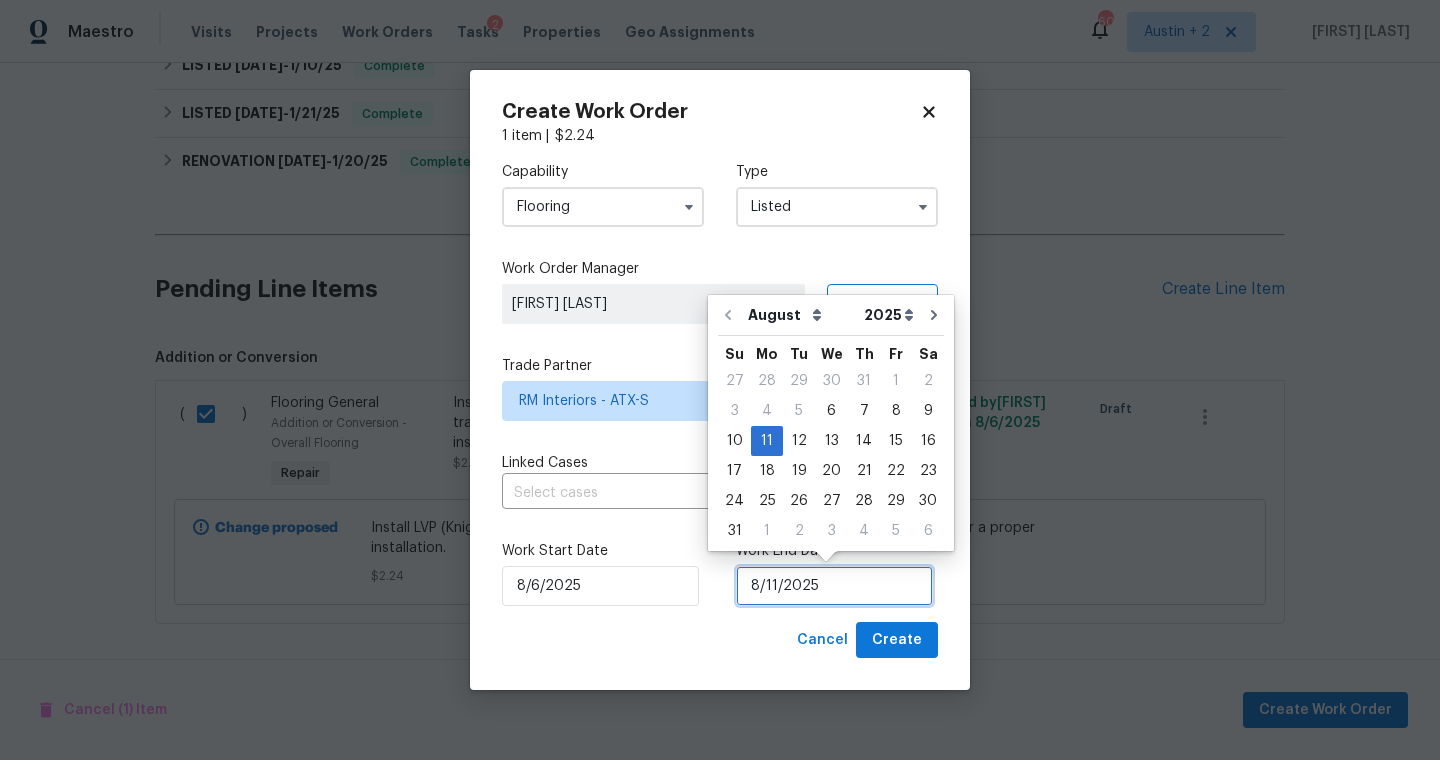 click on "8/11/2025" at bounding box center [834, 586] 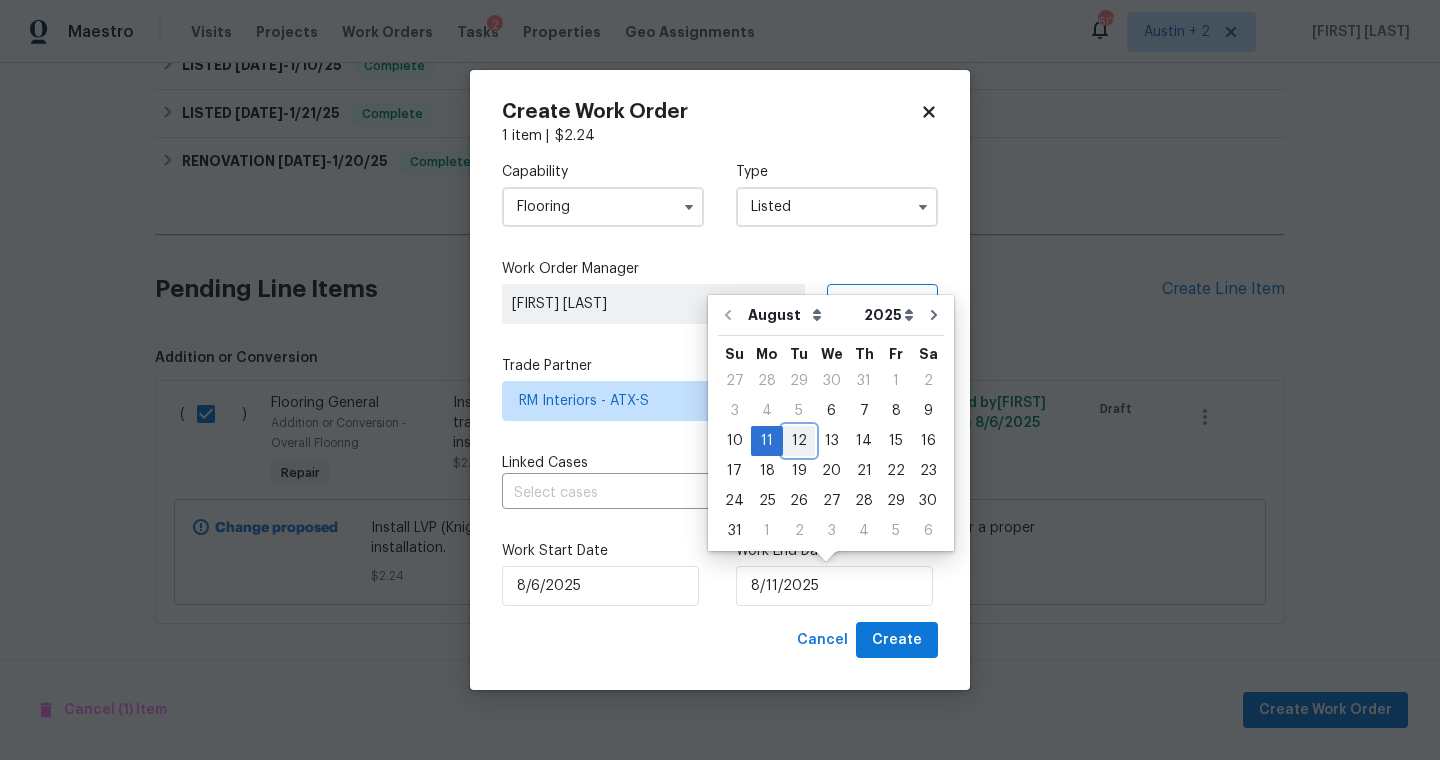 click on "12" at bounding box center [799, 441] 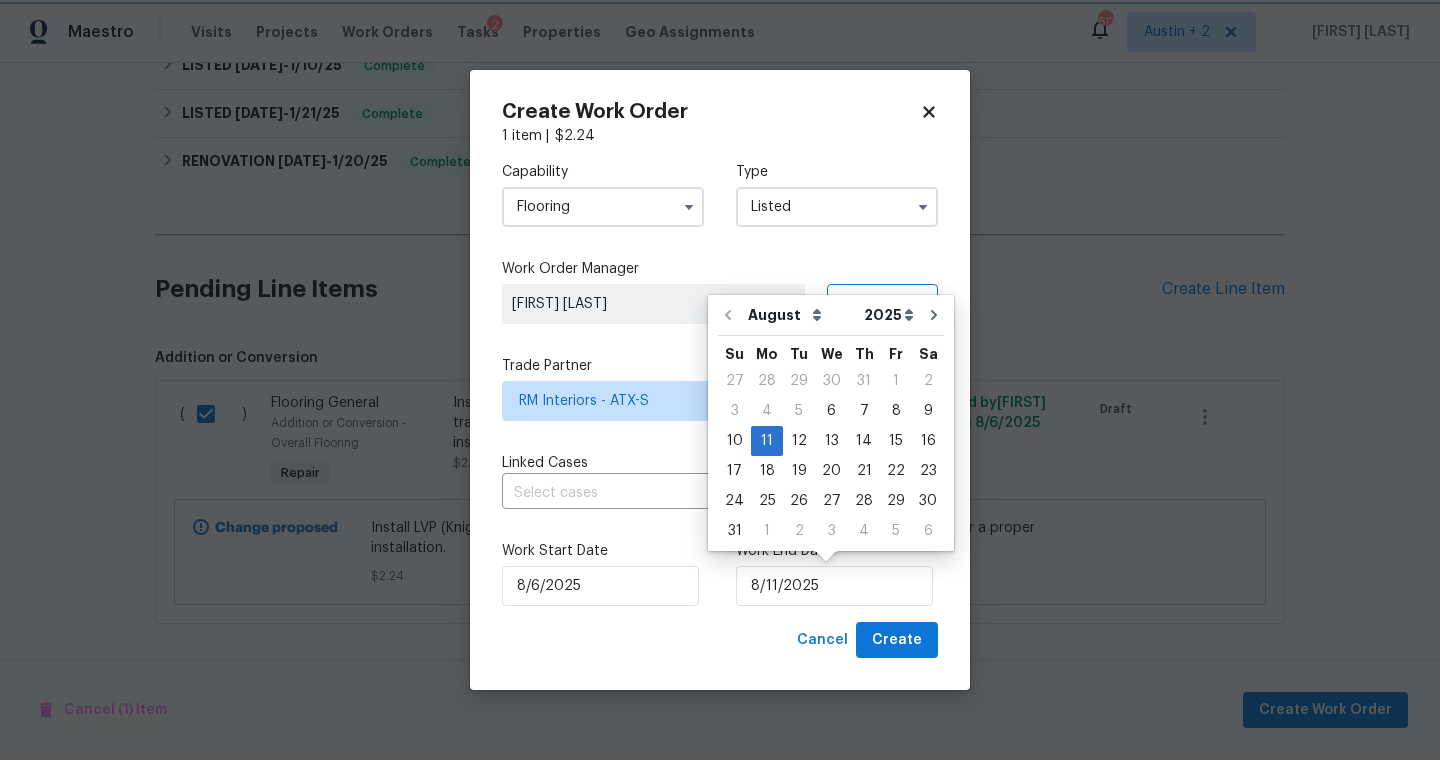 type on "8/12/2025" 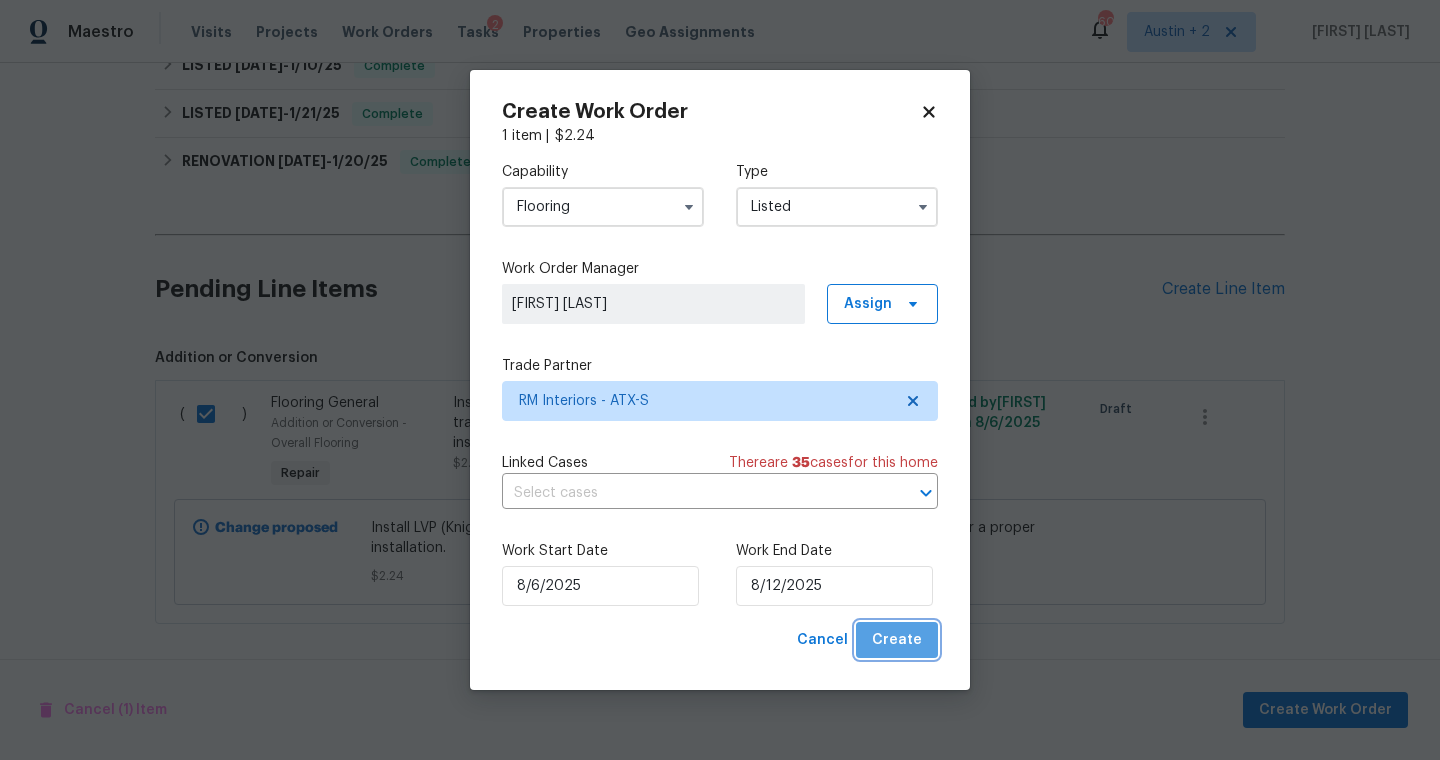 click on "Create" at bounding box center (897, 640) 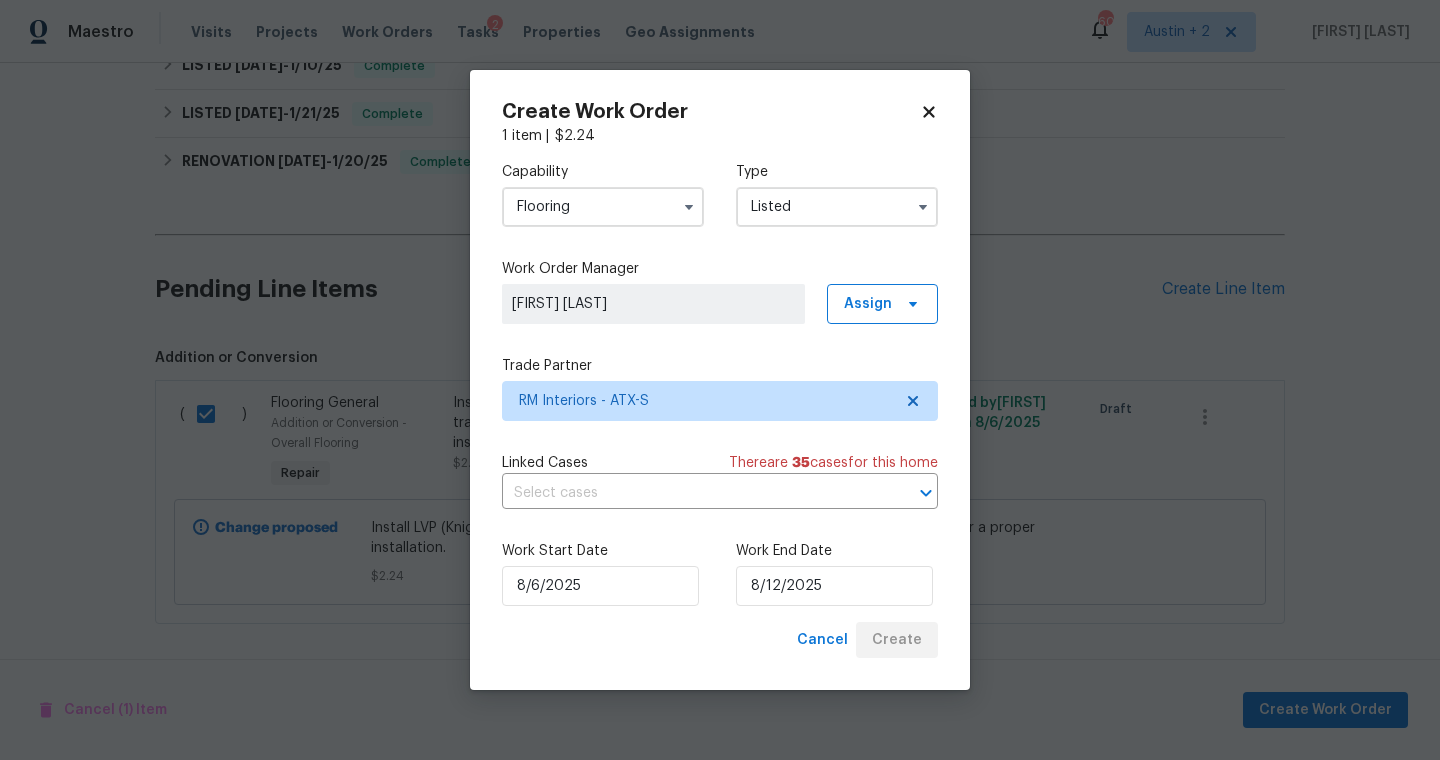 checkbox on "false" 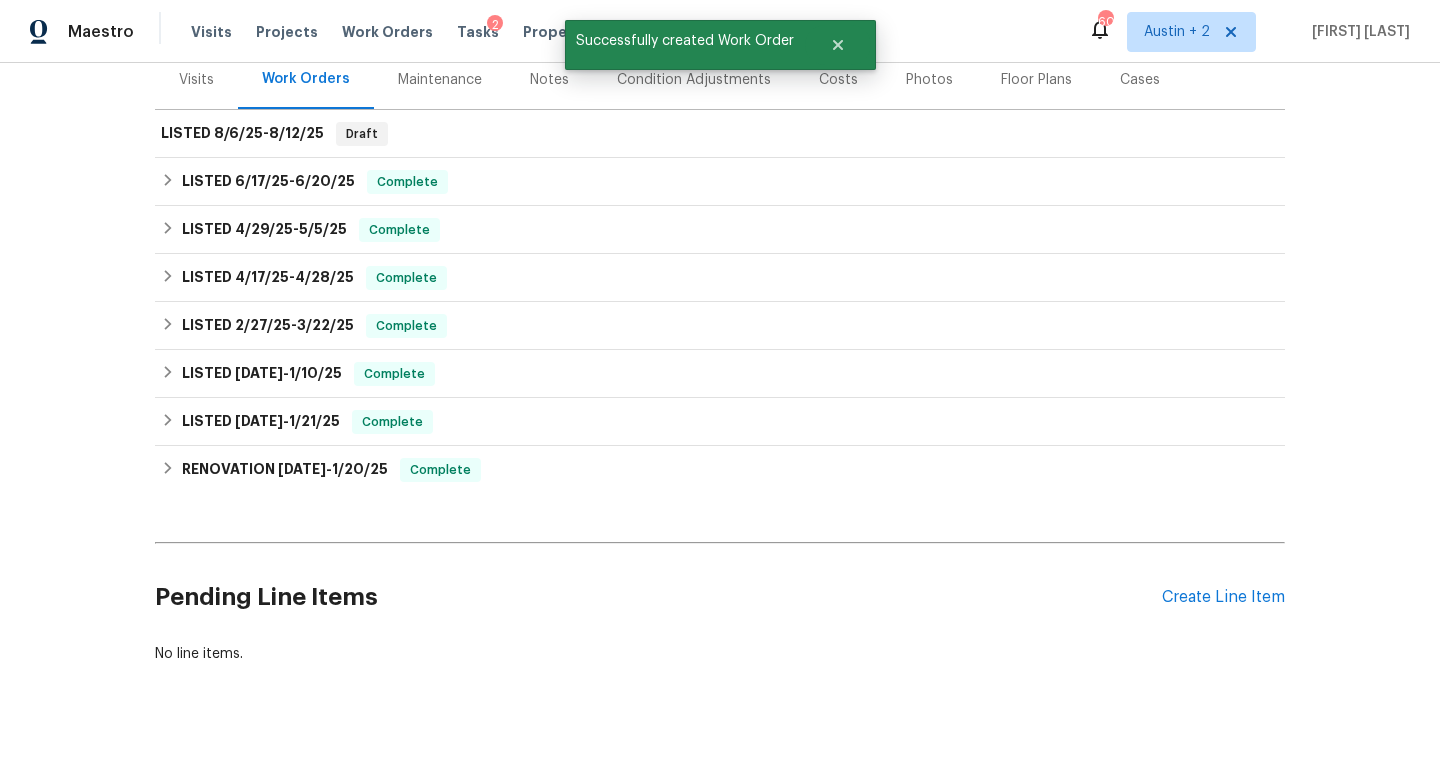 scroll, scrollTop: 0, scrollLeft: 0, axis: both 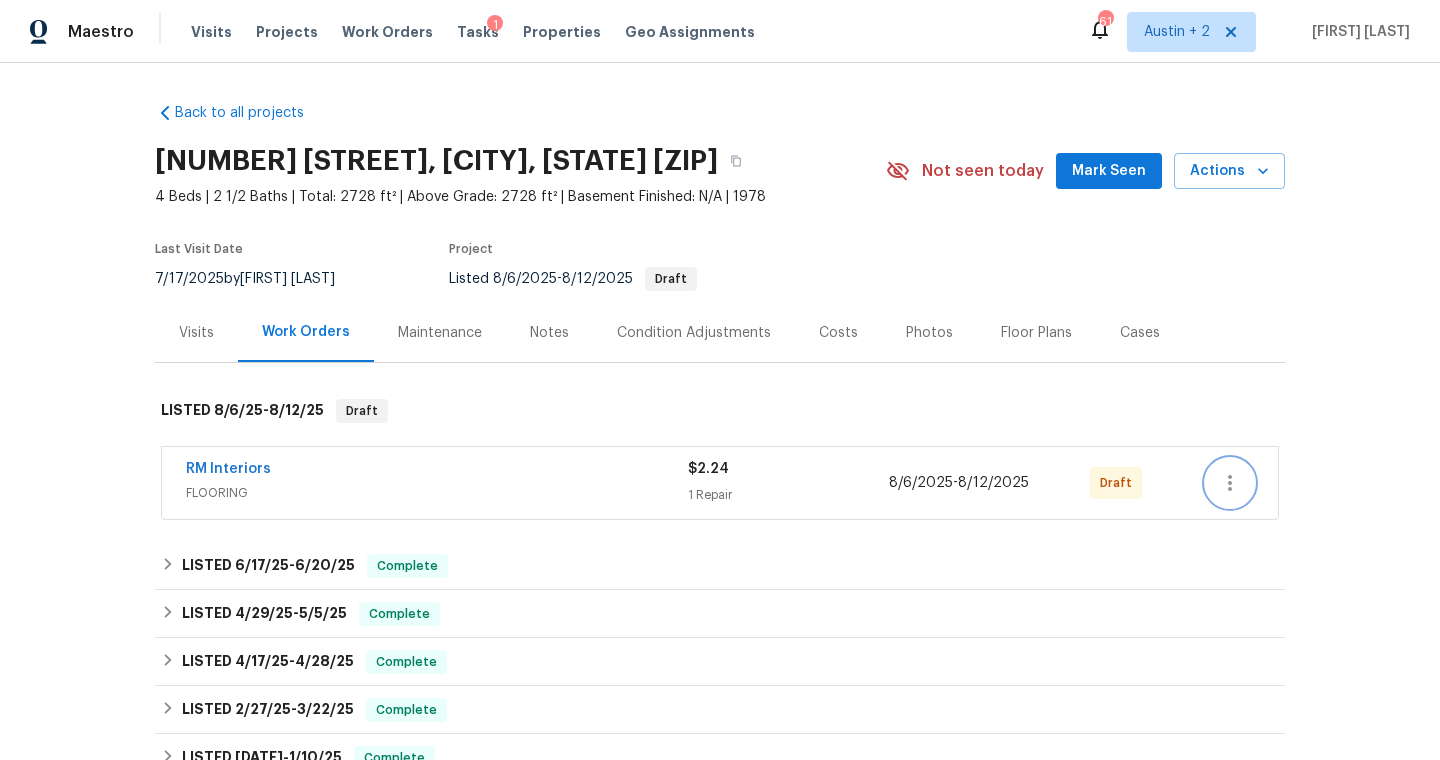 click 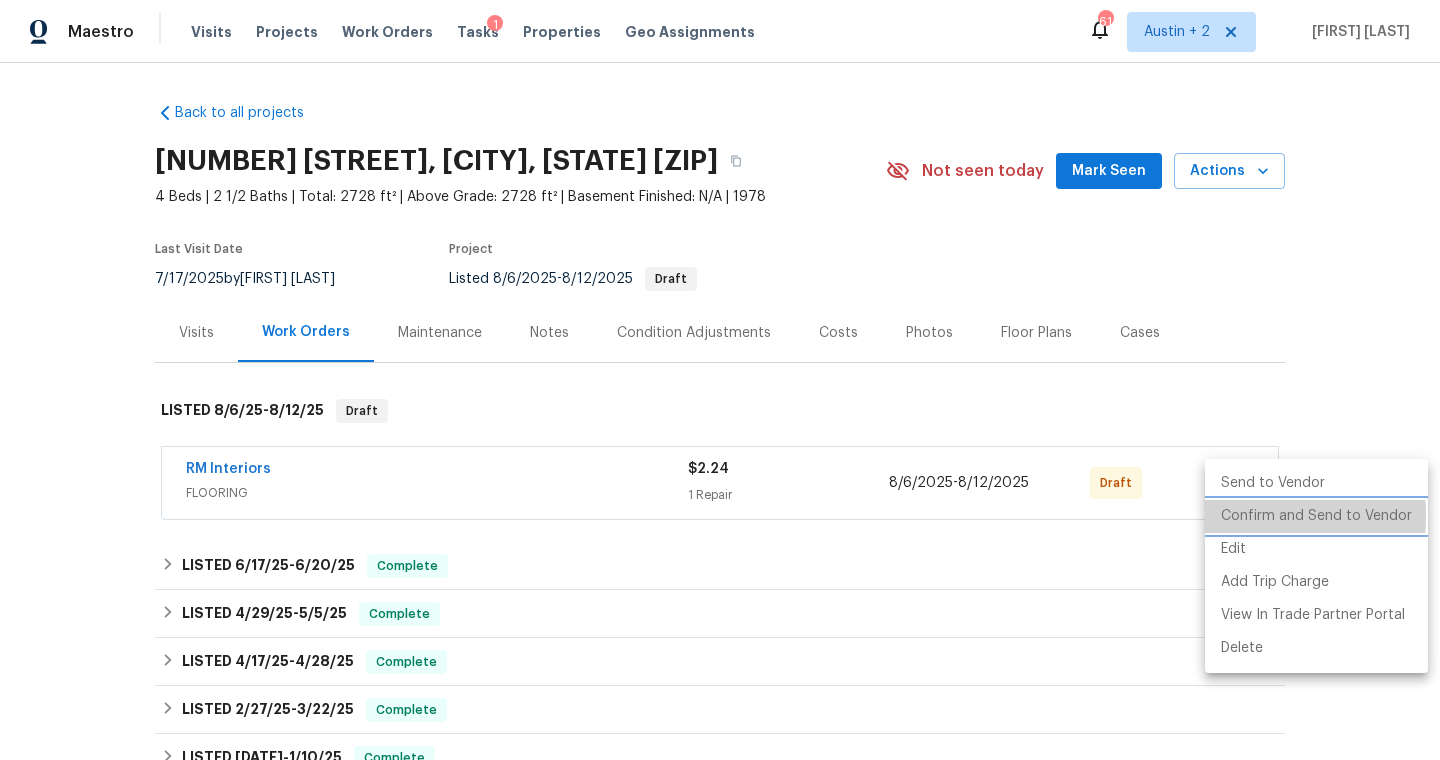 click on "Confirm and Send to Vendor" at bounding box center (1316, 516) 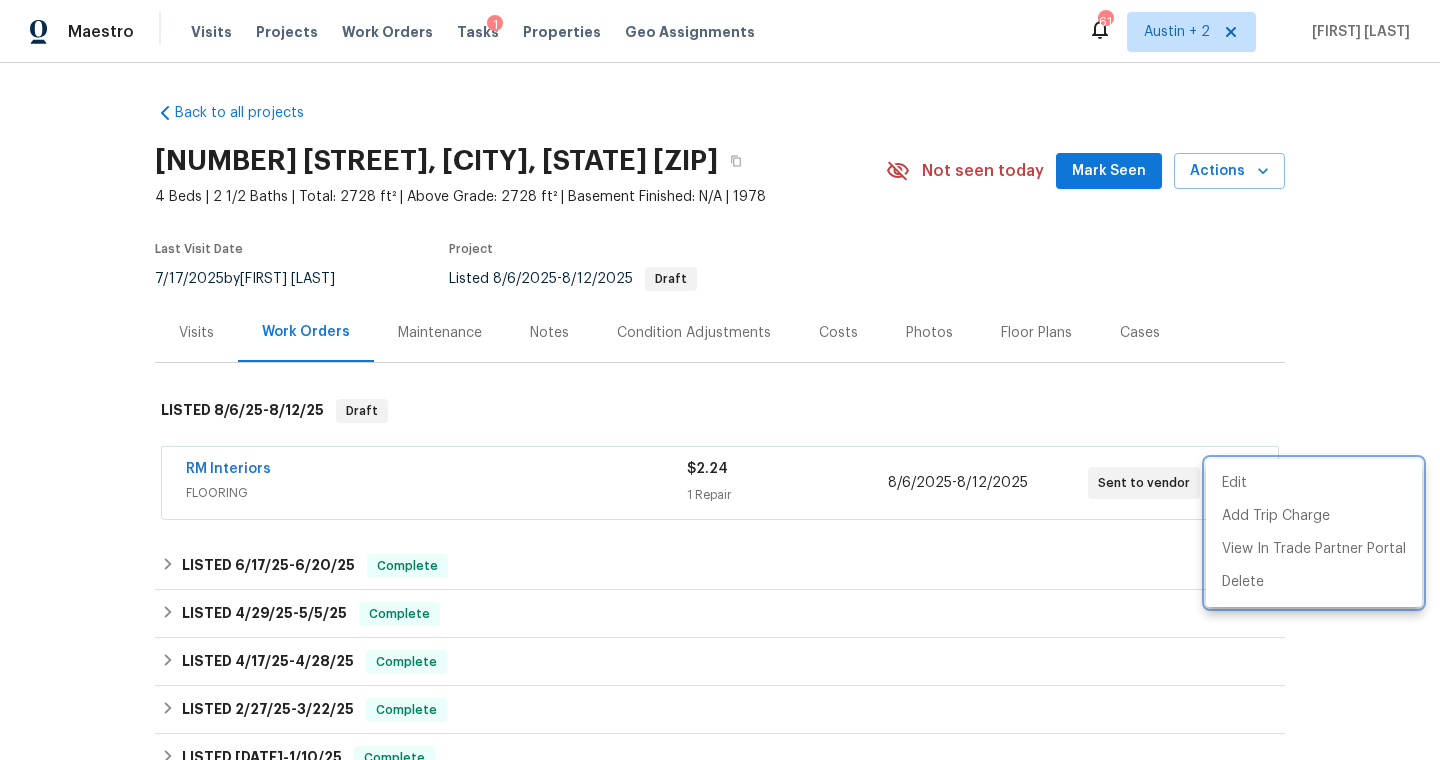 click at bounding box center (720, 380) 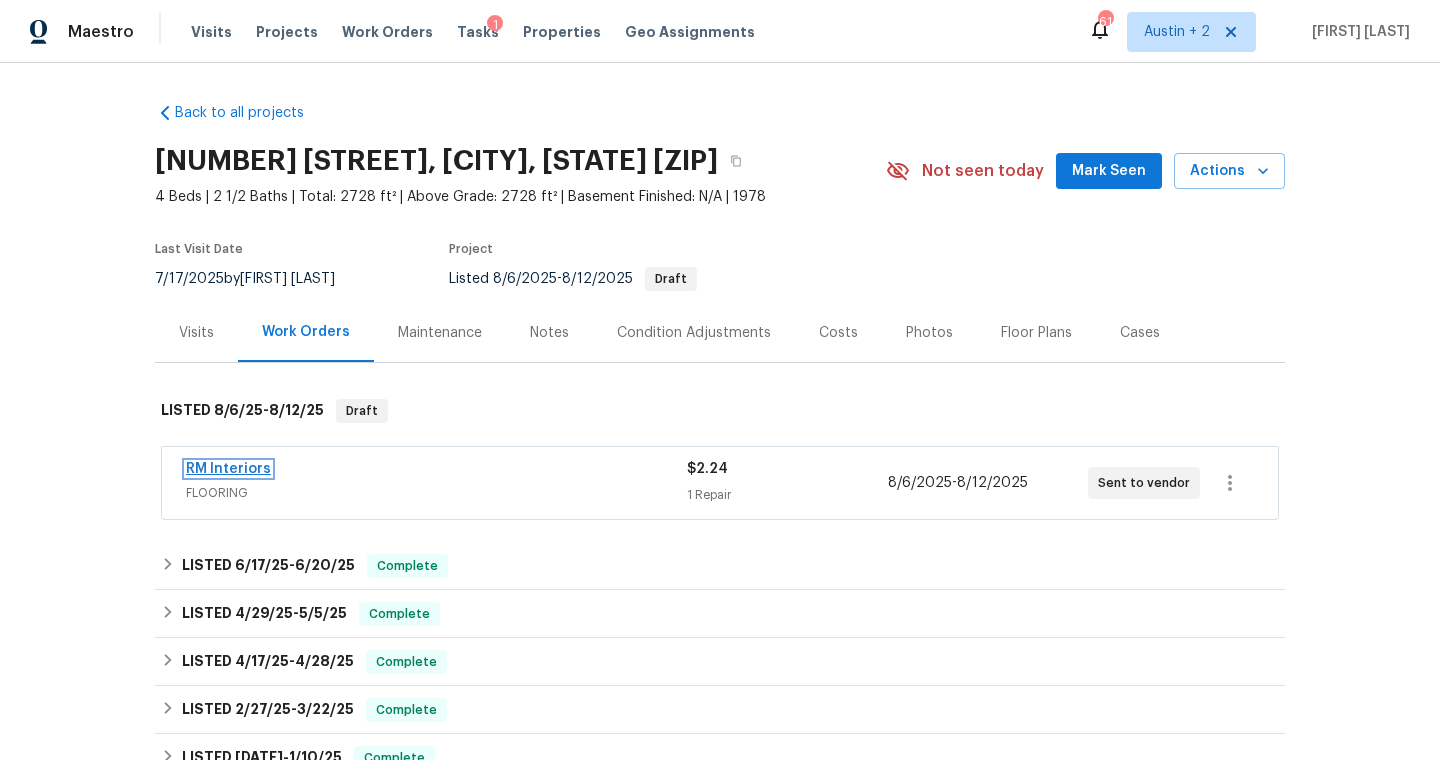 click on "RM Interiors" at bounding box center [228, 469] 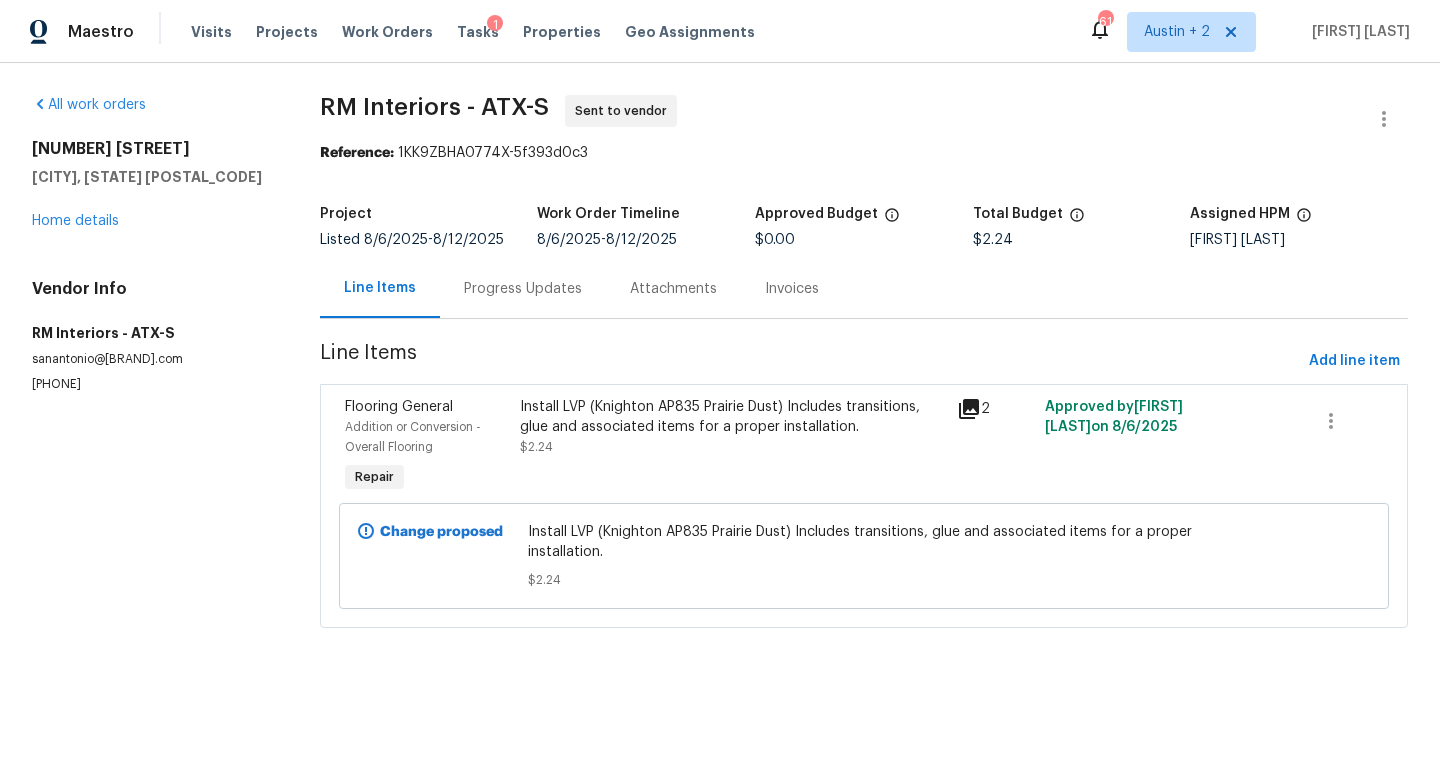 click on "Progress Updates" at bounding box center (523, 289) 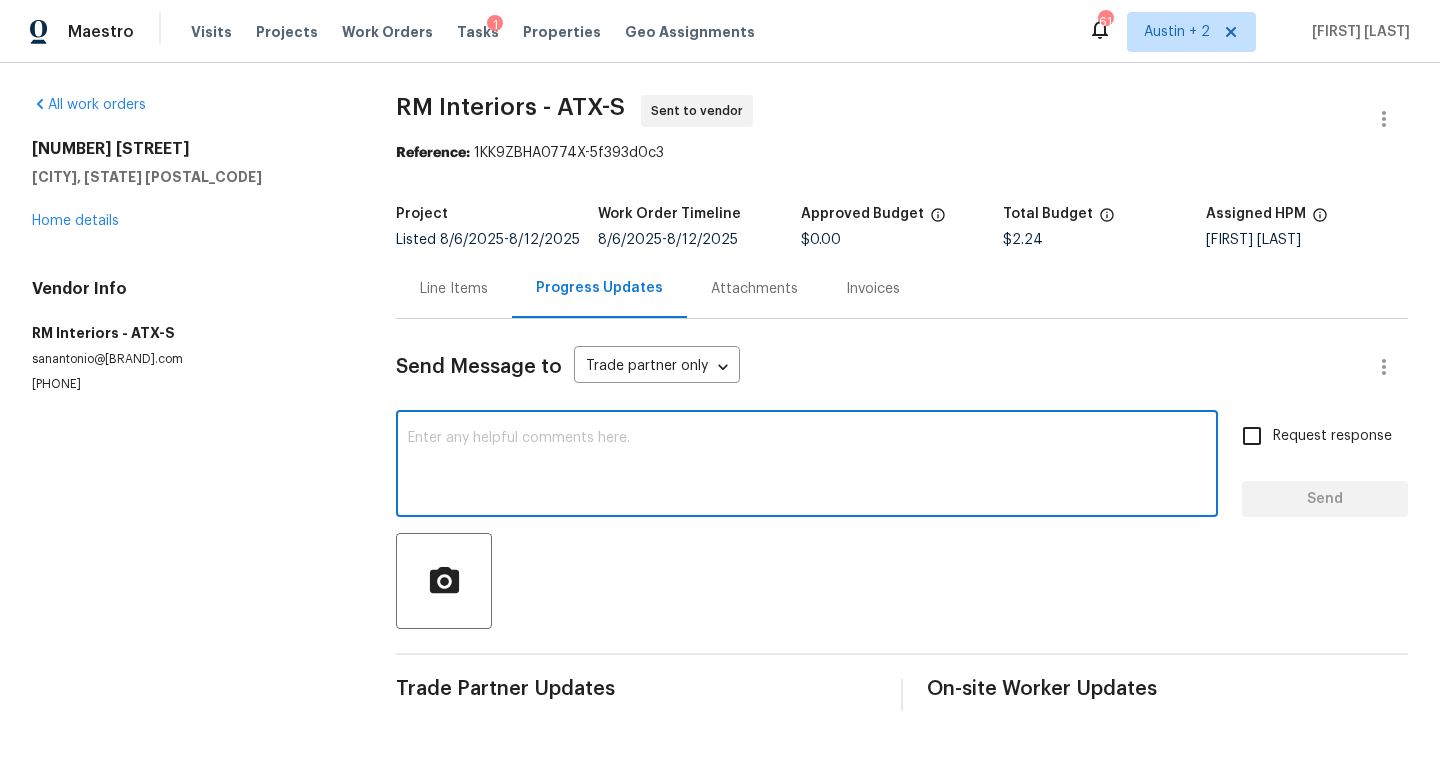 click at bounding box center (807, 466) 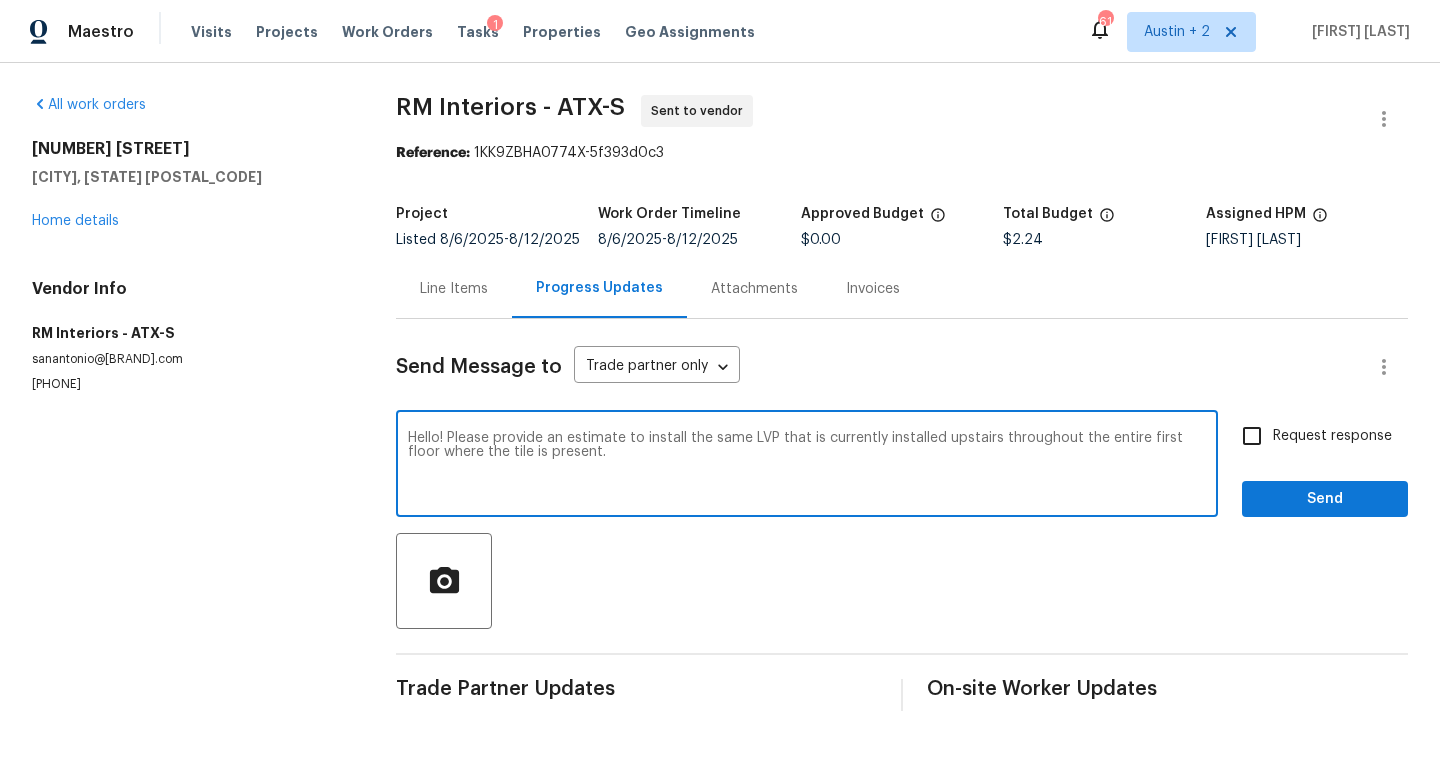 type on "Hello! Please provide an estimate to install the same LVP that is currently installed upstairs throughout the entire first floor where the tile is present." 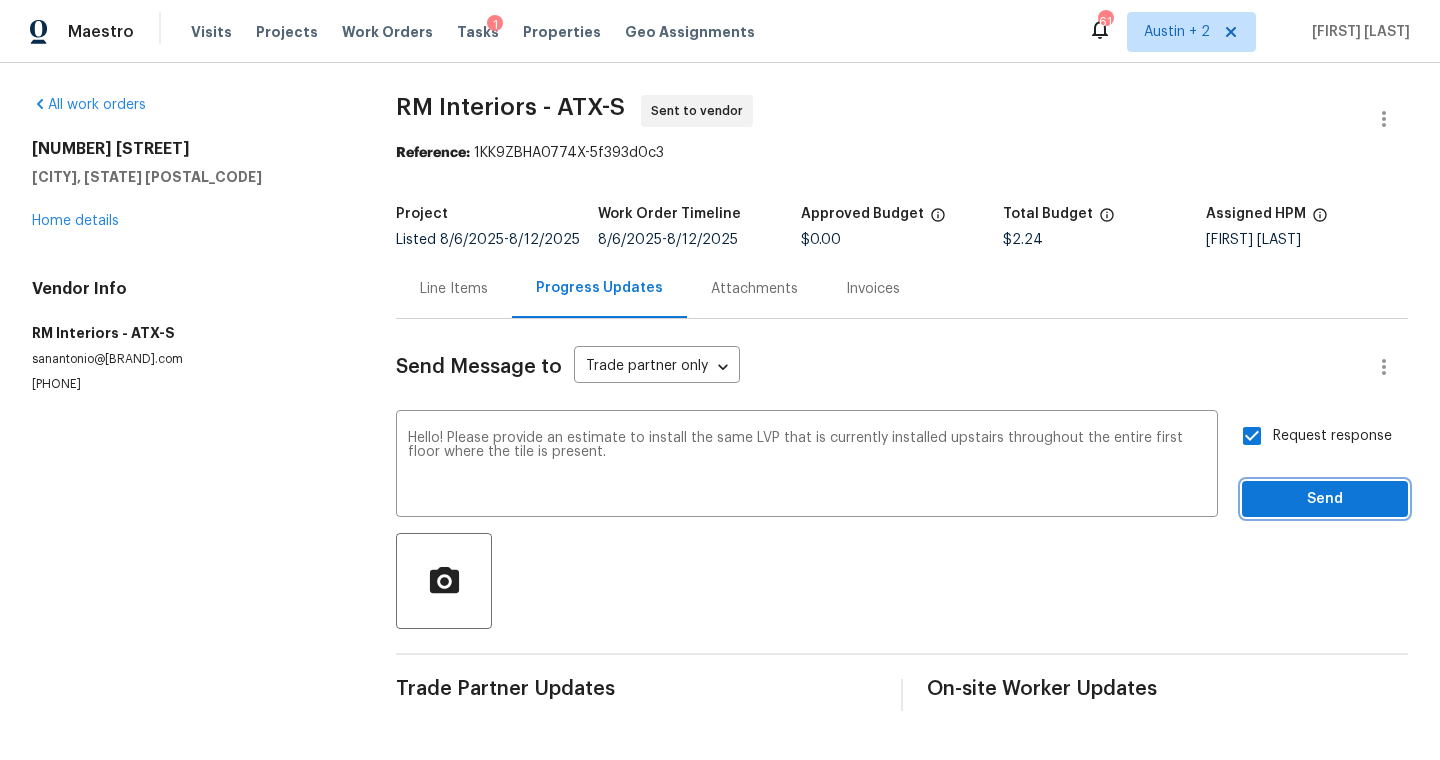 click on "Send" at bounding box center (1325, 499) 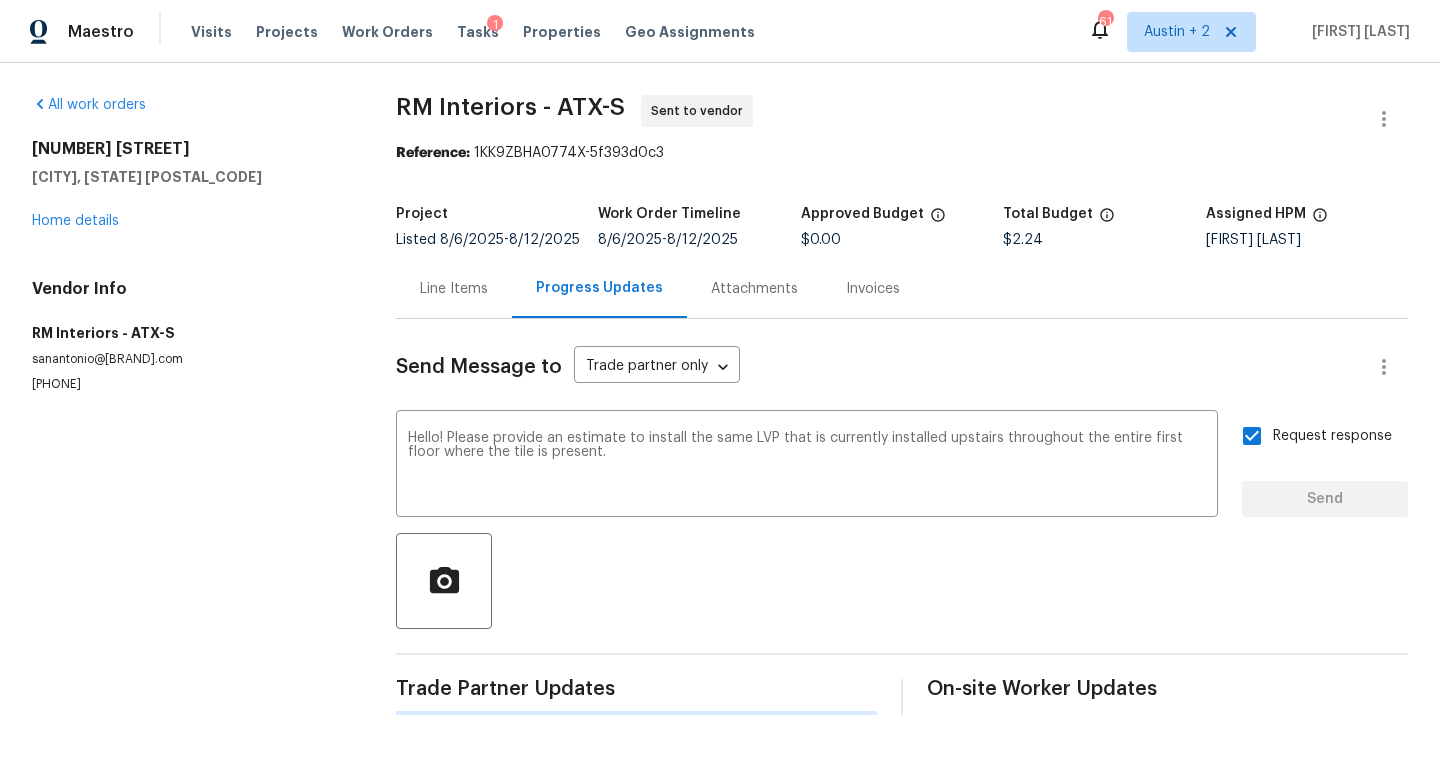 type 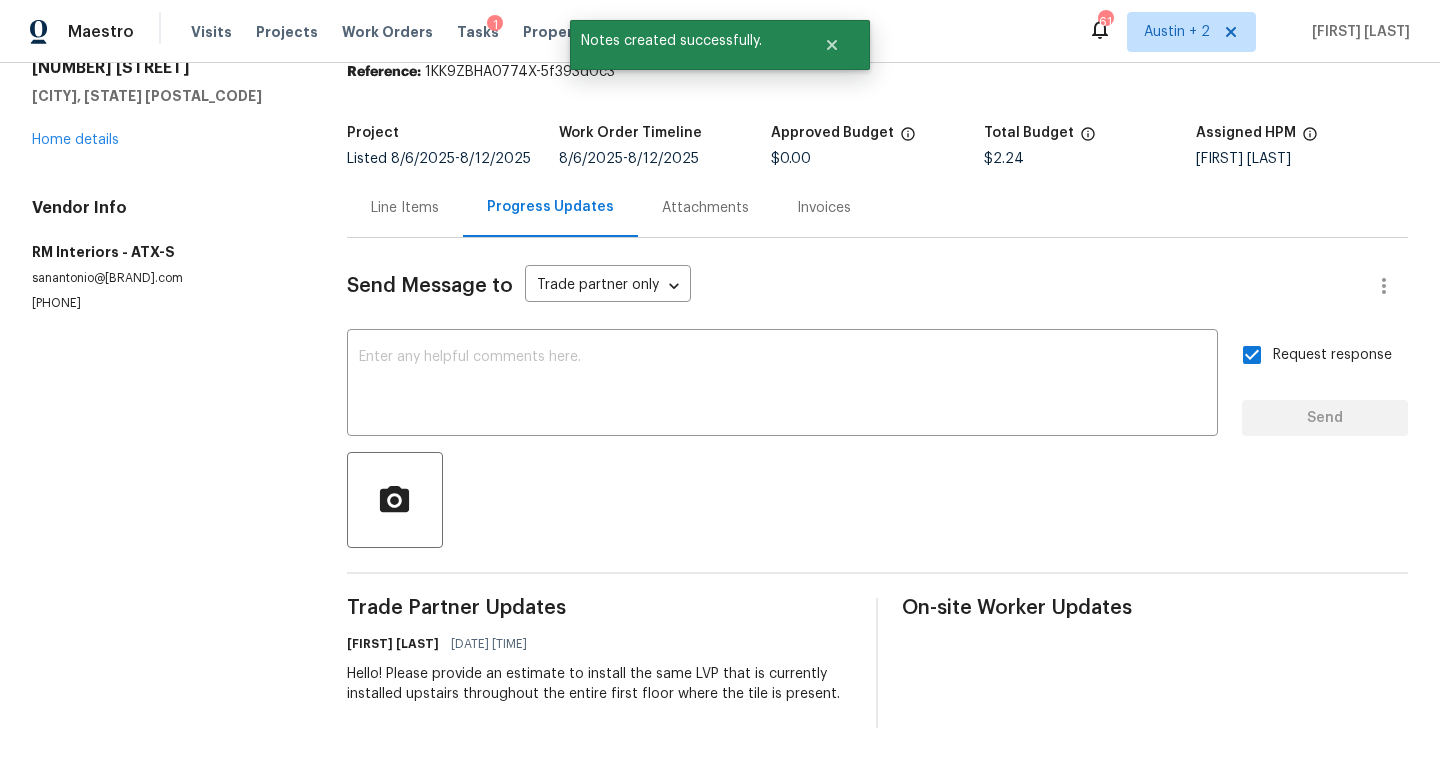 scroll, scrollTop: 0, scrollLeft: 0, axis: both 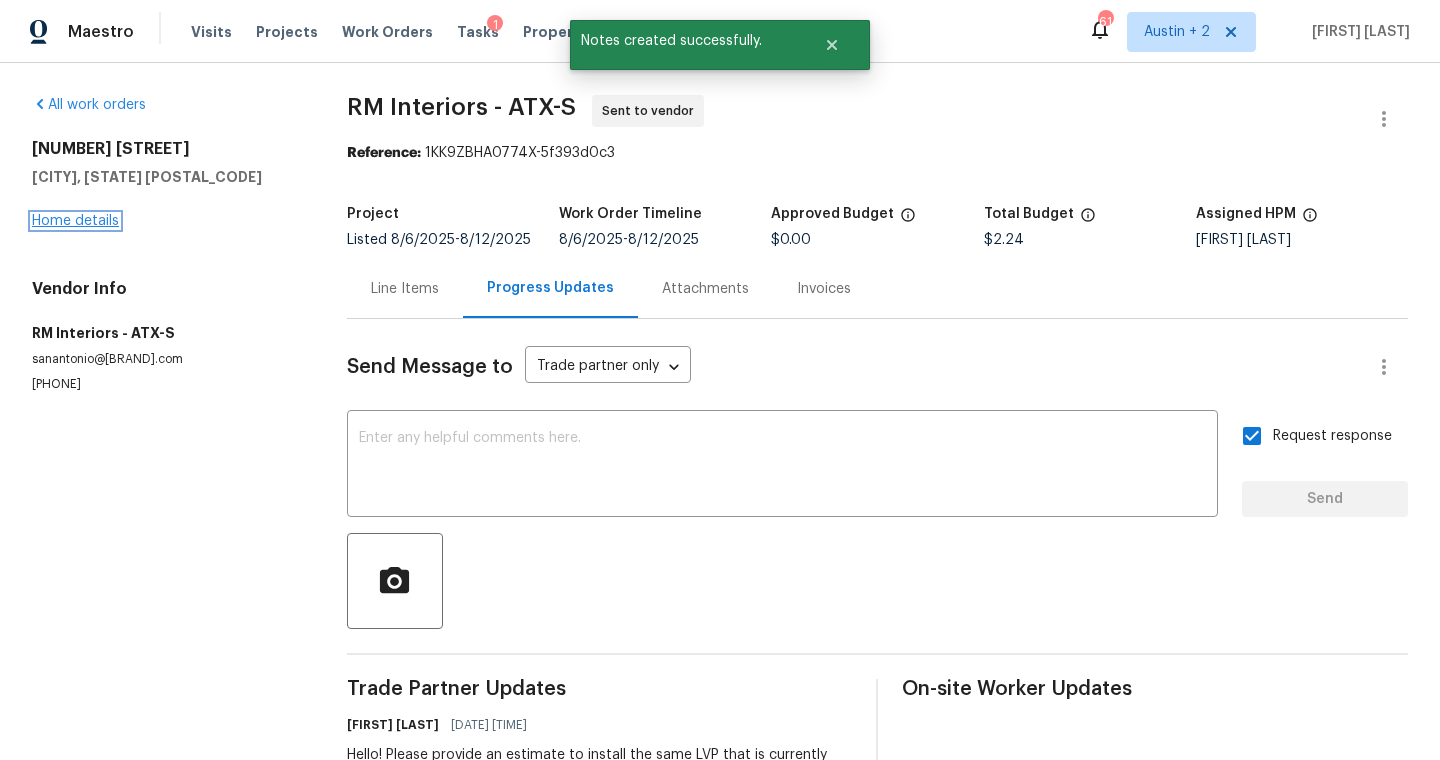 click on "Home details" at bounding box center (75, 221) 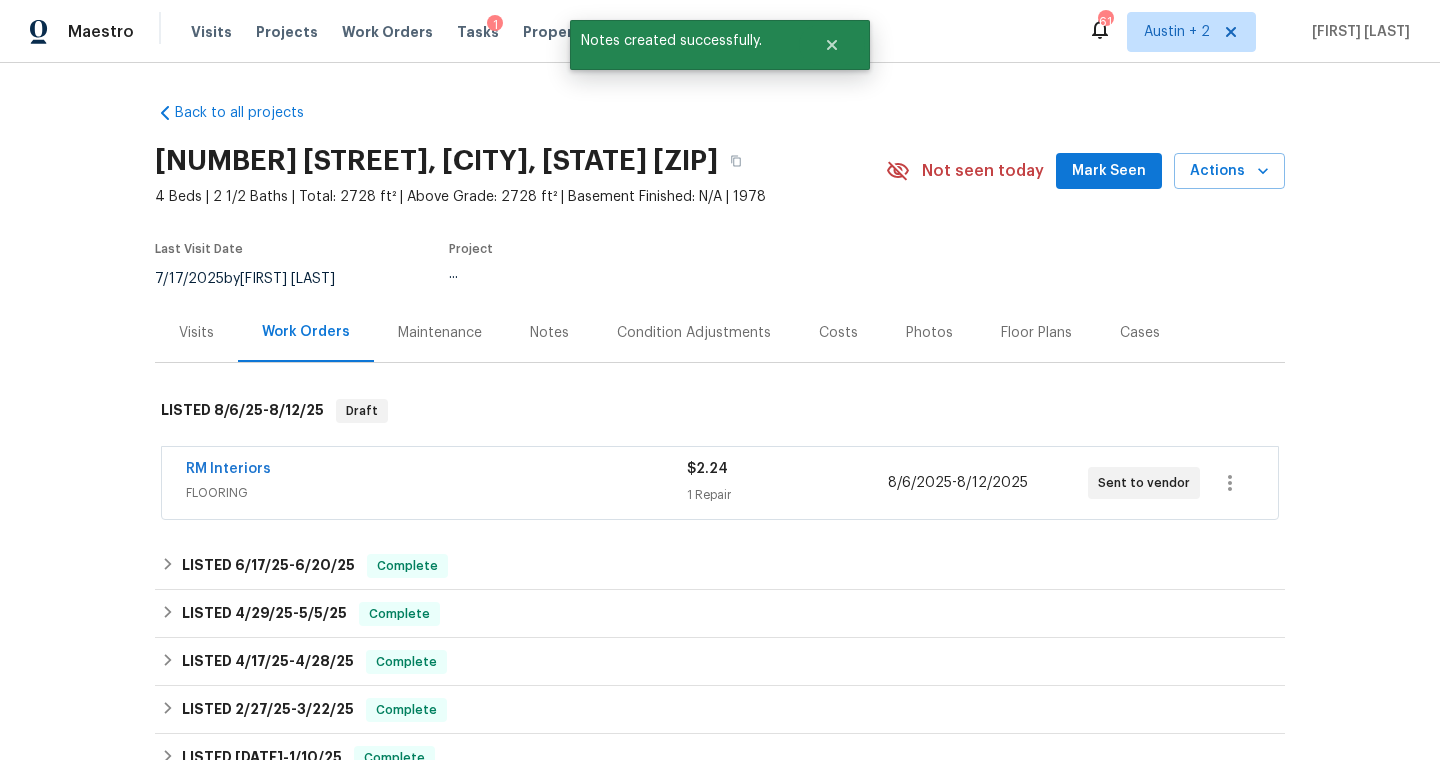click on "Notes" at bounding box center [549, 333] 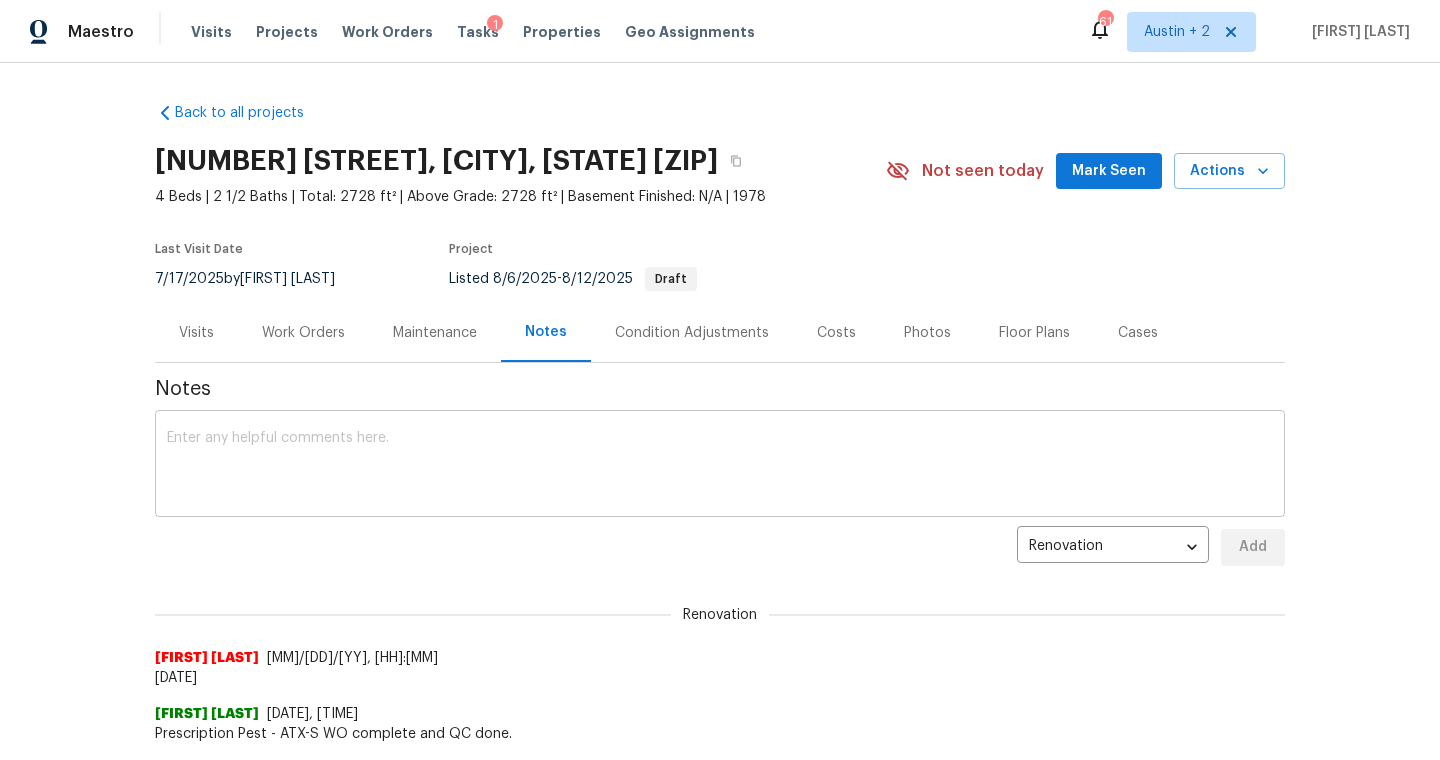 click at bounding box center [720, 466] 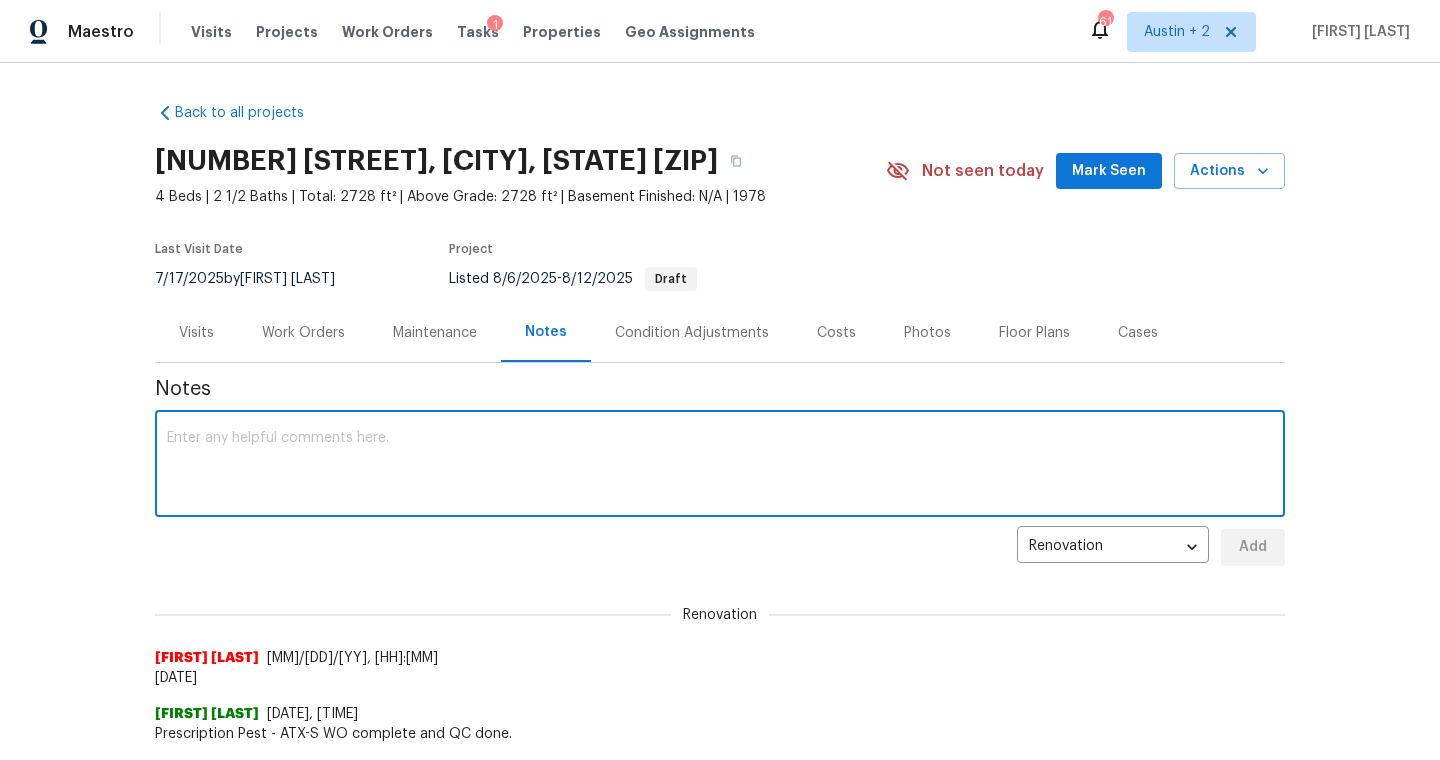 click at bounding box center [720, 466] 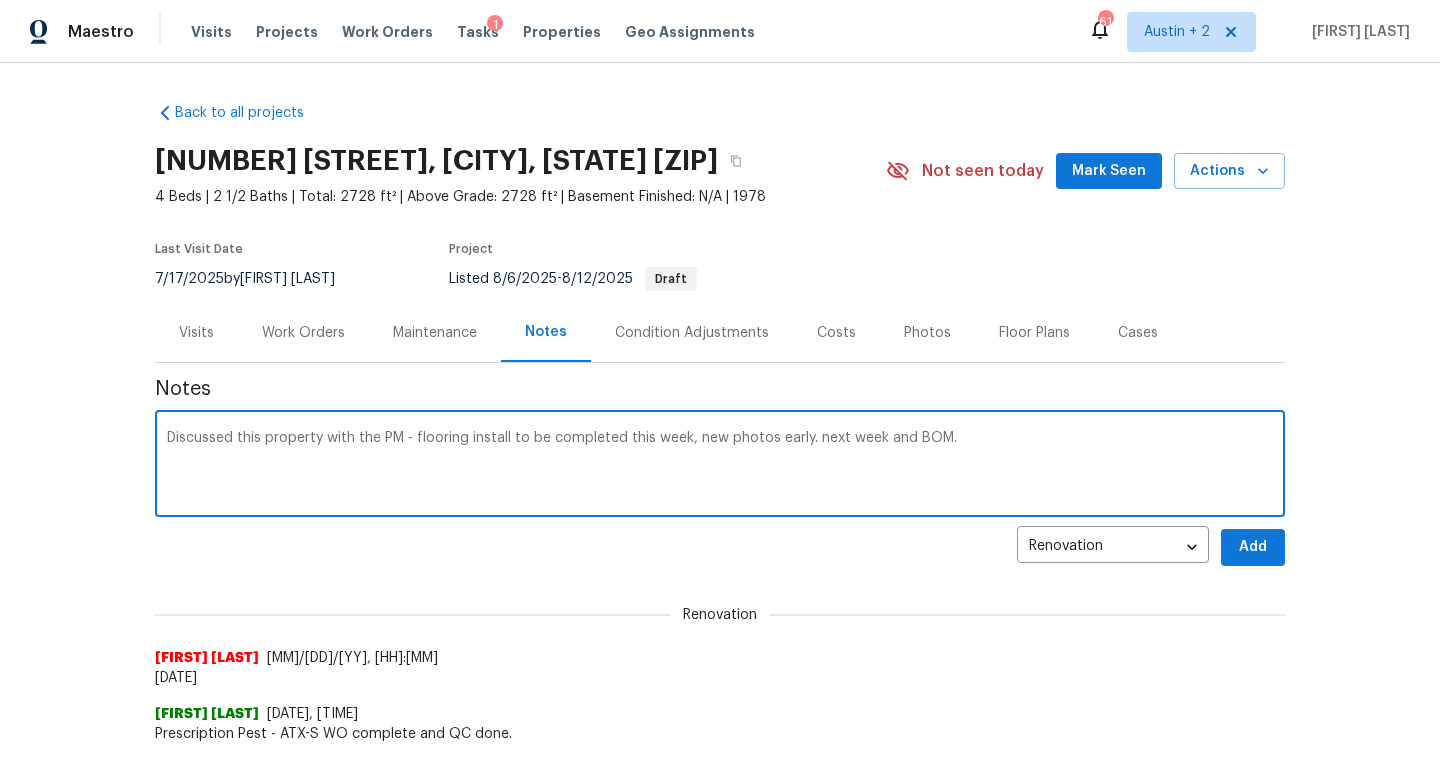 drag, startPoint x: 955, startPoint y: 442, endPoint x: 812, endPoint y: 440, distance: 143.01399 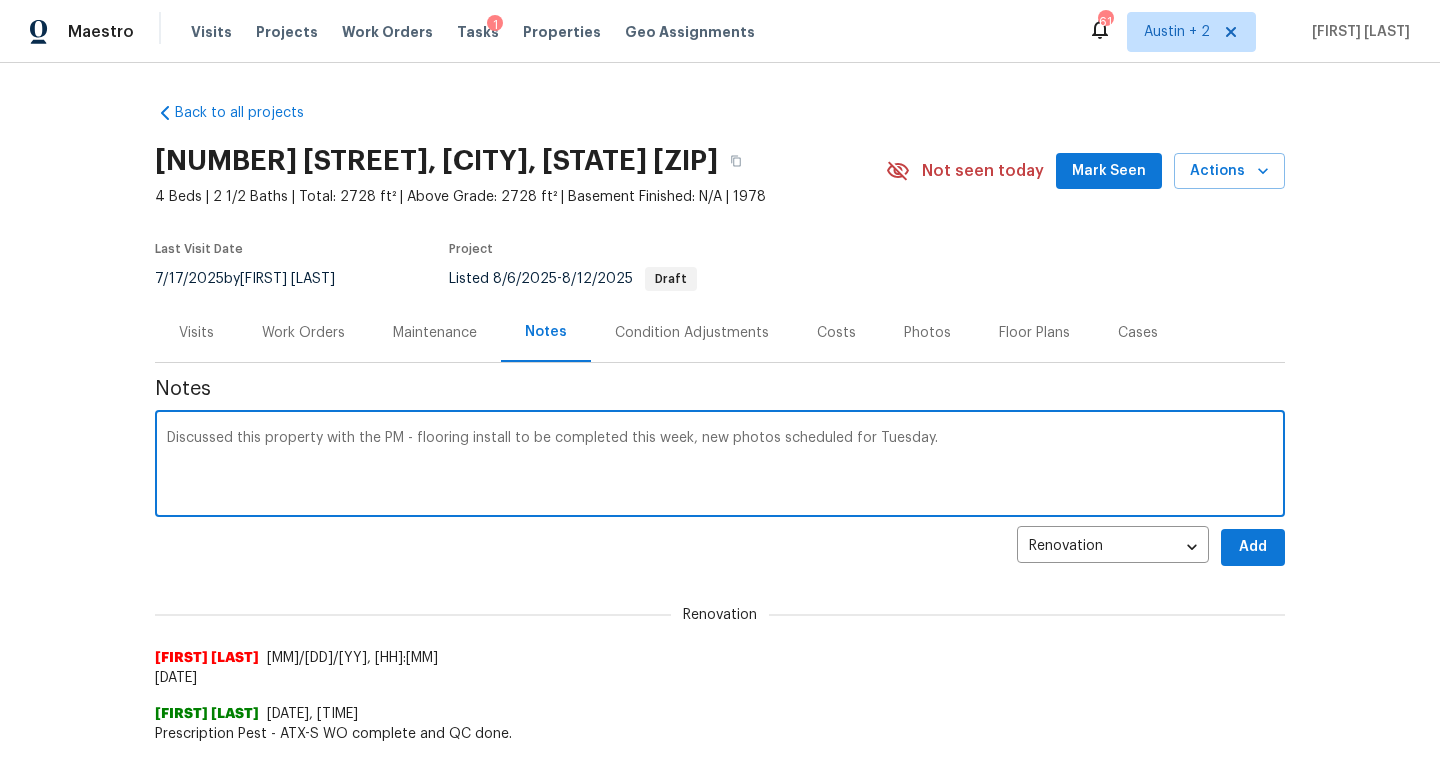 click on "Discussed this property with the PM - flooring install to be completed this week, new photos scheduled for Tuesday." at bounding box center (720, 466) 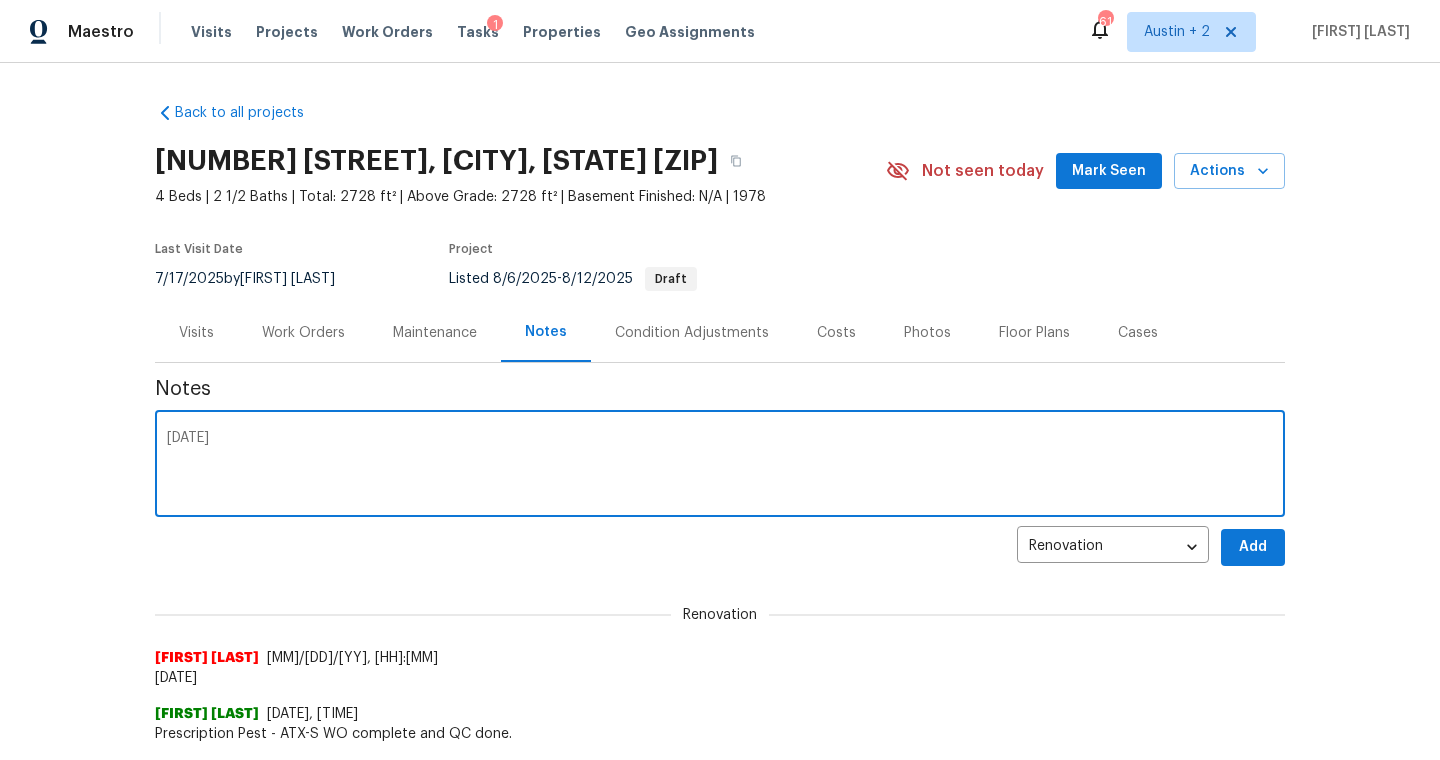 type on "[DATE]" 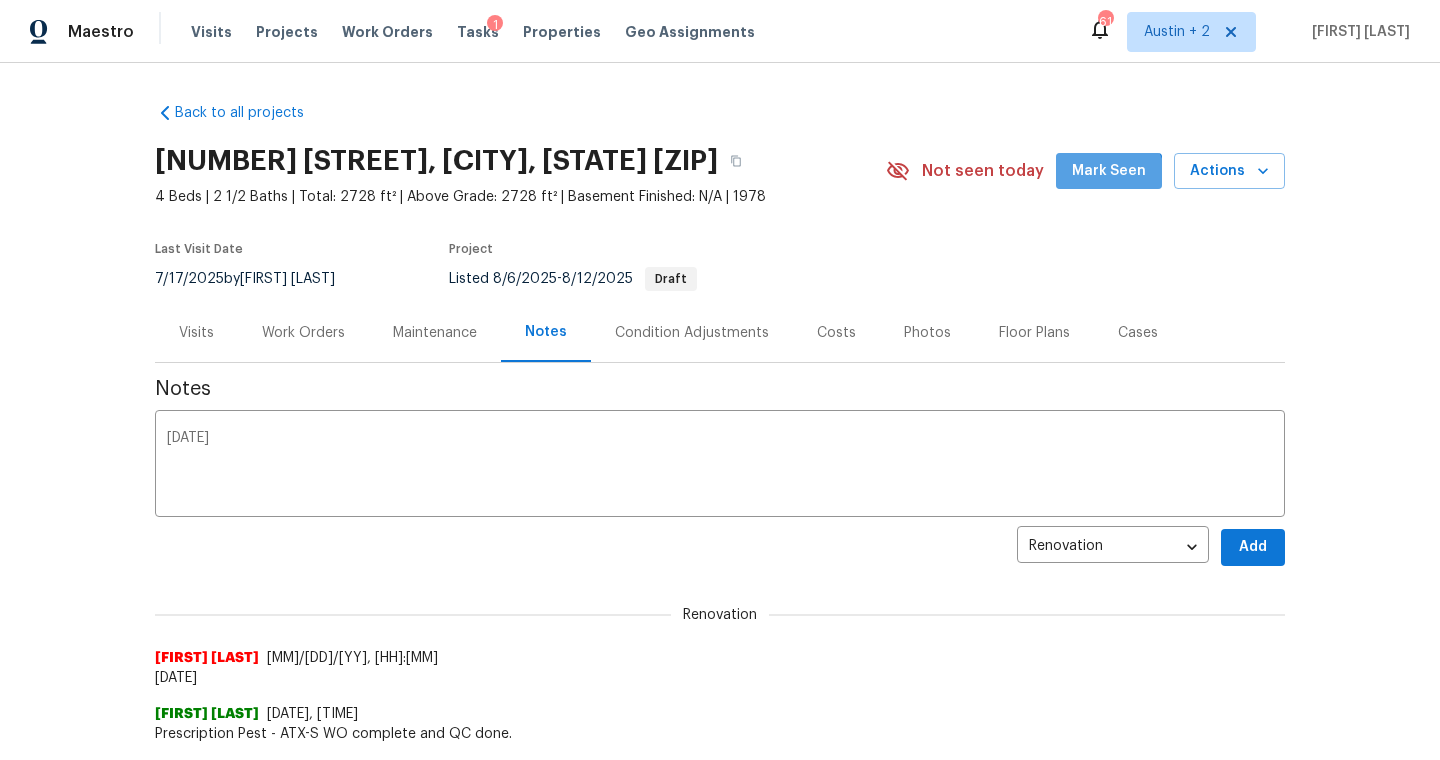 click on "Mark Seen" at bounding box center [1109, 171] 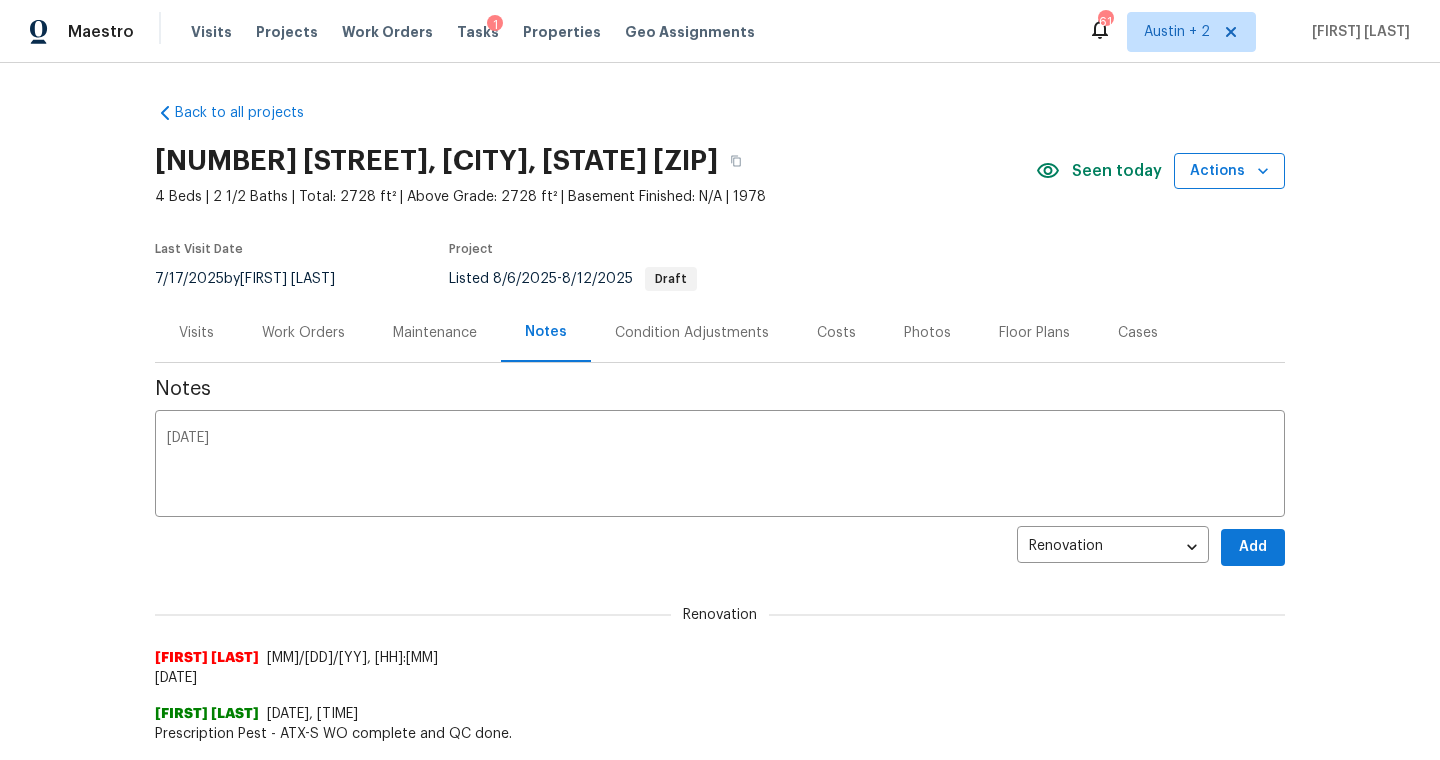 click on "Actions" at bounding box center (1229, 171) 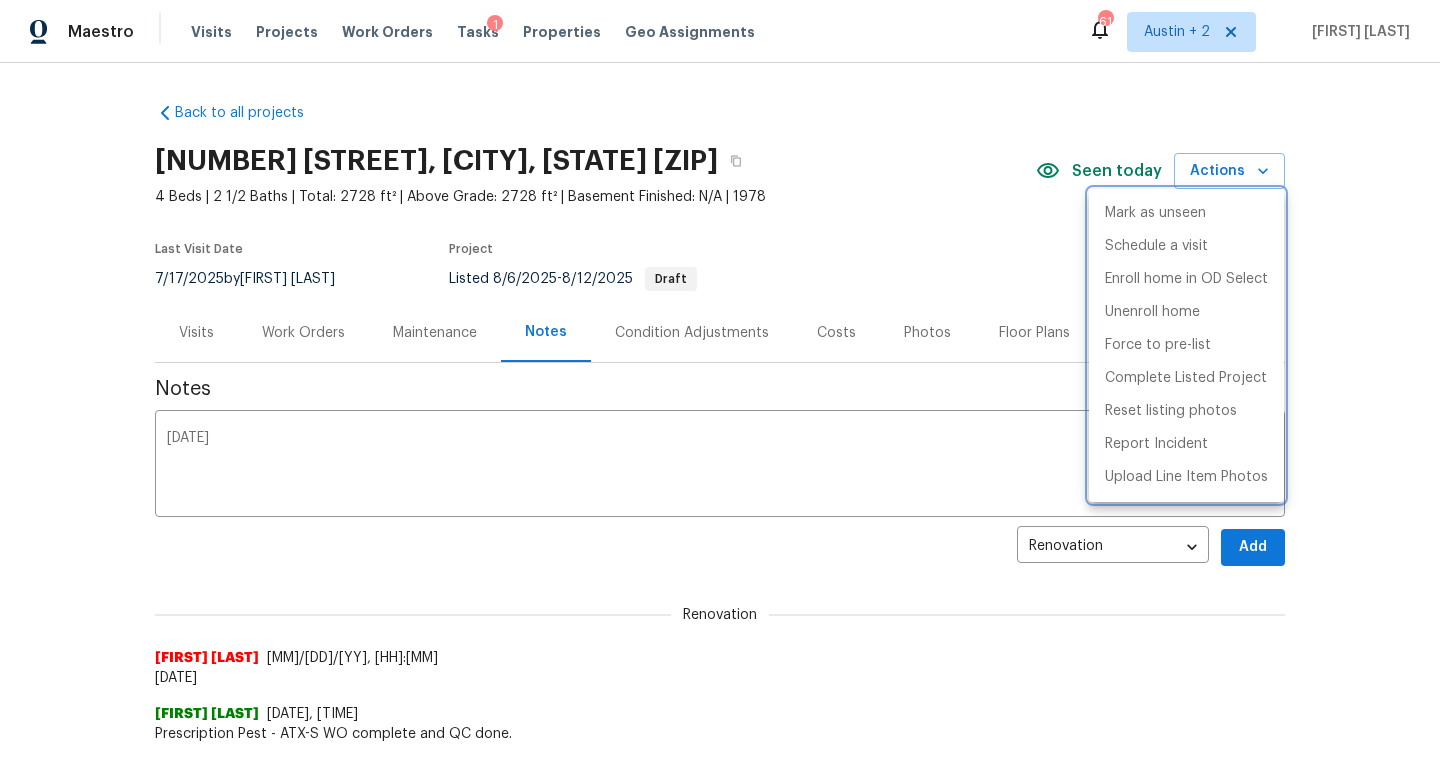 click at bounding box center [720, 380] 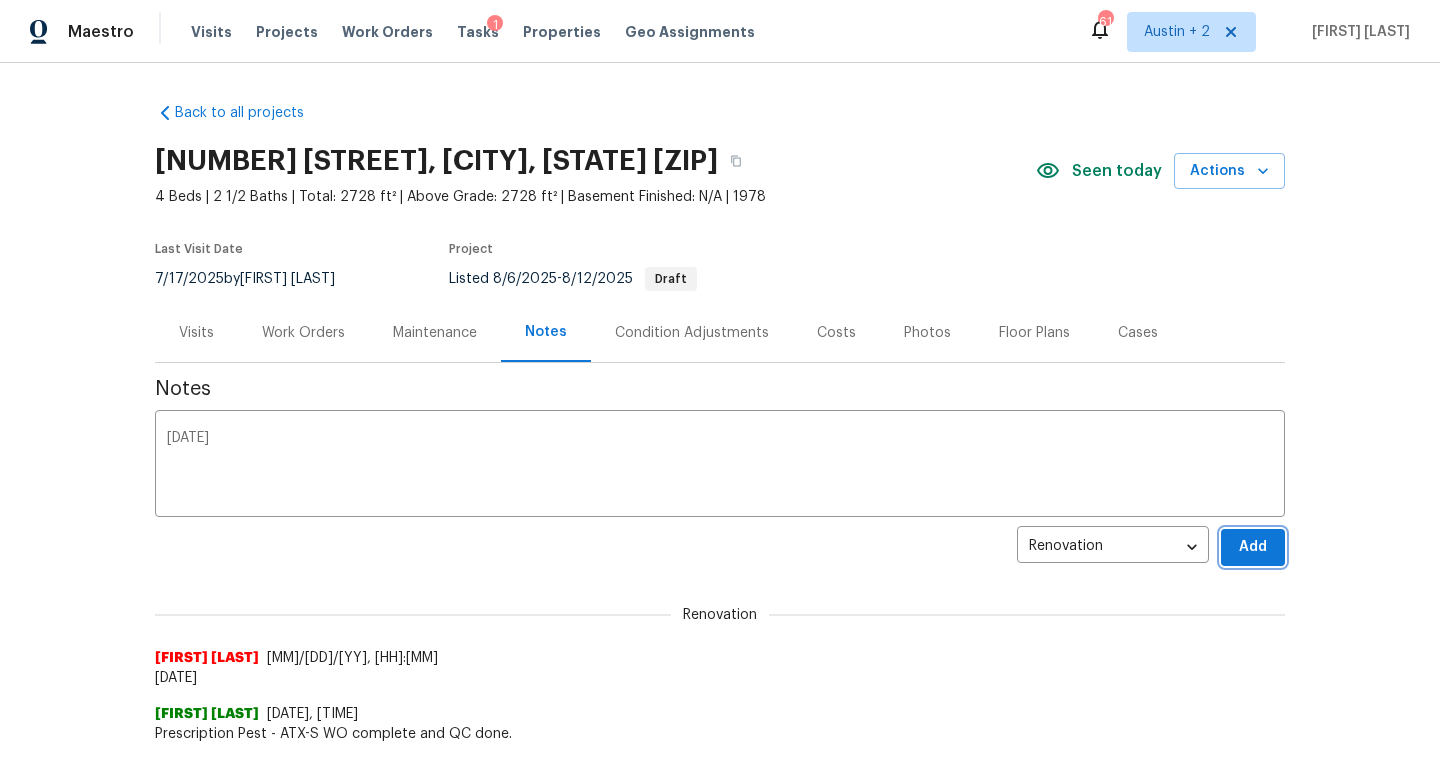 click on "Add" at bounding box center (1253, 547) 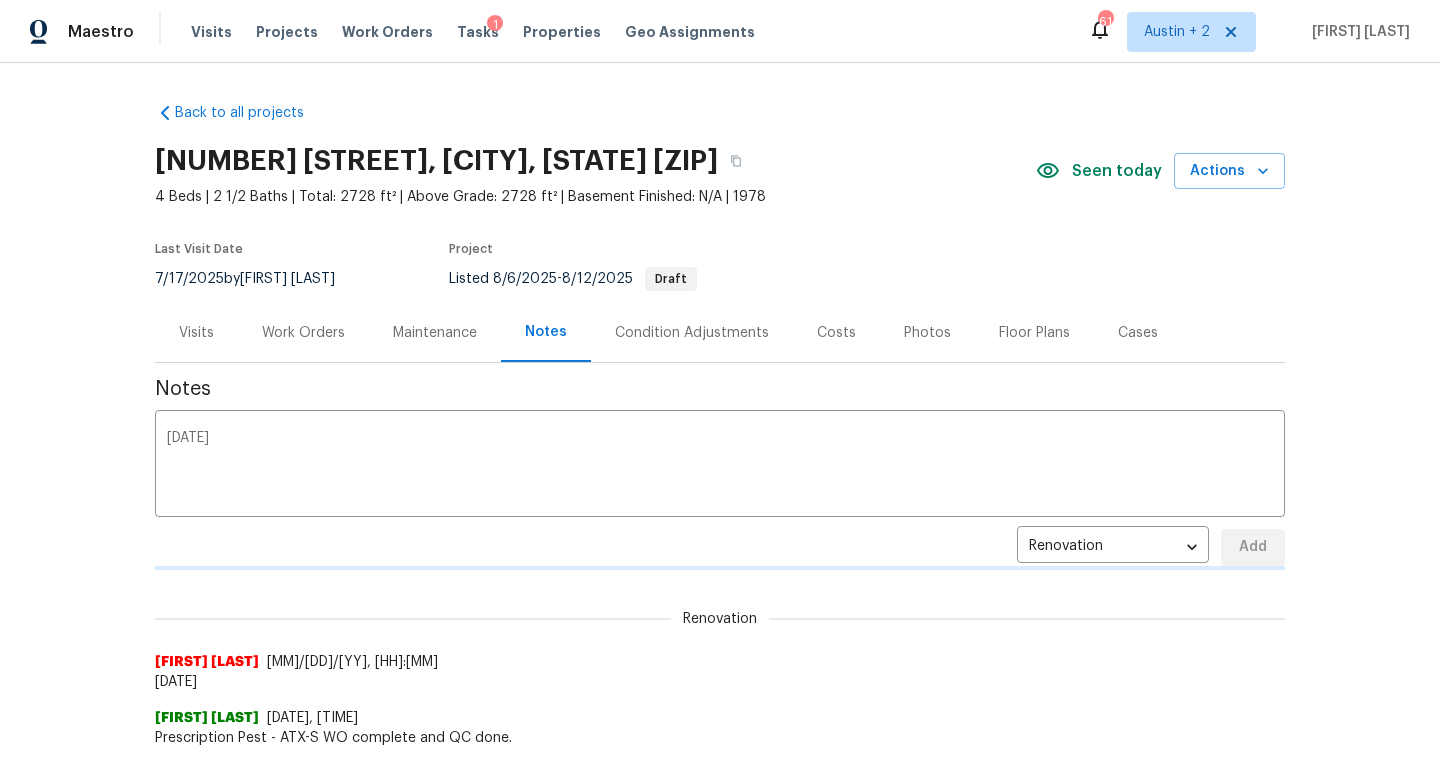 type 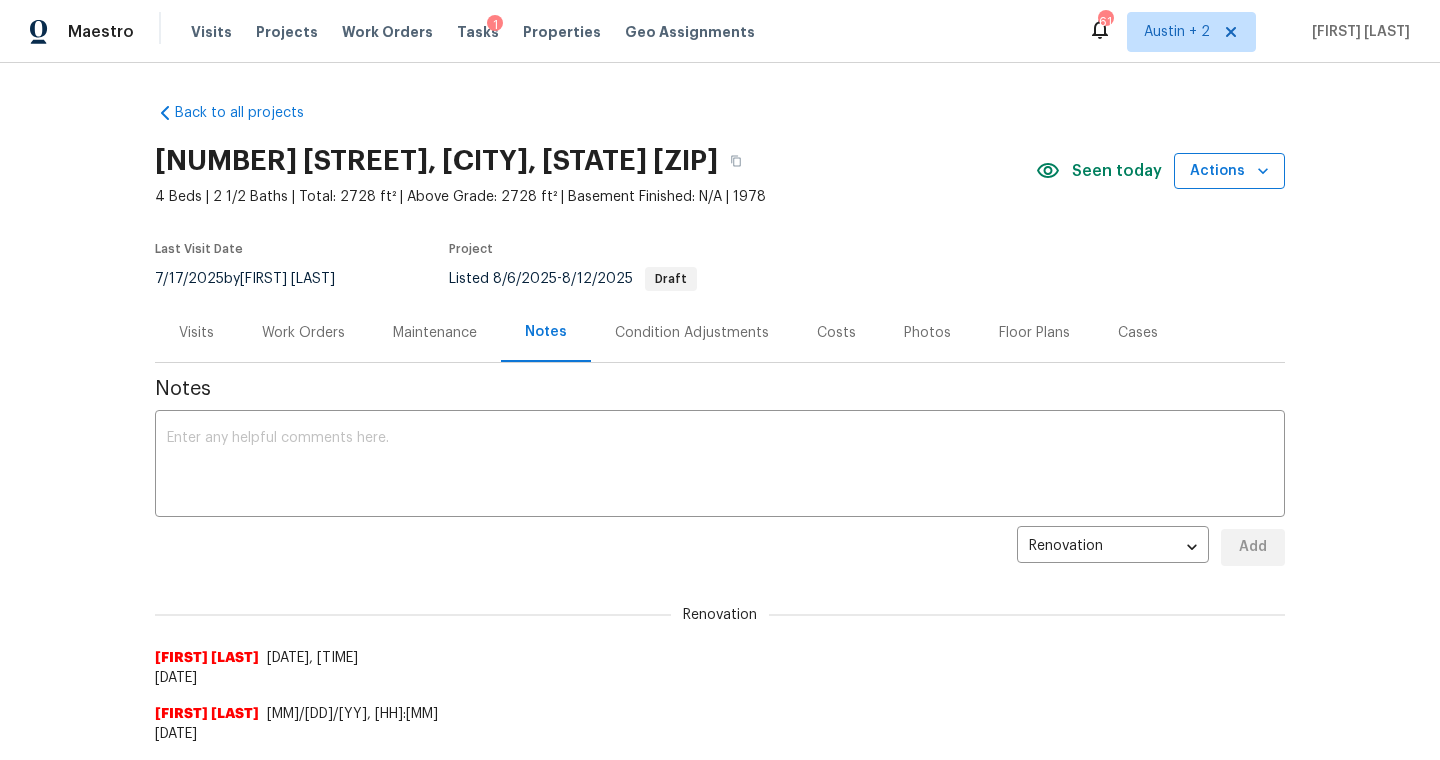 click on "Actions" at bounding box center (1229, 171) 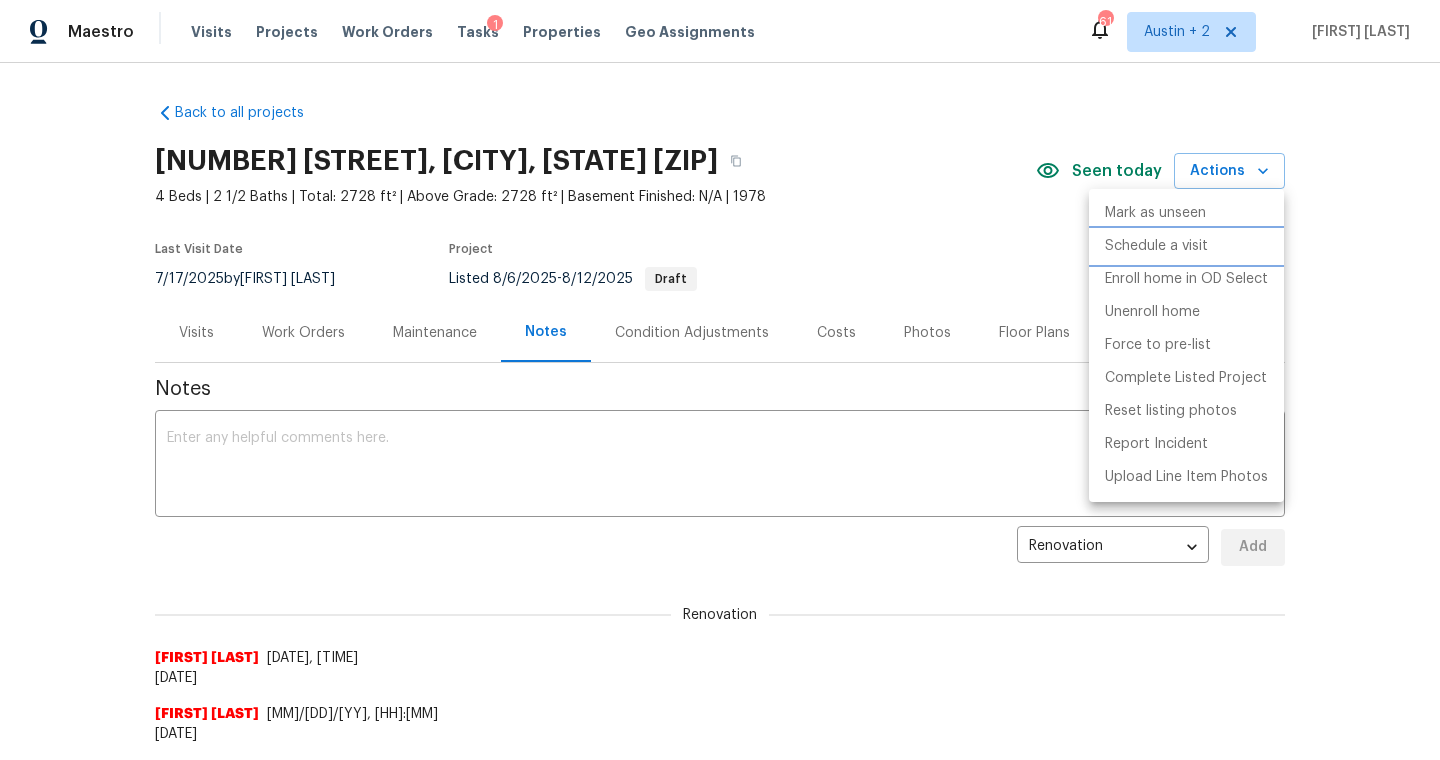 click on "Schedule a visit" at bounding box center (1156, 246) 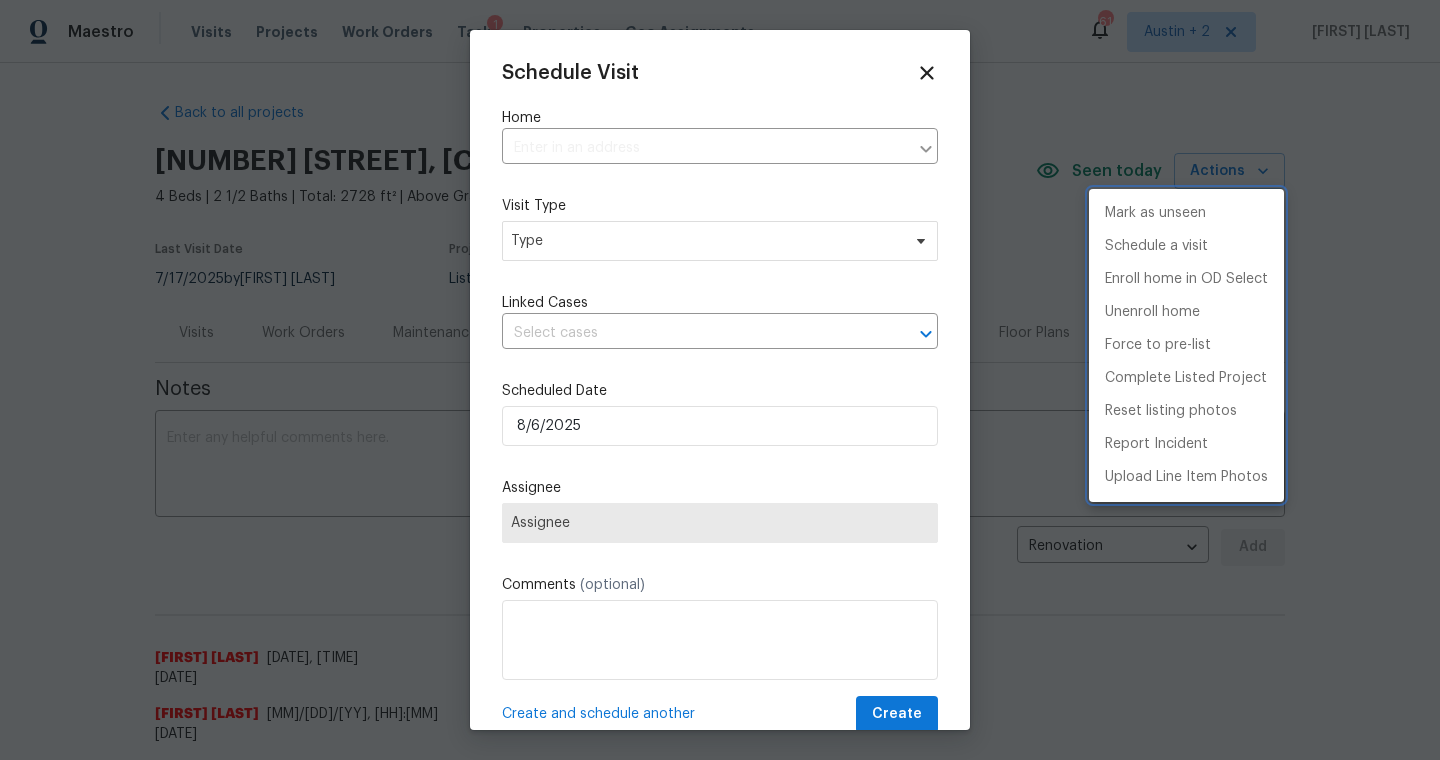 type on "[NUMBER] [STREET], [CITY], [STATE] [ZIP]" 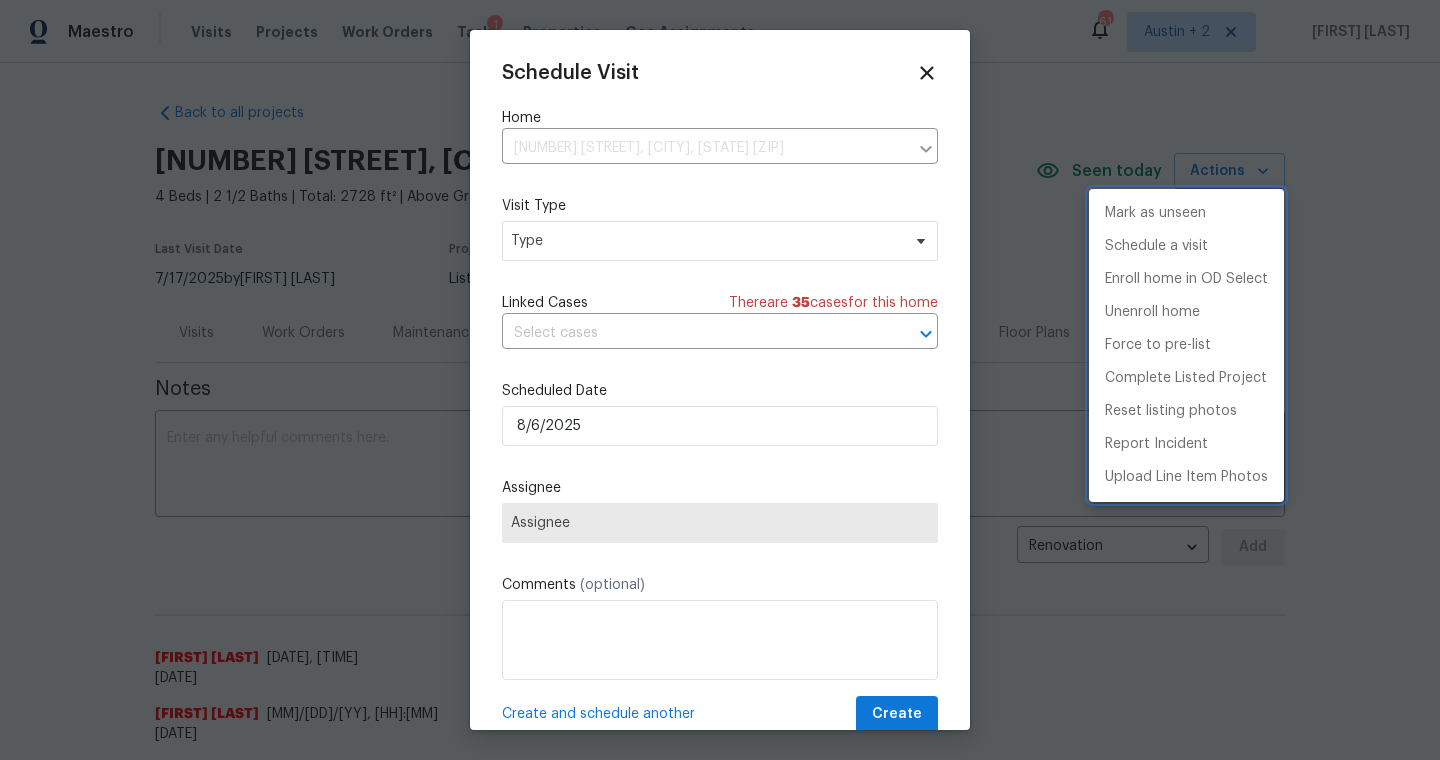 click at bounding box center (720, 380) 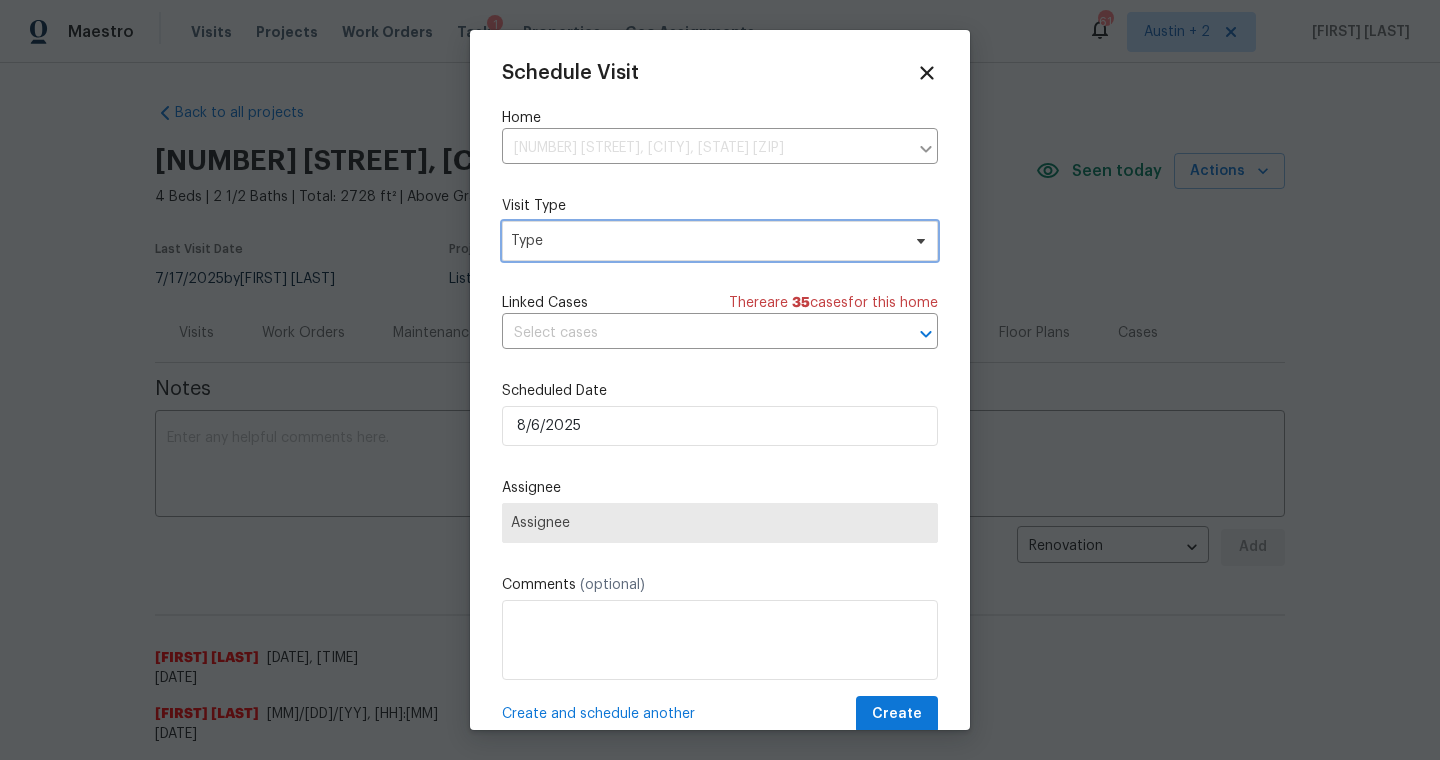 click on "Type" at bounding box center [705, 241] 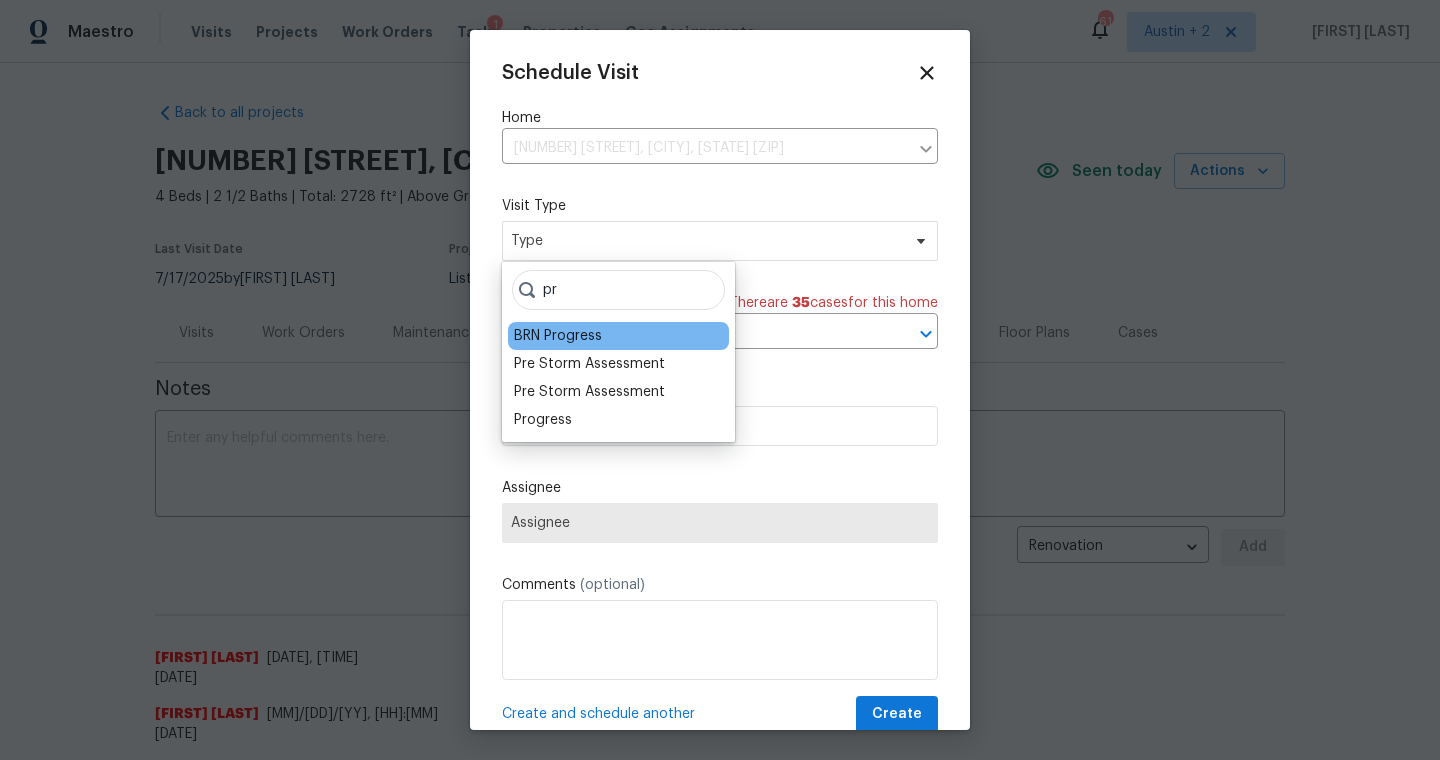 type on "pr" 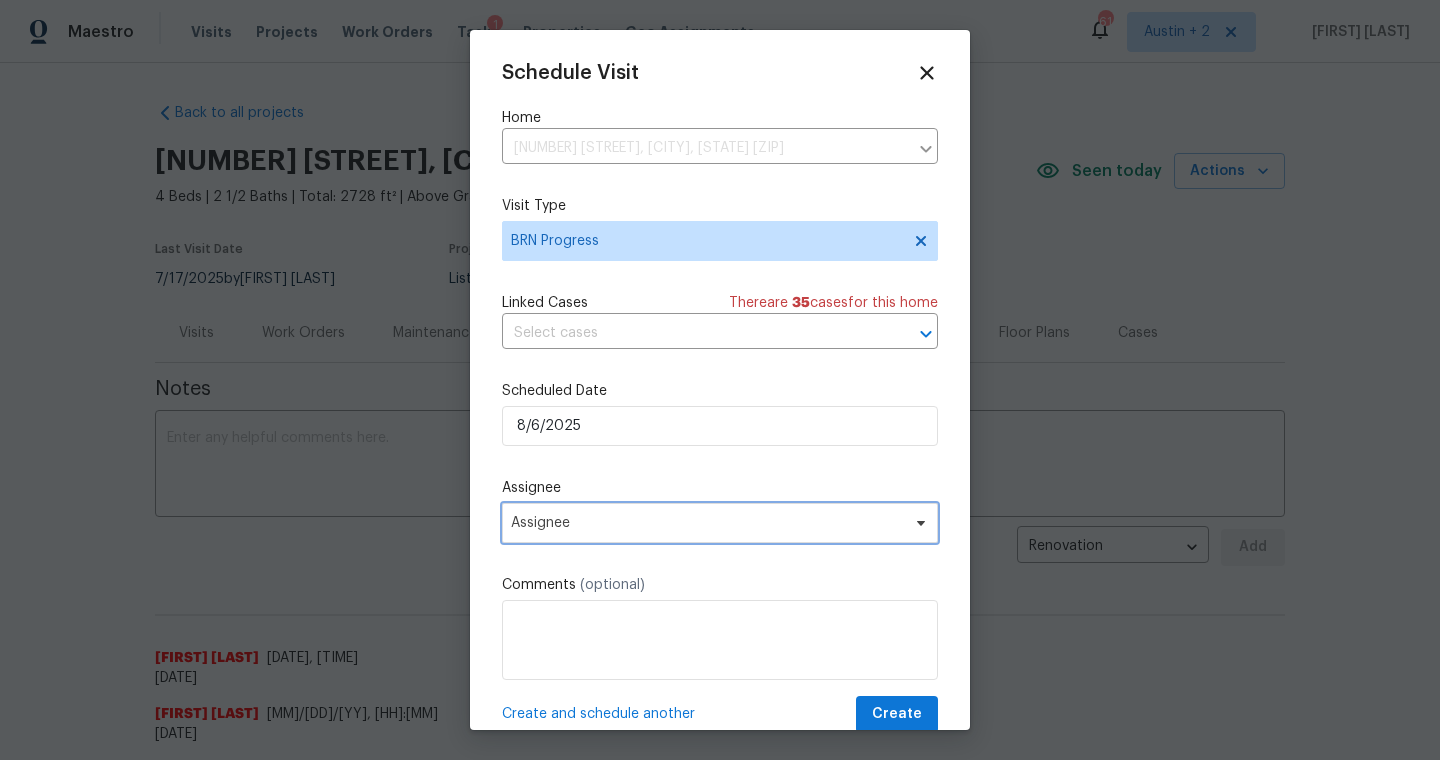 click on "Assignee" at bounding box center (707, 523) 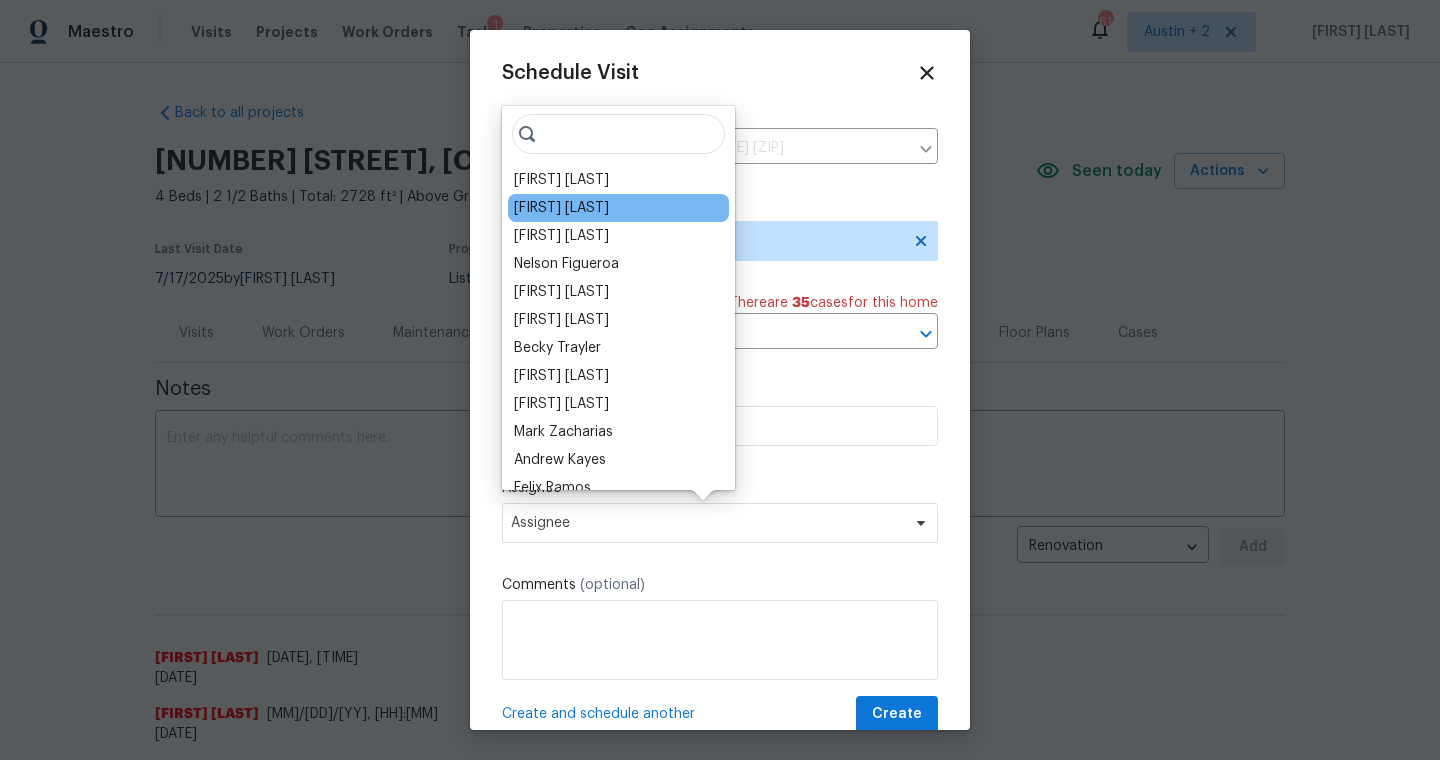 click on "[FIRST] [LAST]" at bounding box center (561, 208) 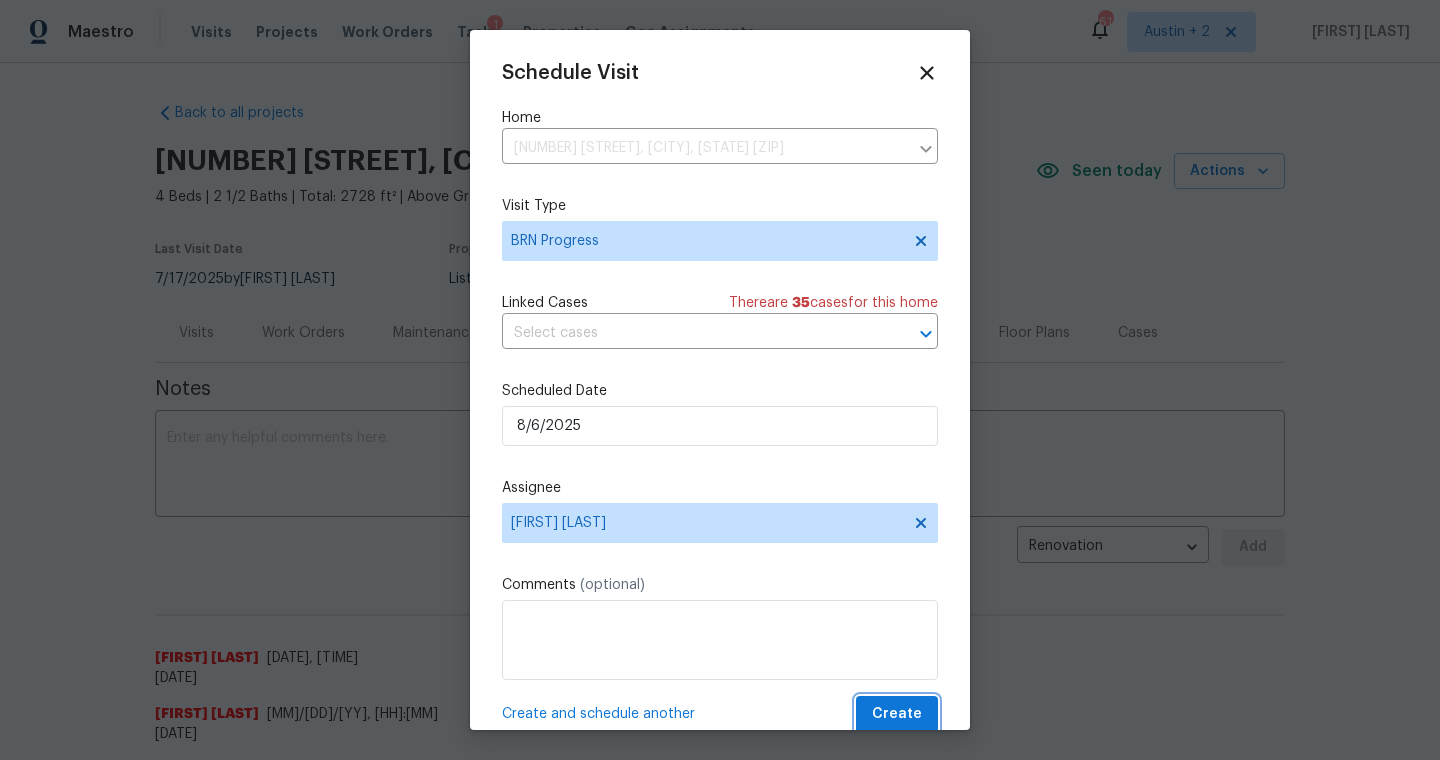 click on "Create" at bounding box center (897, 714) 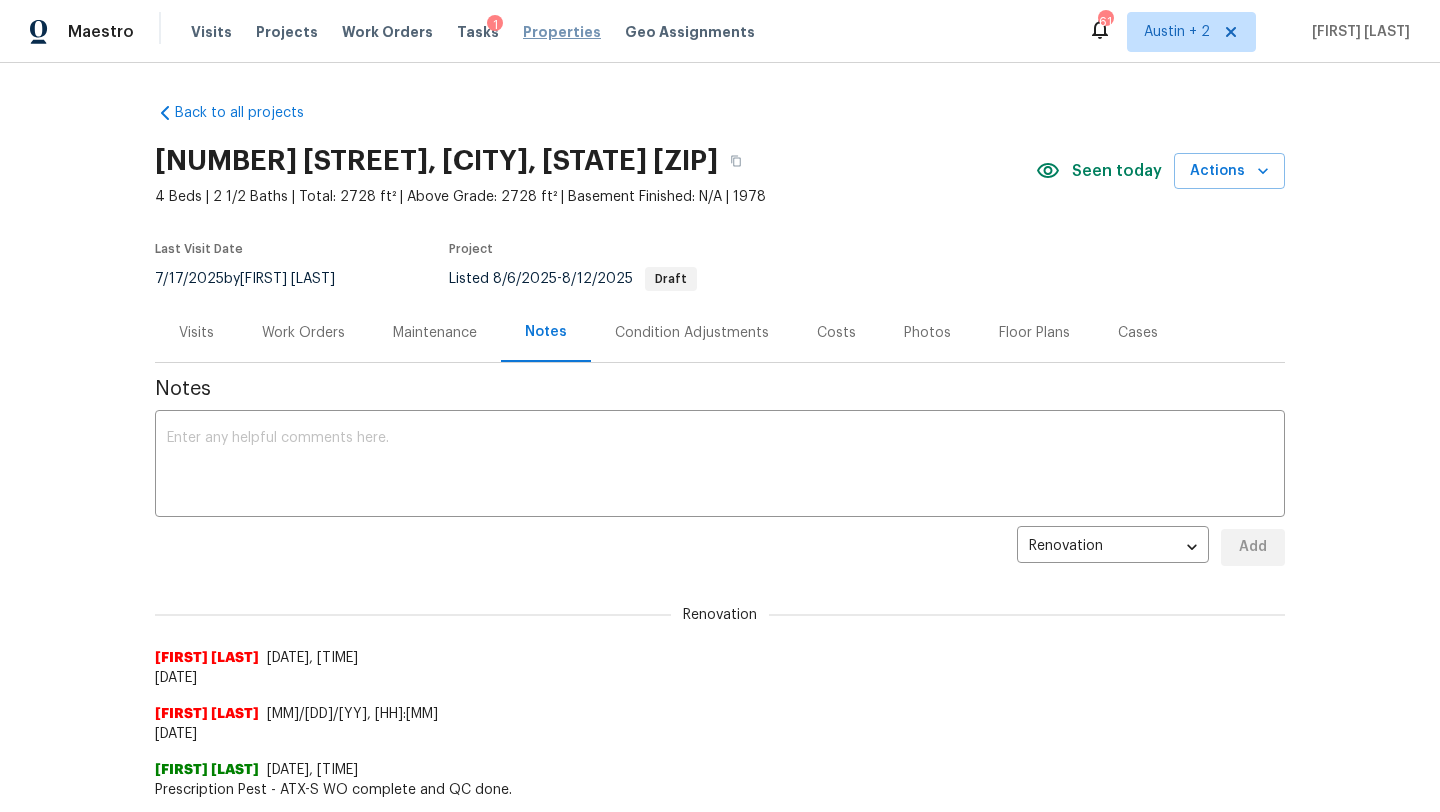 click on "Properties" at bounding box center [562, 32] 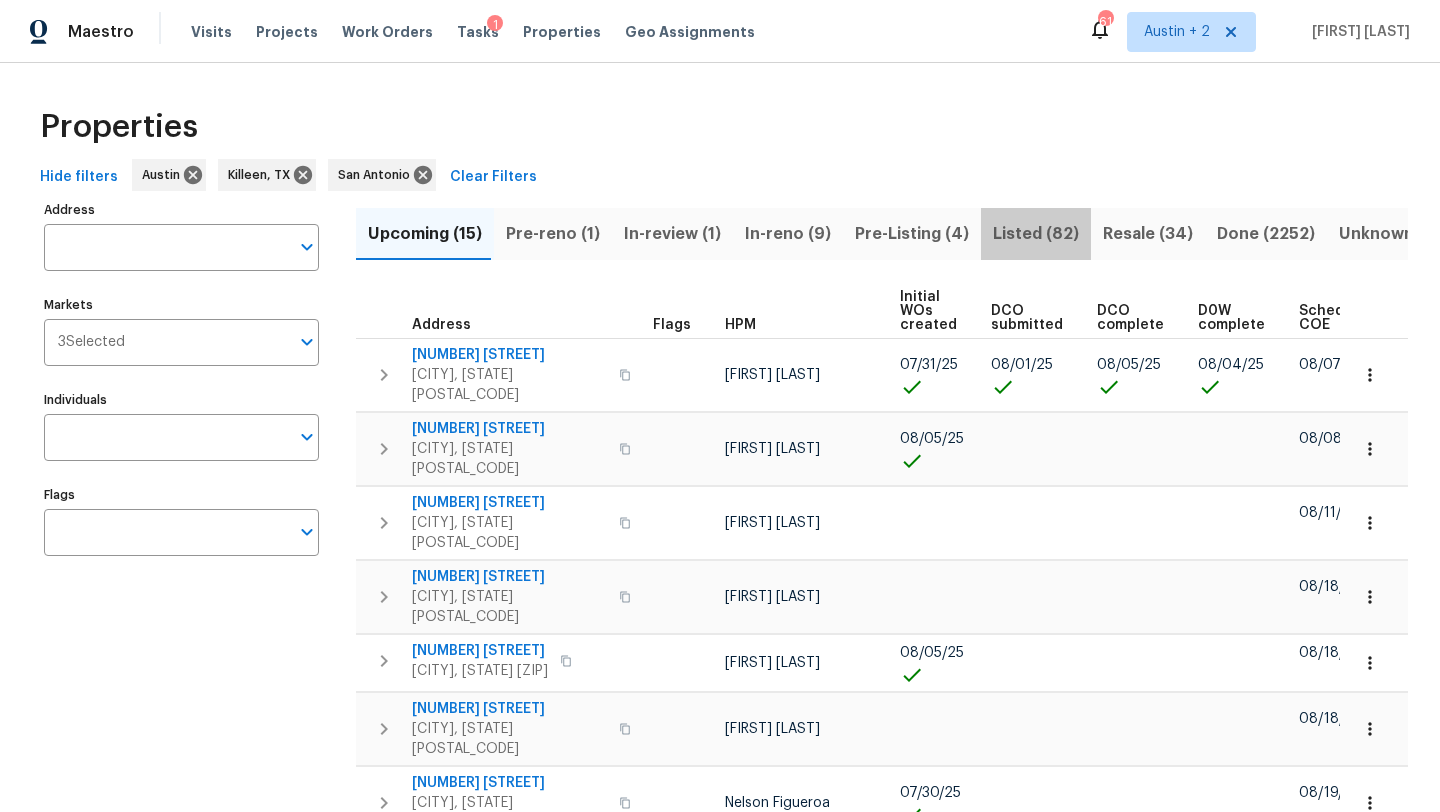 click on "Listed (82)" at bounding box center (1036, 234) 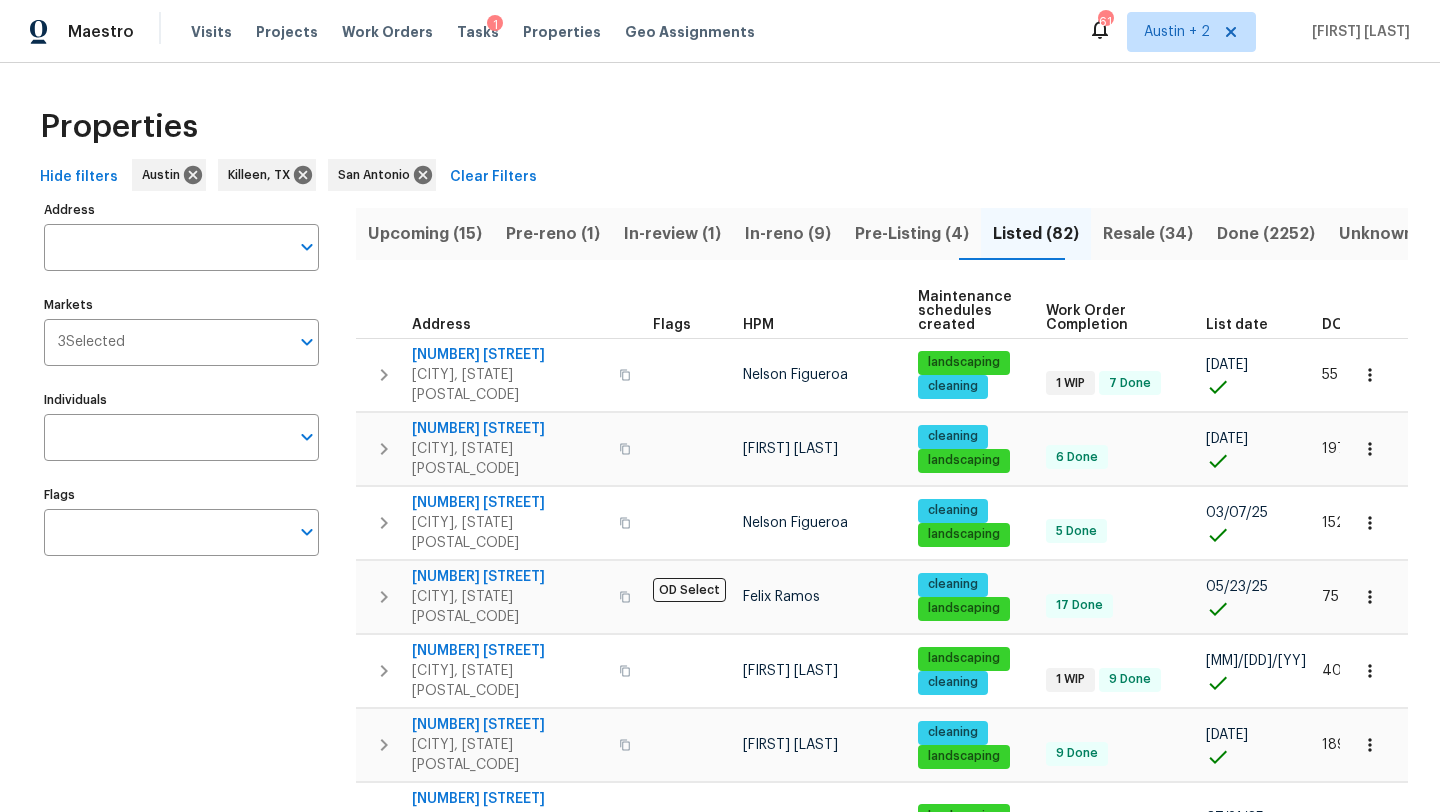 click on "DOM" at bounding box center [1339, 325] 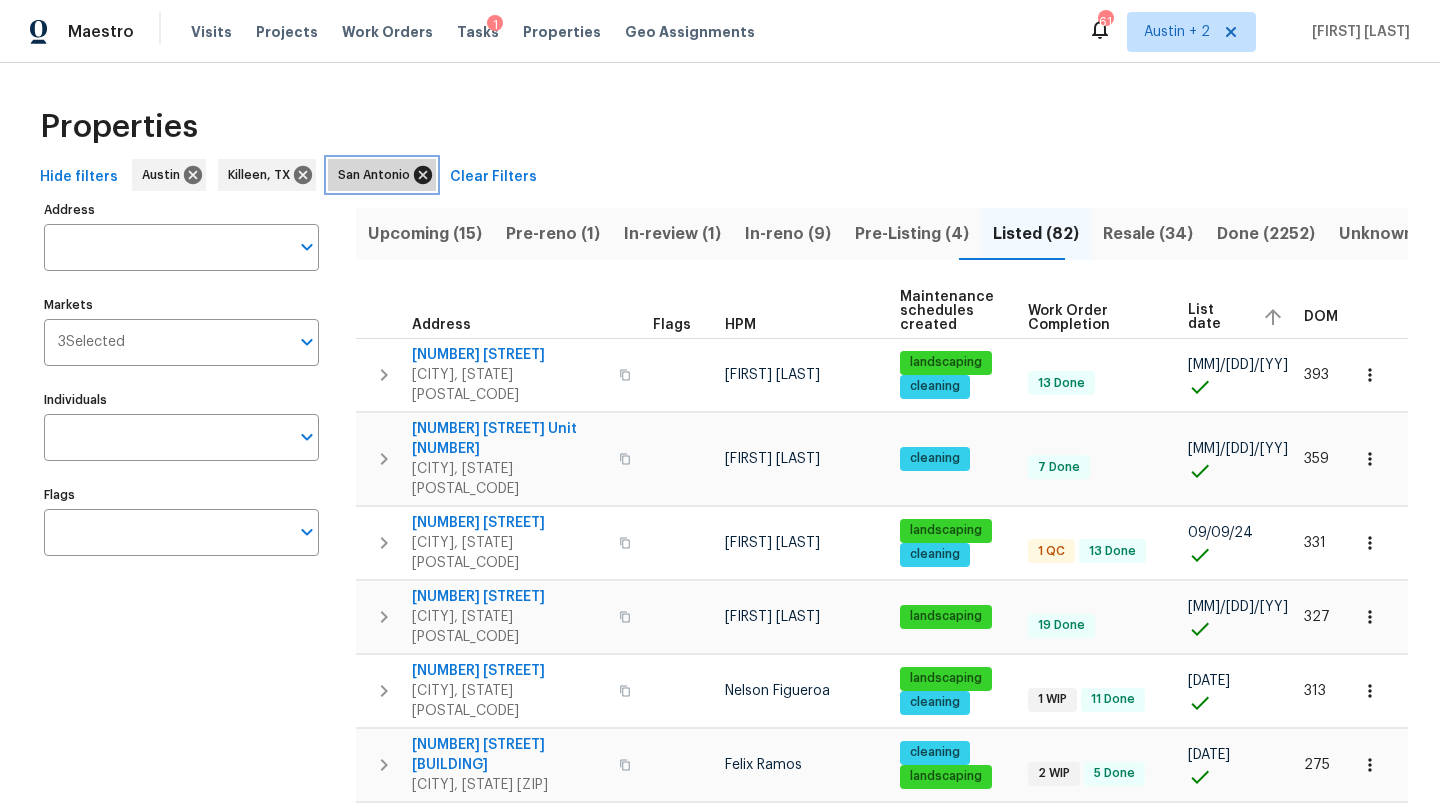 click 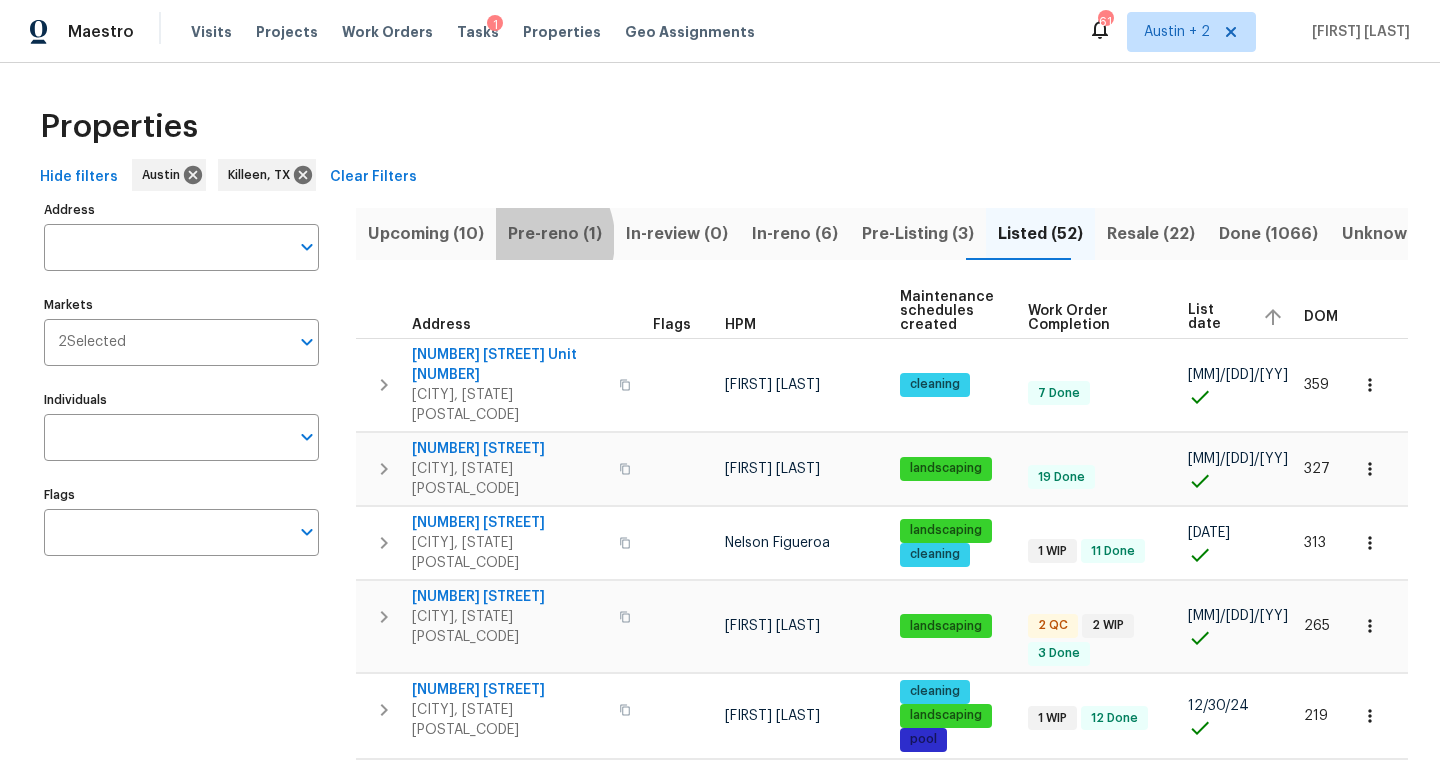 click on "Pre-reno (1)" at bounding box center (555, 234) 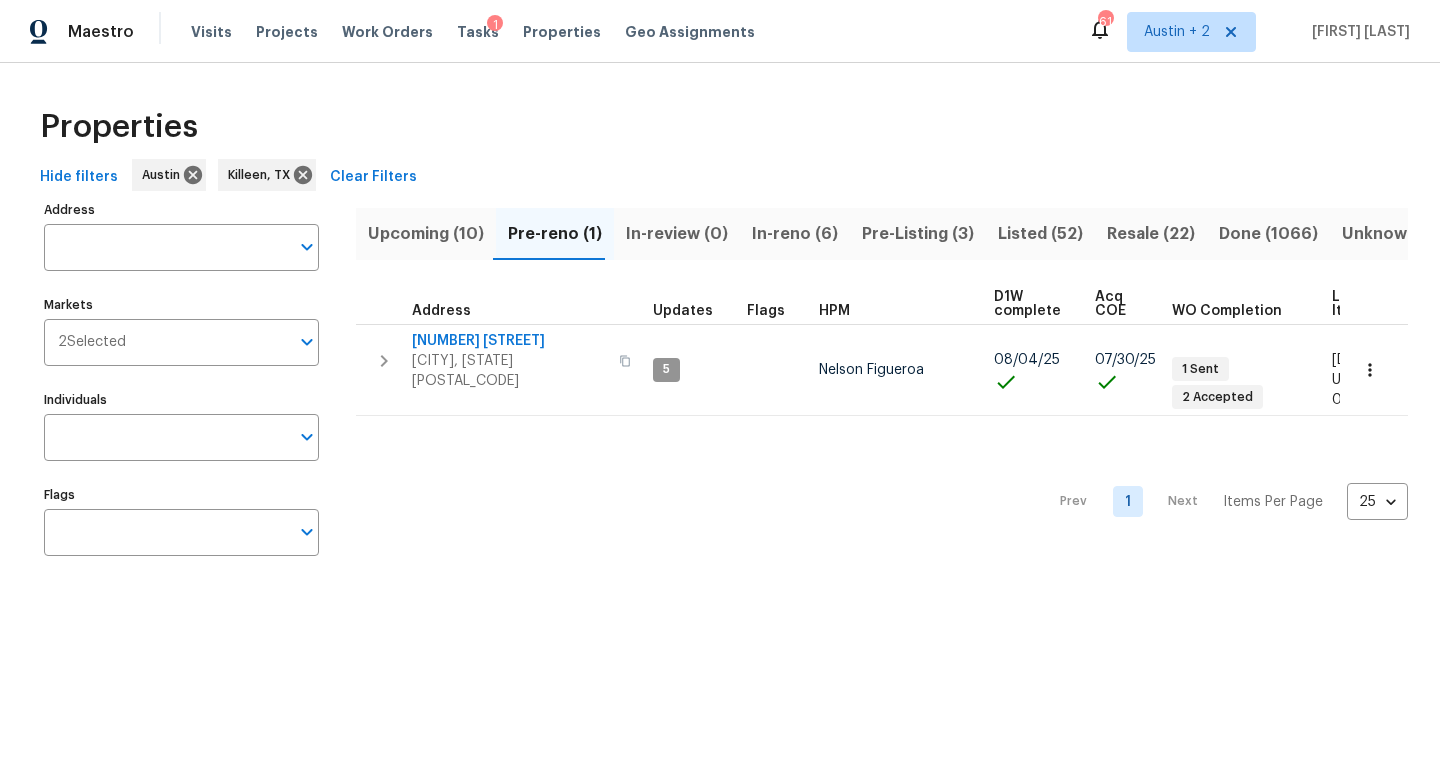 click on "In-reno (6)" at bounding box center (795, 234) 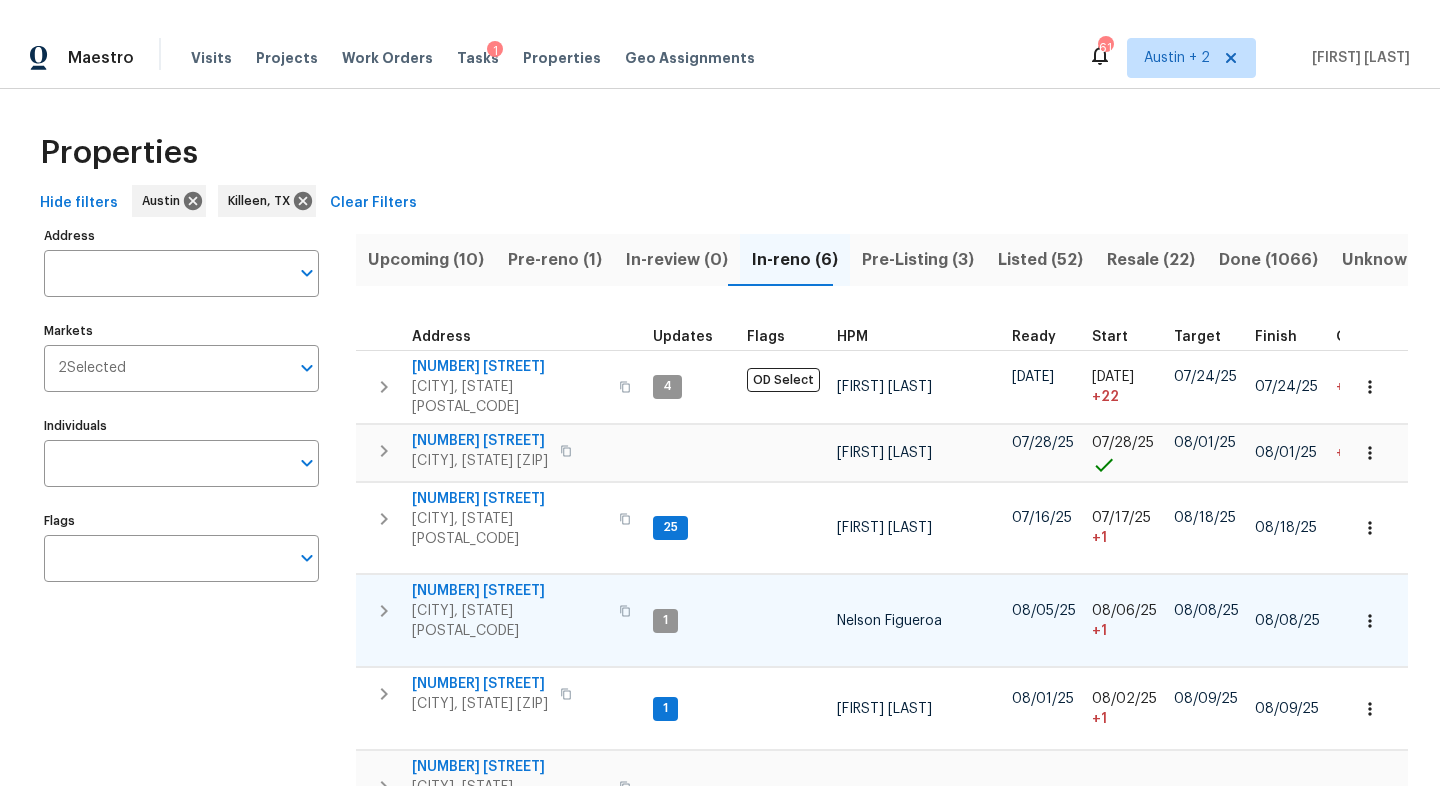 scroll, scrollTop: 120, scrollLeft: 0, axis: vertical 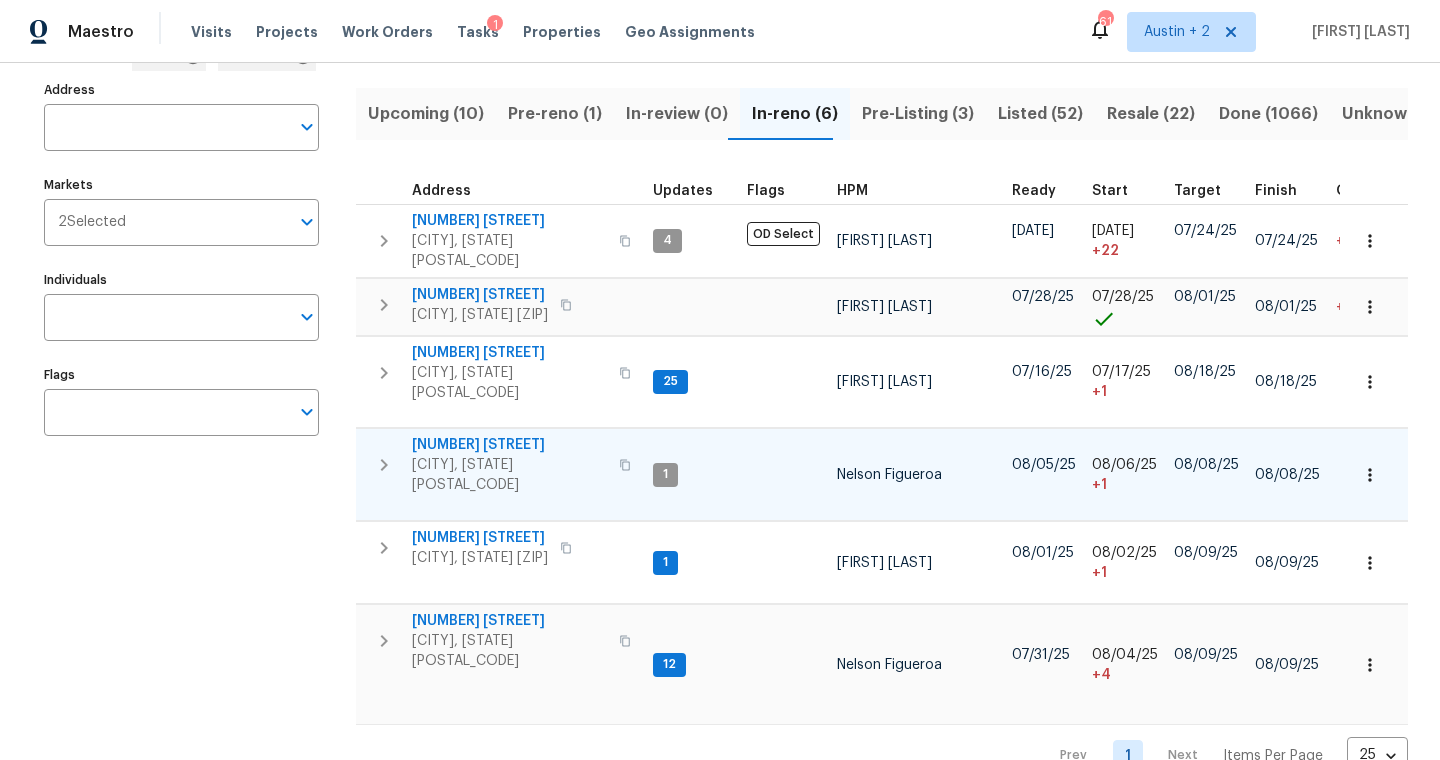 click on "[NUMBER] [STREET]" at bounding box center (509, 445) 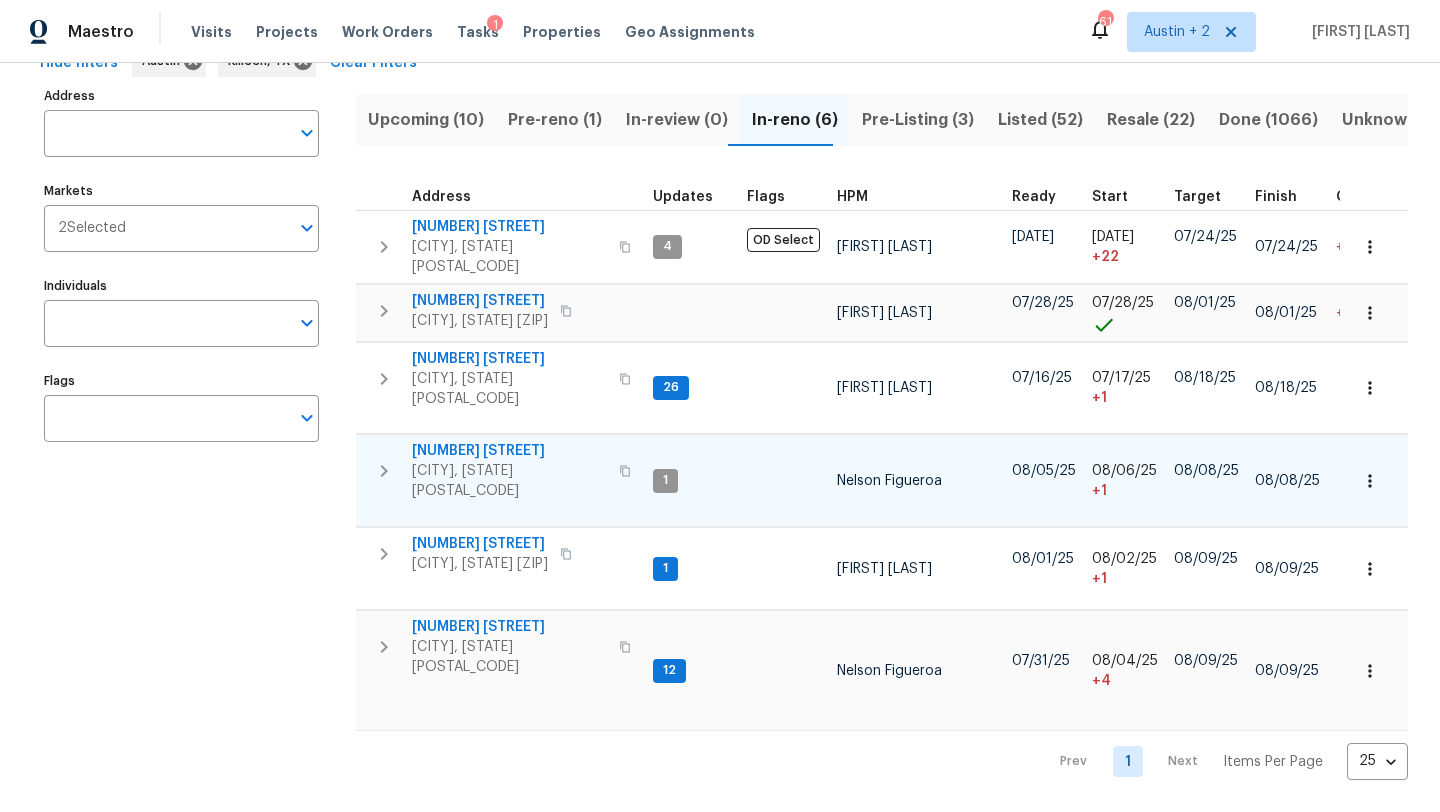 scroll, scrollTop: 68, scrollLeft: 0, axis: vertical 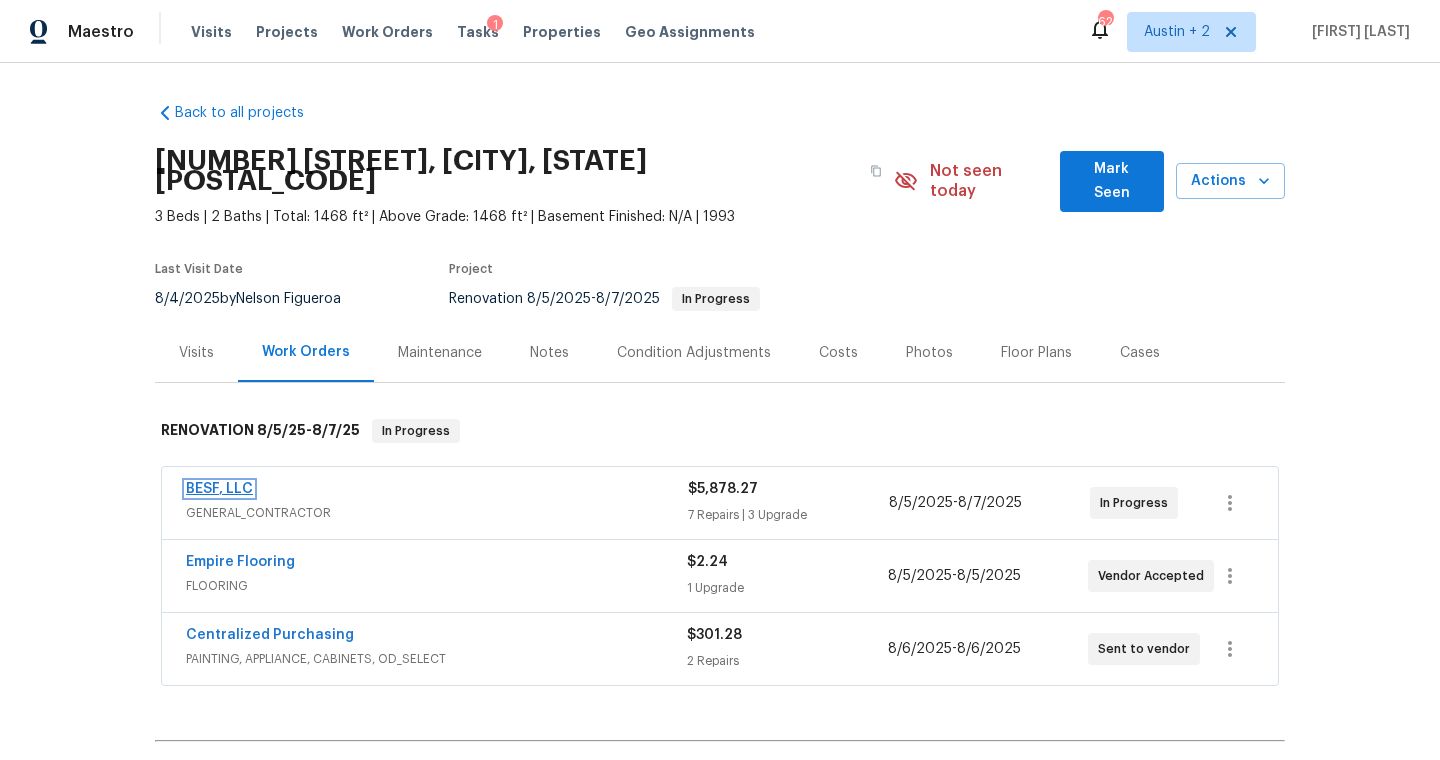 click on "BESF, LLC" at bounding box center [219, 489] 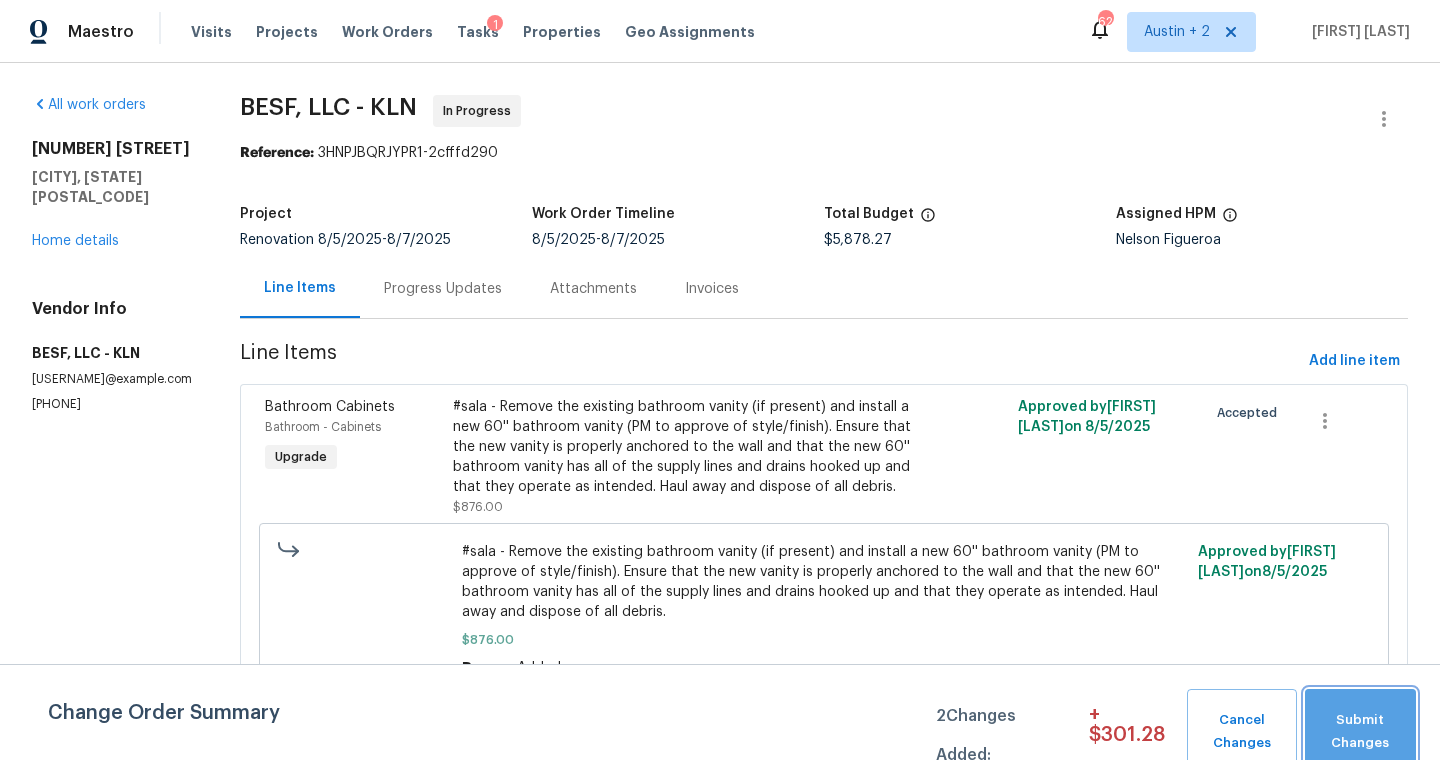 click on "Submit Changes" at bounding box center (1360, 732) 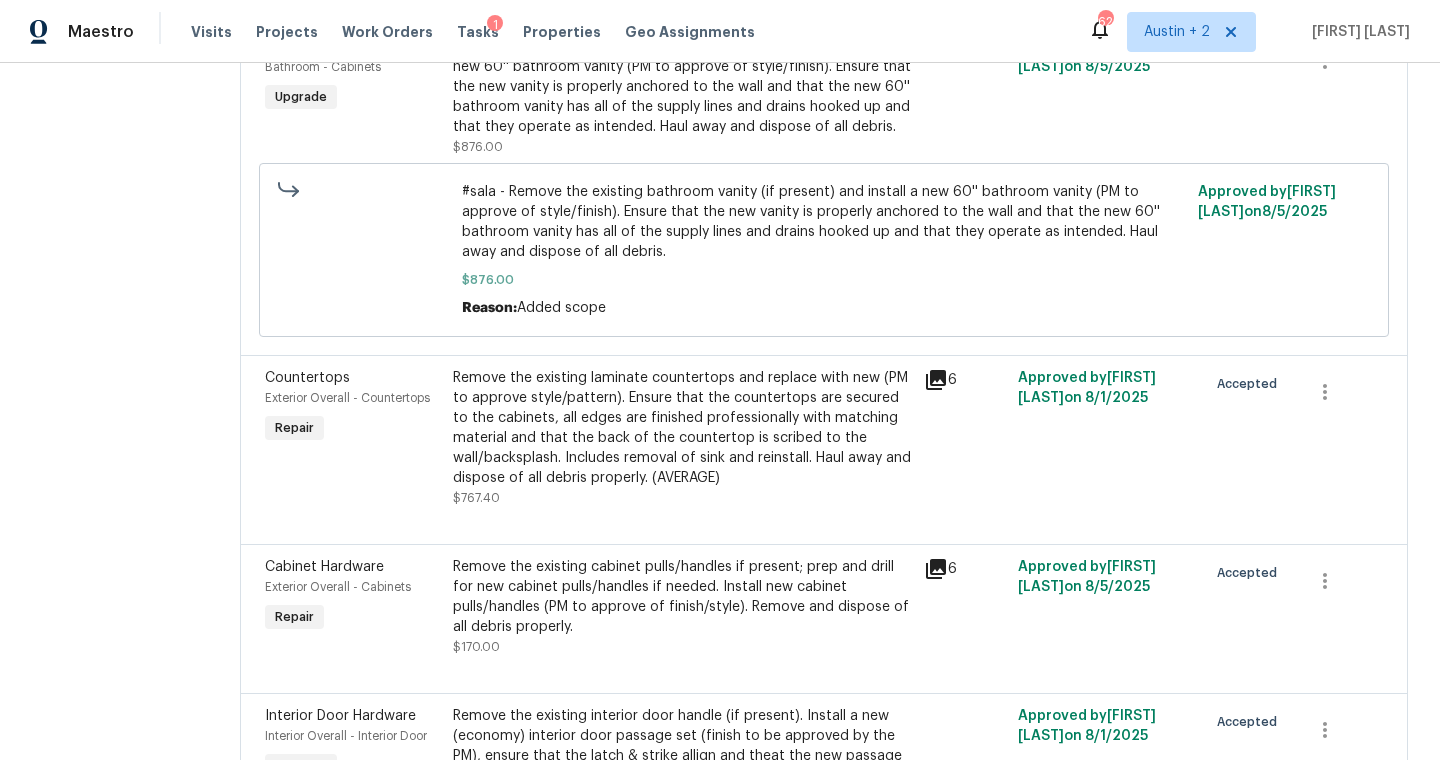 scroll, scrollTop: 0, scrollLeft: 0, axis: both 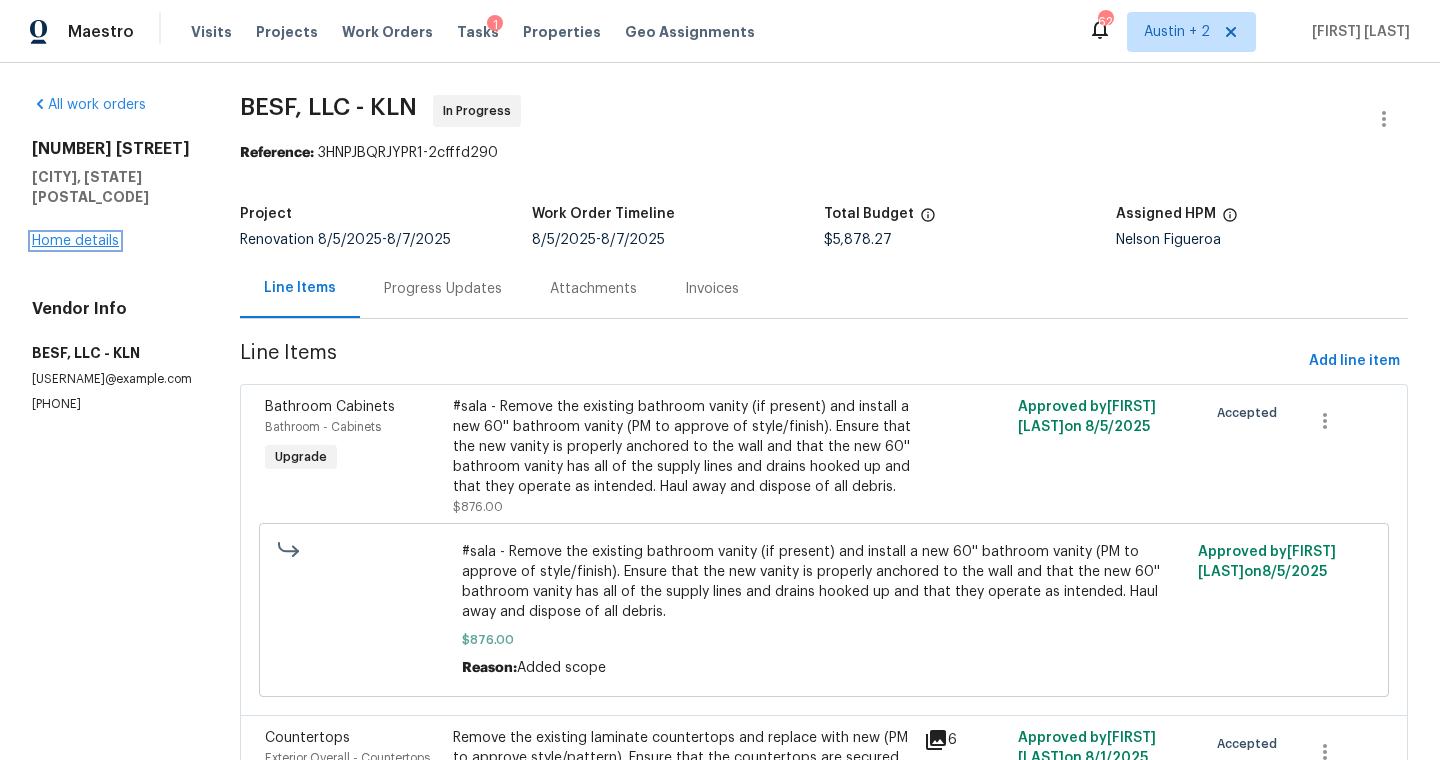 click on "Home details" at bounding box center (75, 241) 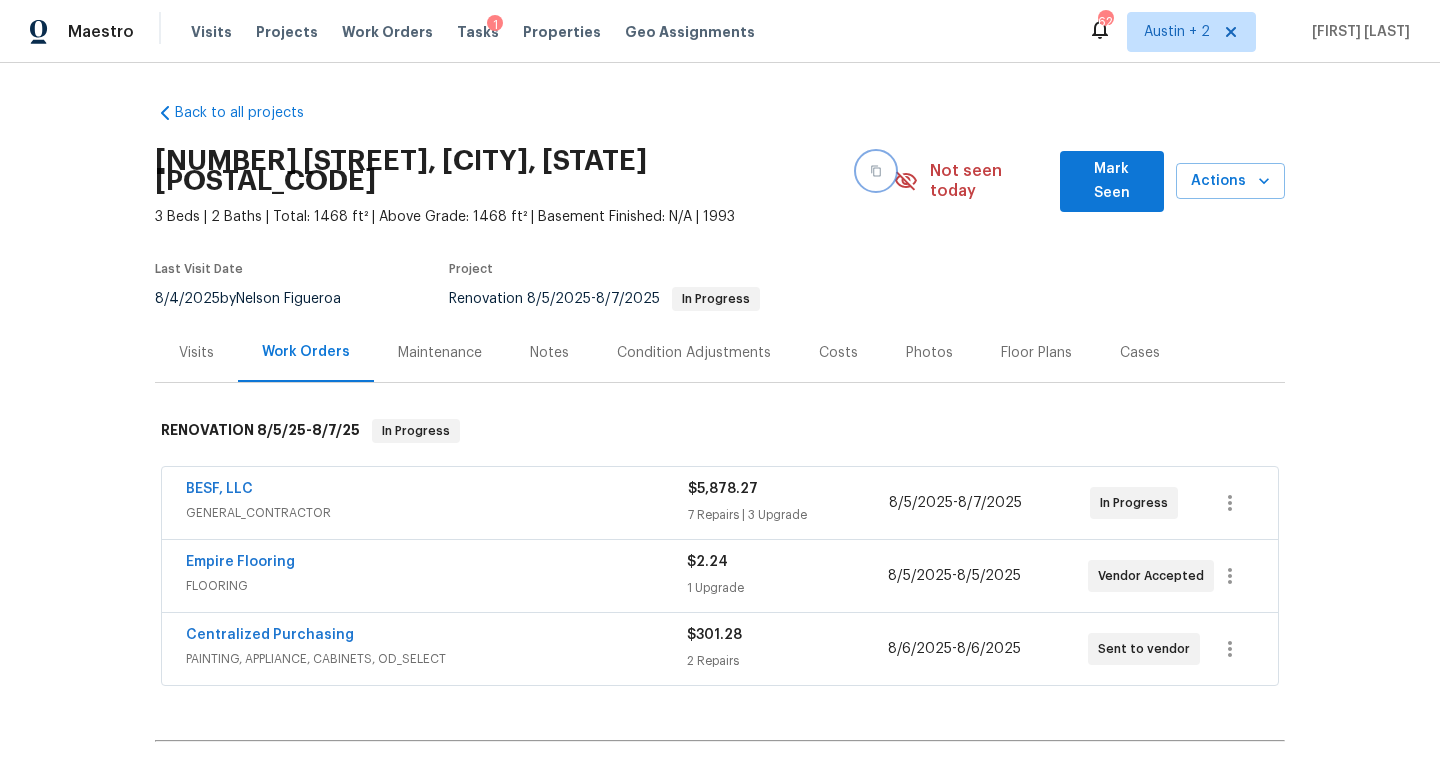click 